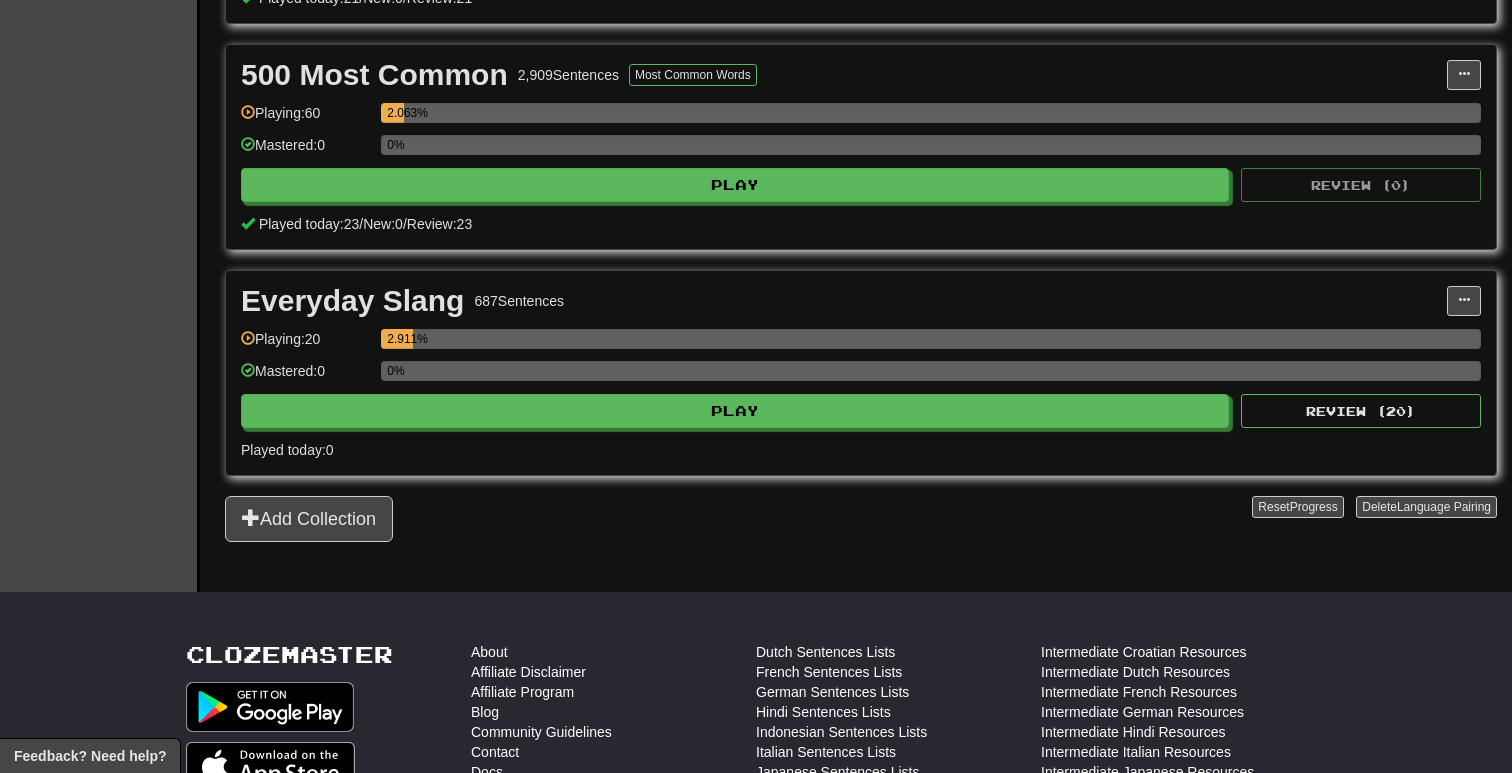 scroll, scrollTop: 704, scrollLeft: 0, axis: vertical 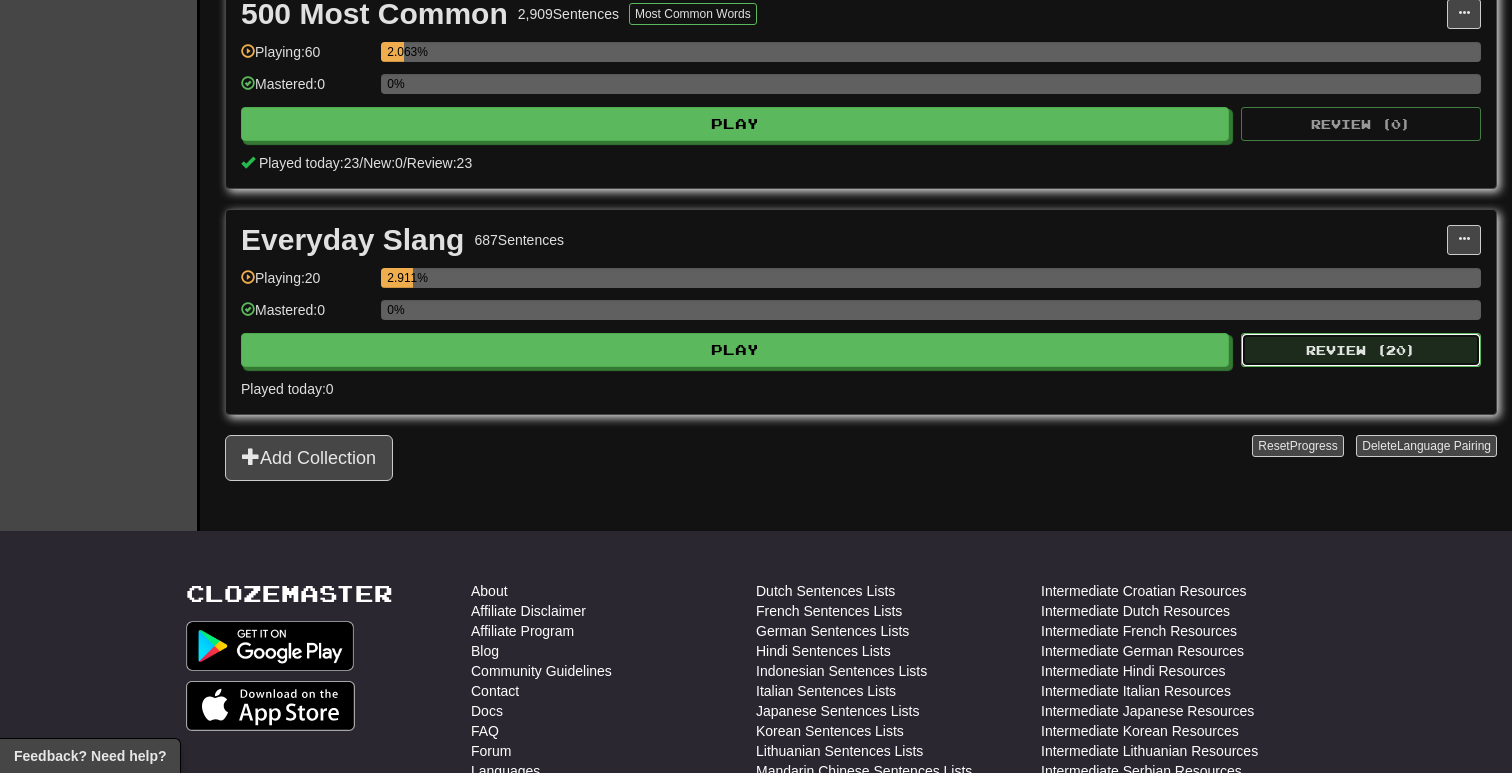 click on "Review ( 20 )" at bounding box center [1361, 350] 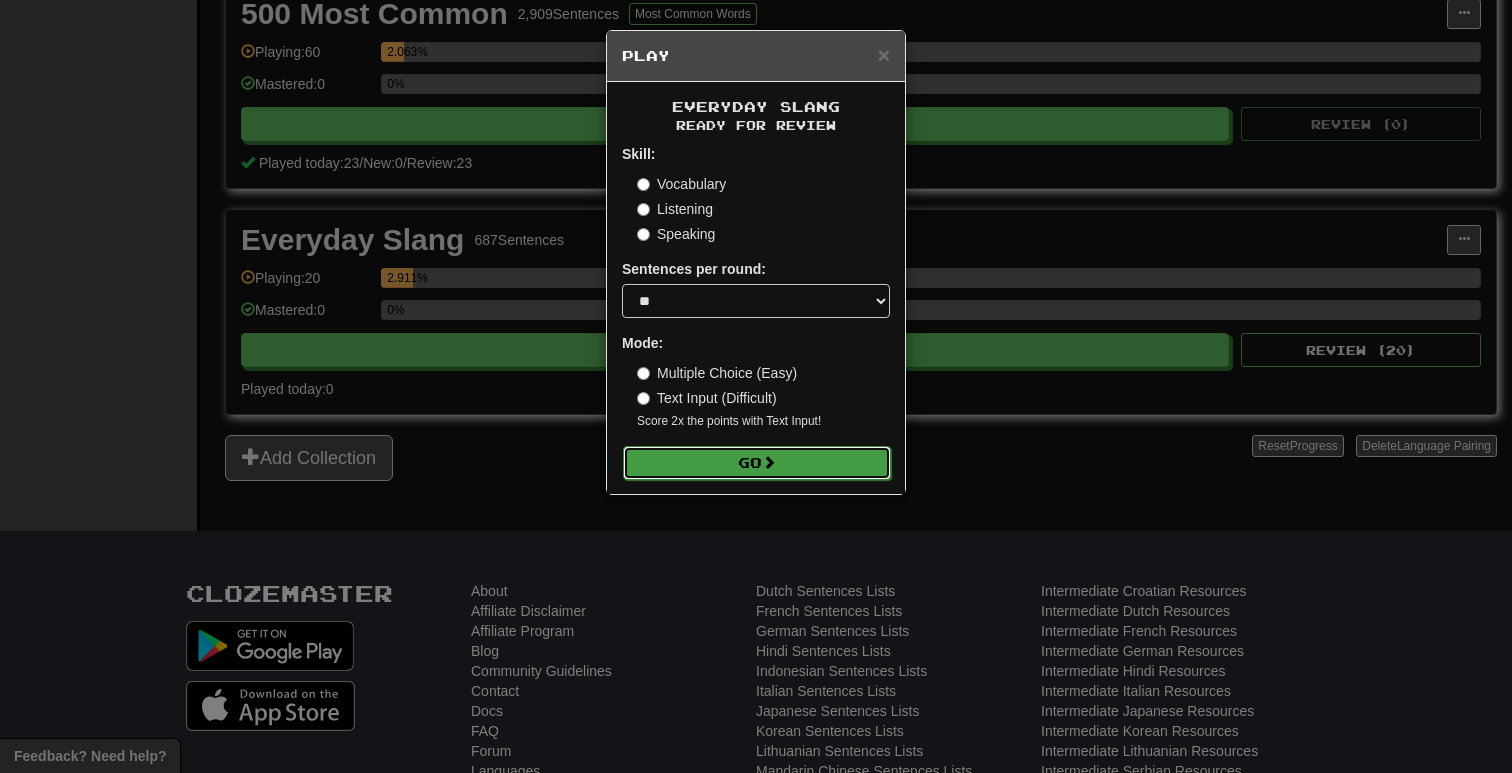 click on "Go" at bounding box center [757, 463] 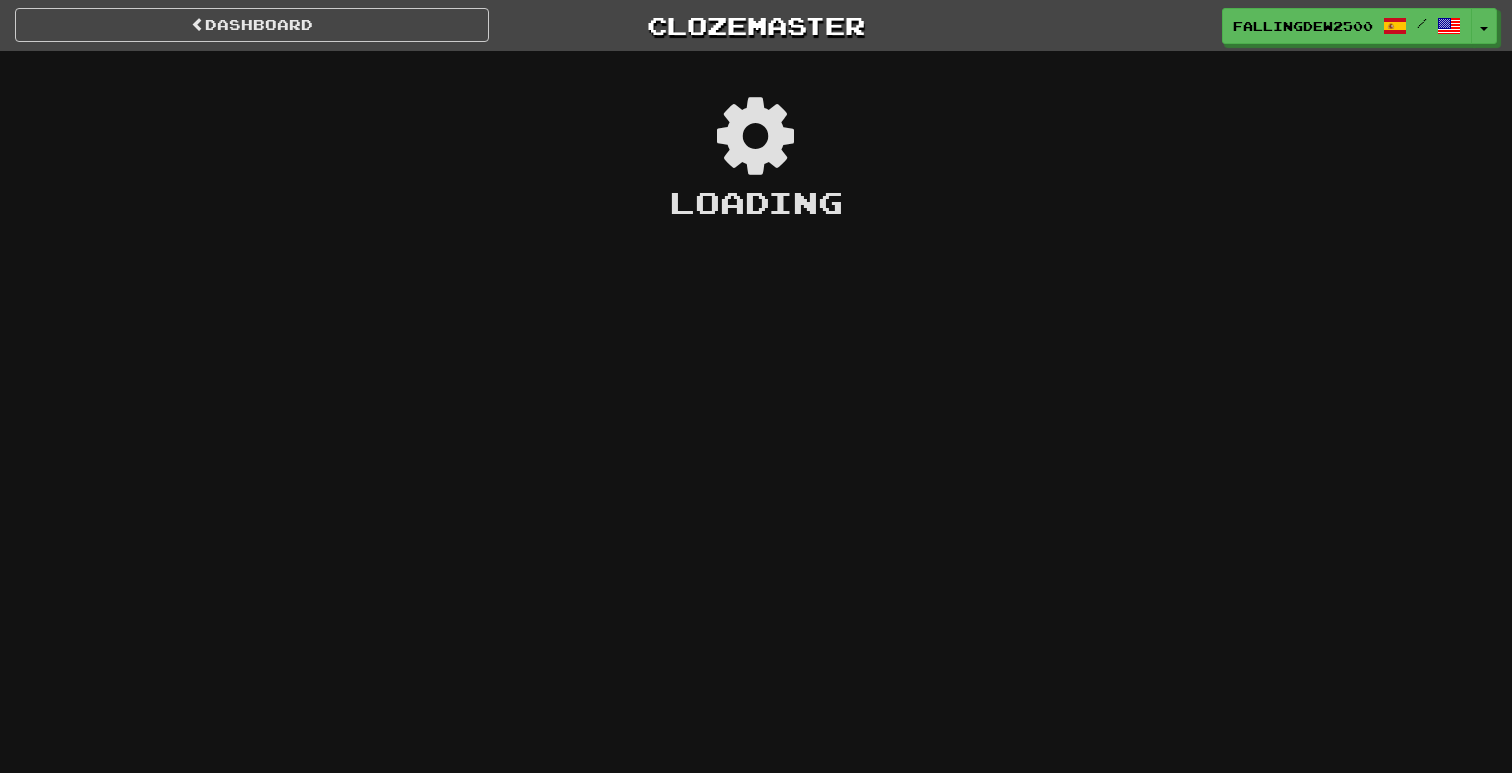 scroll, scrollTop: 0, scrollLeft: 0, axis: both 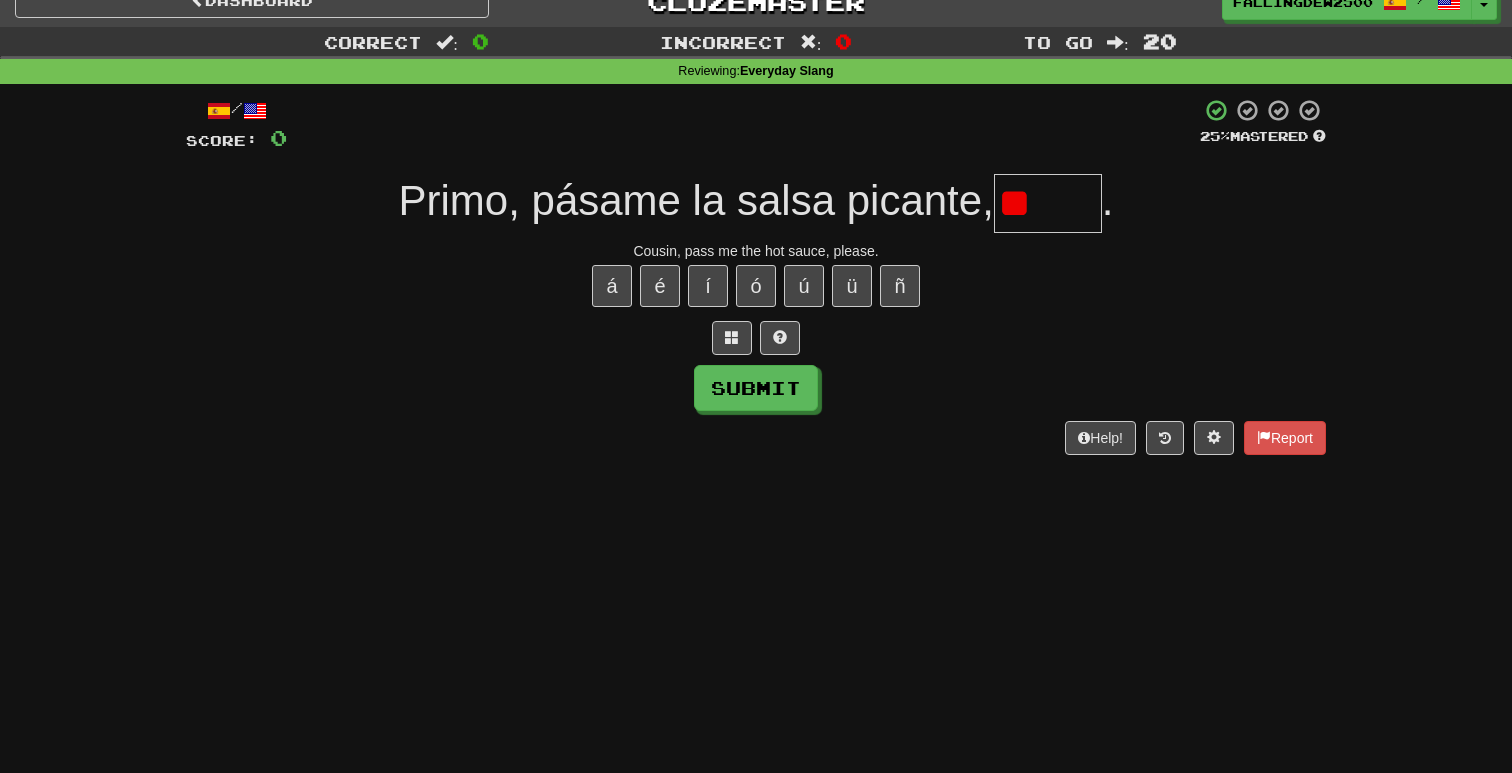 type on "*" 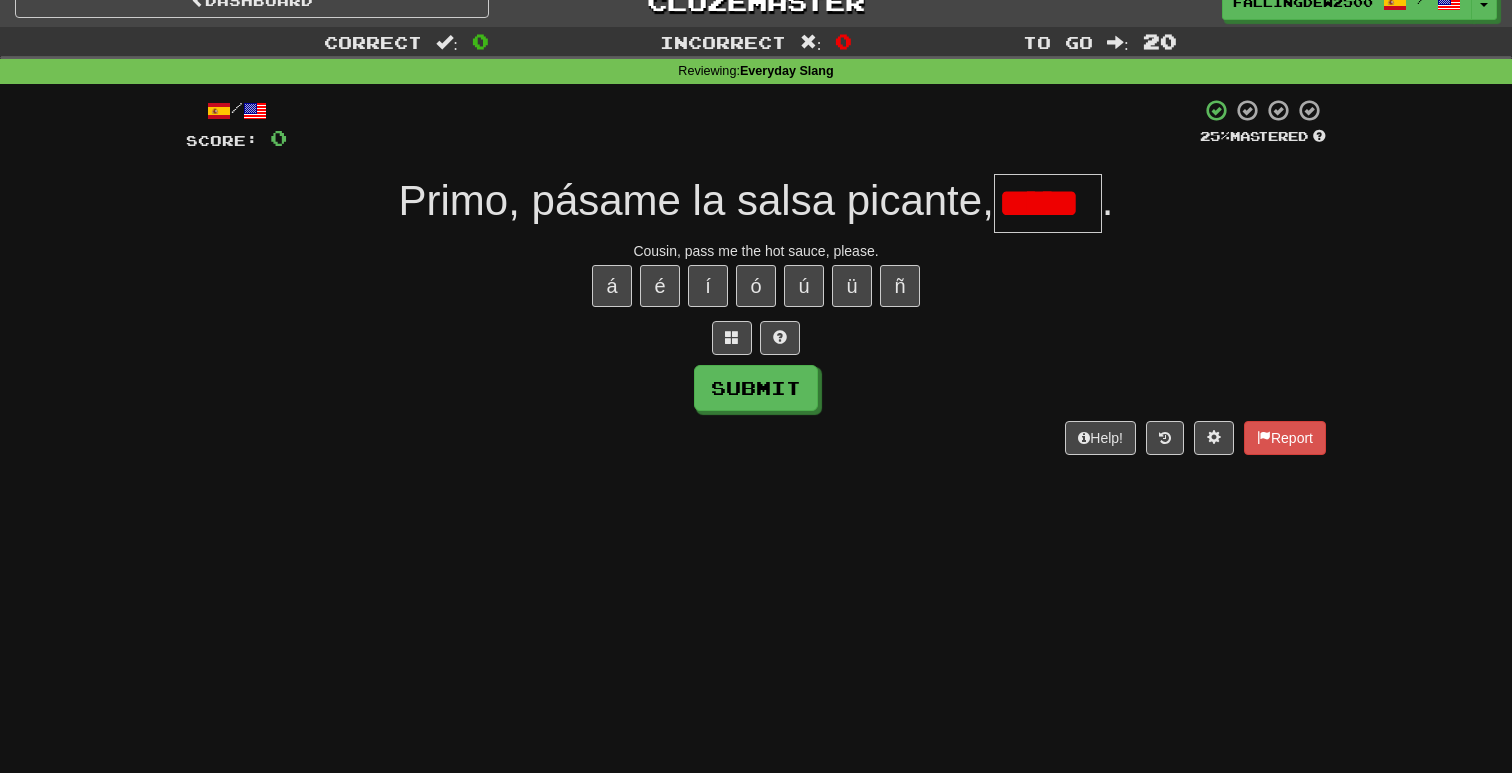 scroll, scrollTop: 0, scrollLeft: 0, axis: both 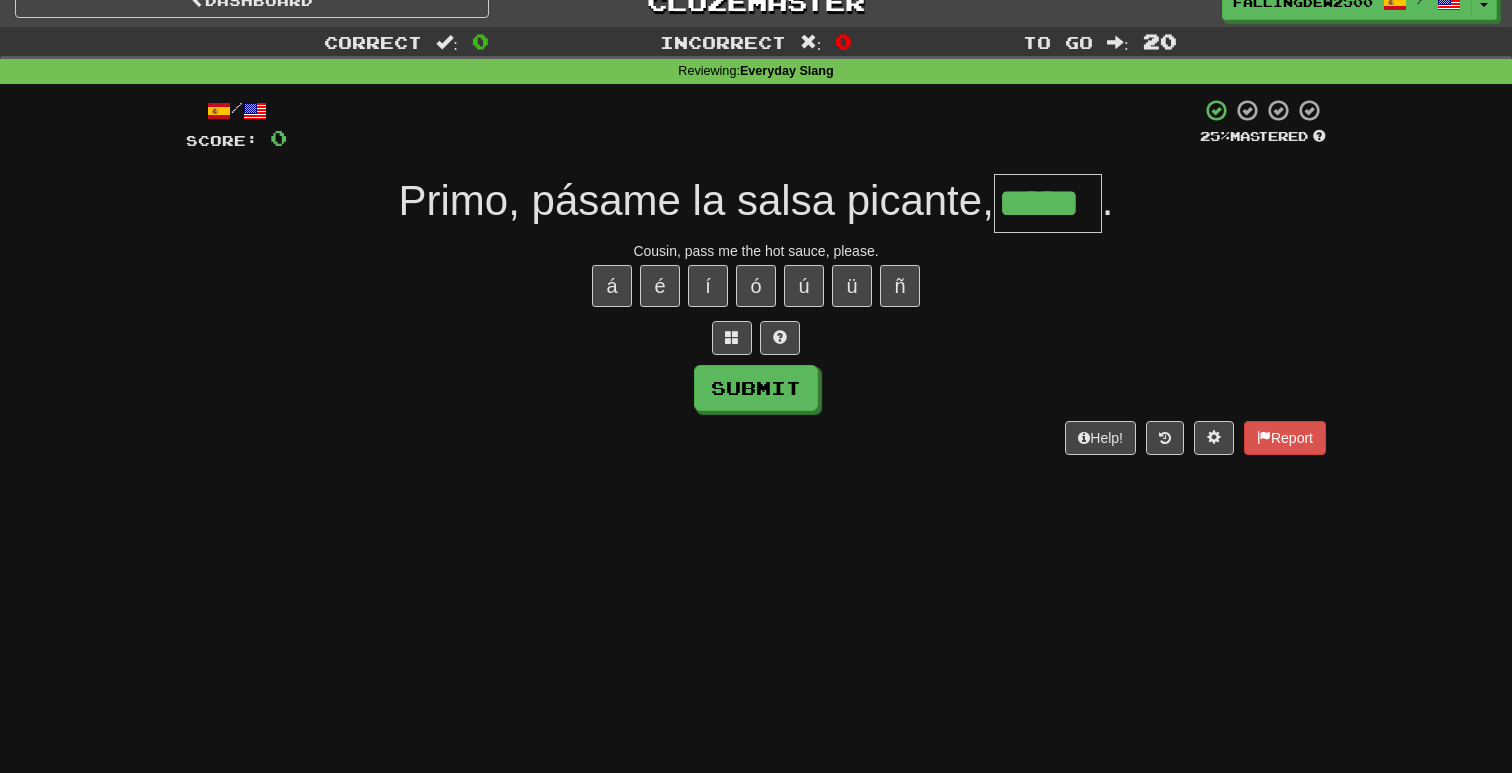 type on "*****" 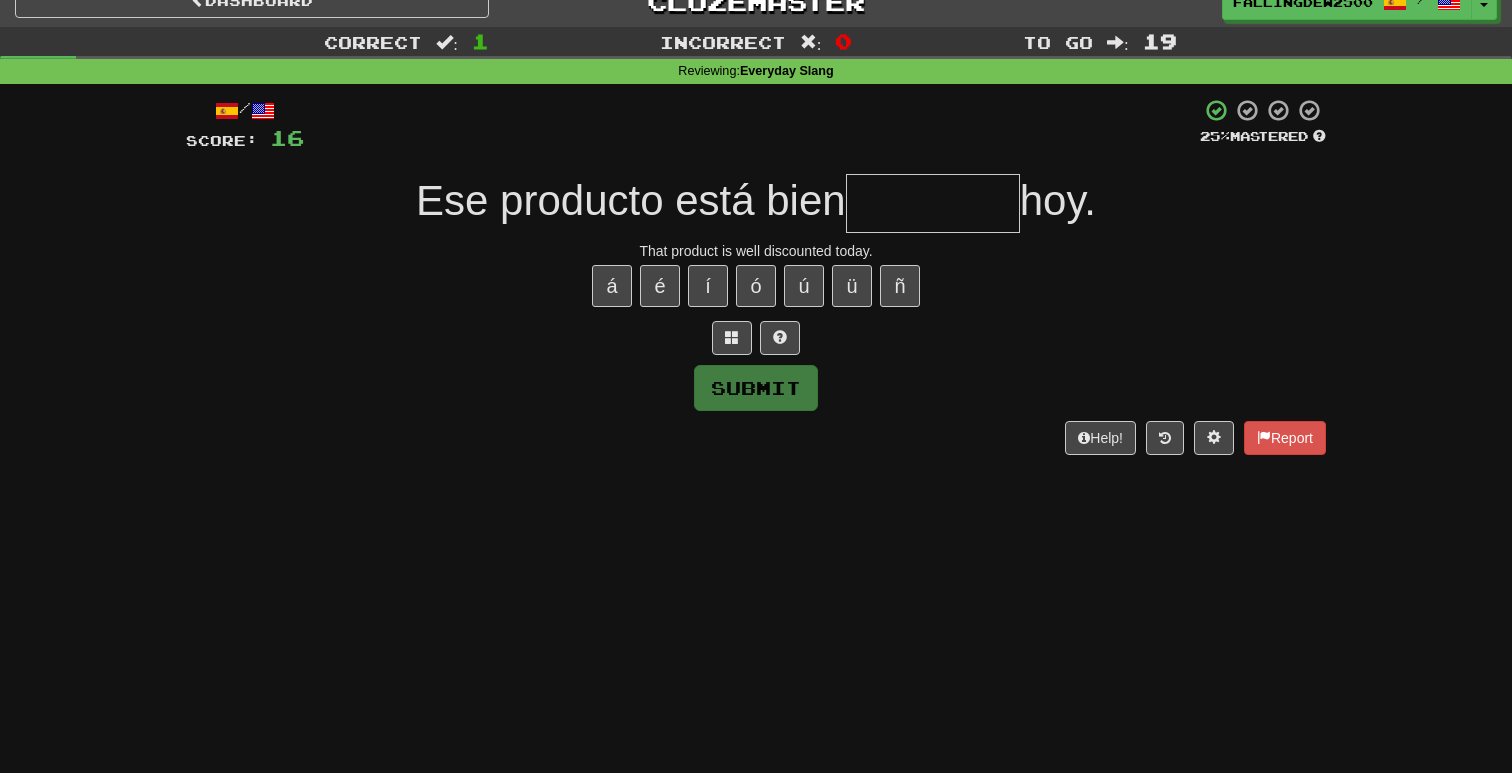 type on "*" 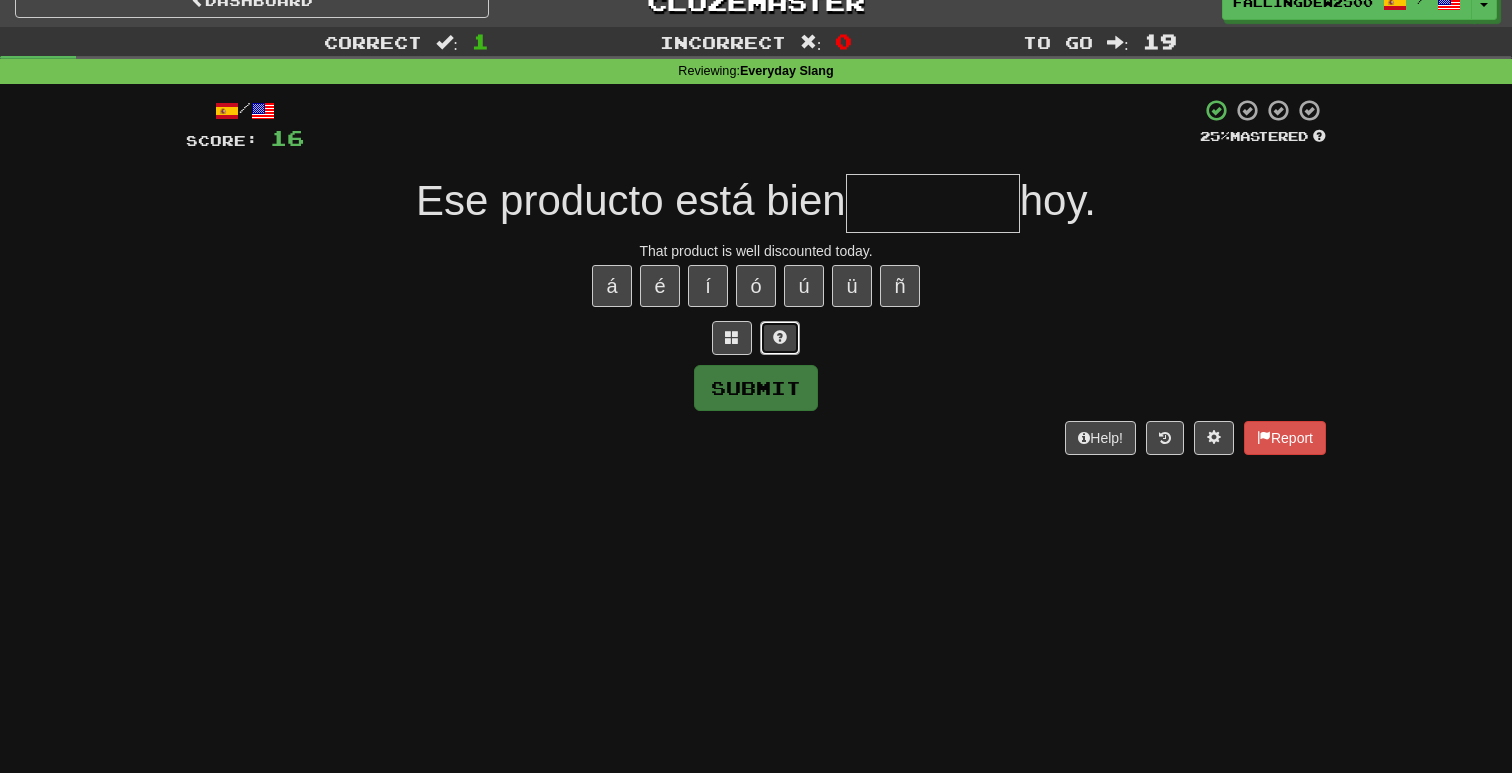click at bounding box center [780, 337] 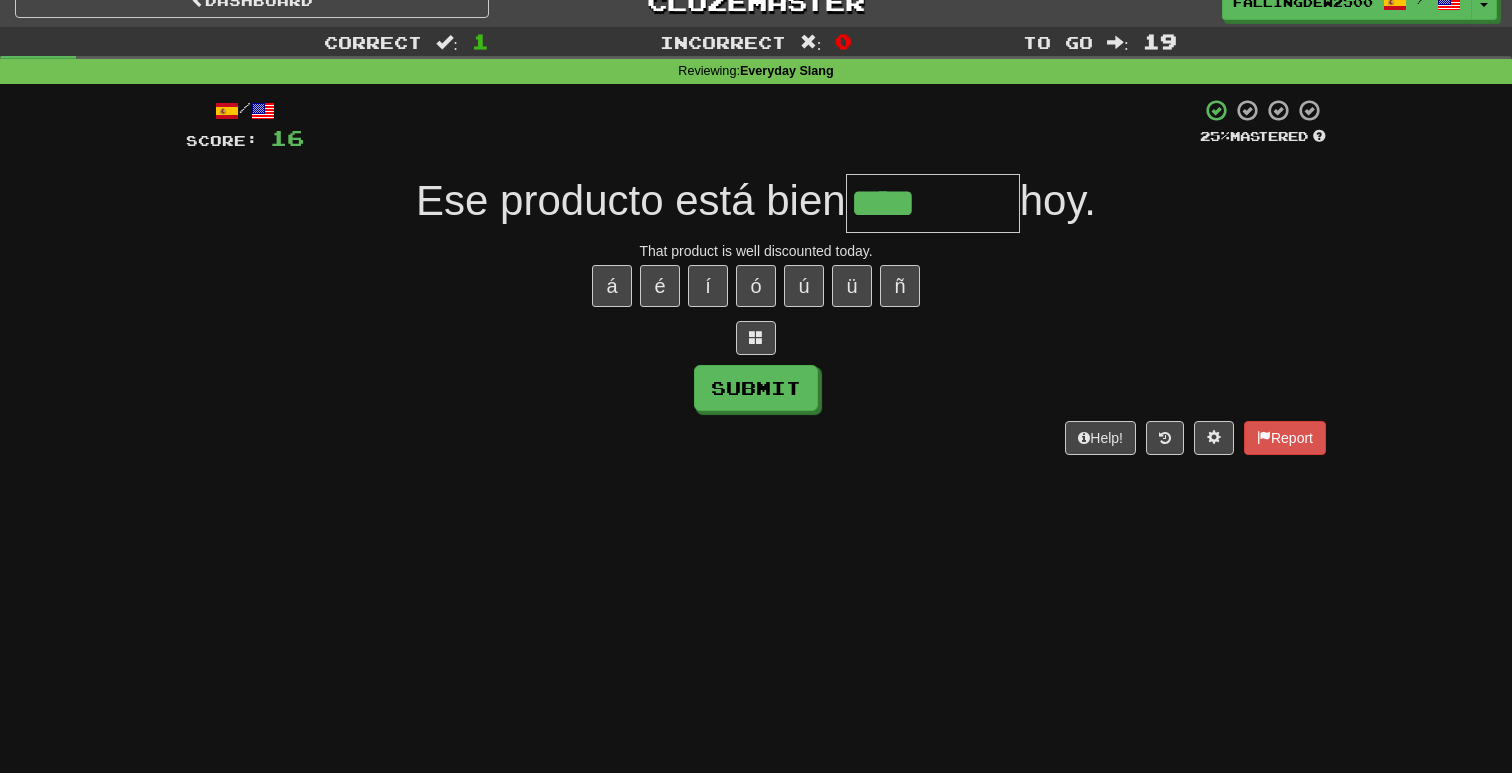 type on "********" 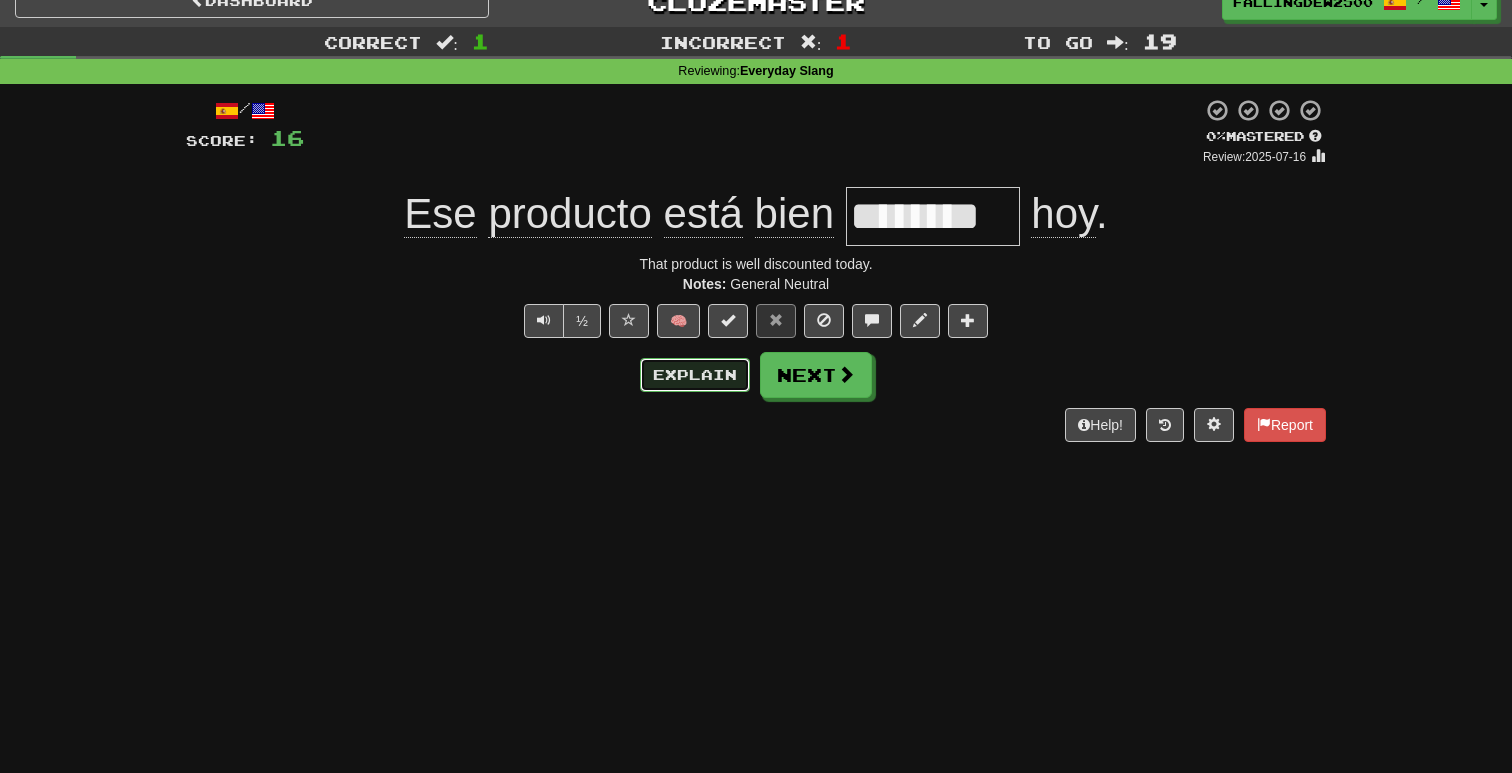 click on "Explain" at bounding box center [695, 375] 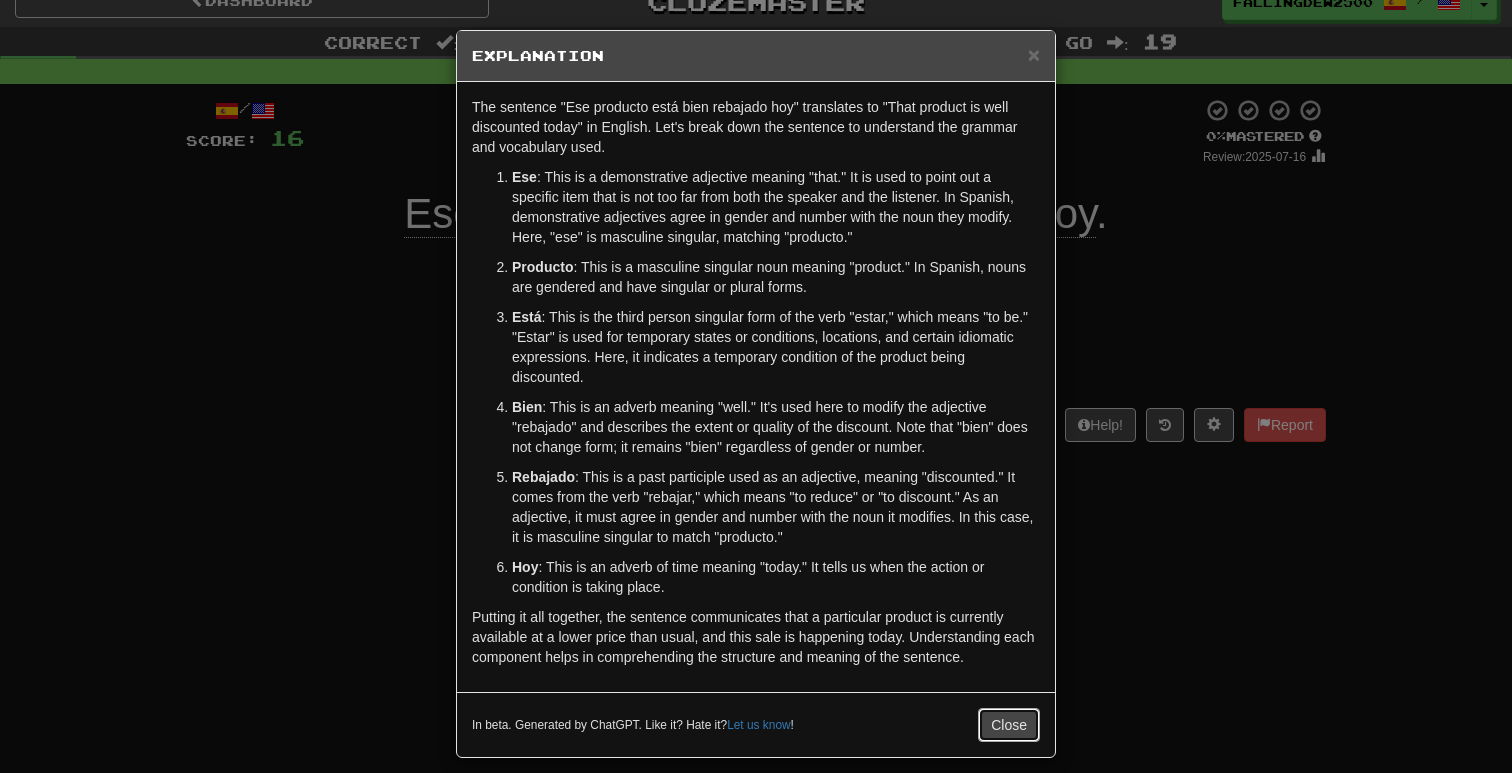 click on "Close" at bounding box center (1009, 725) 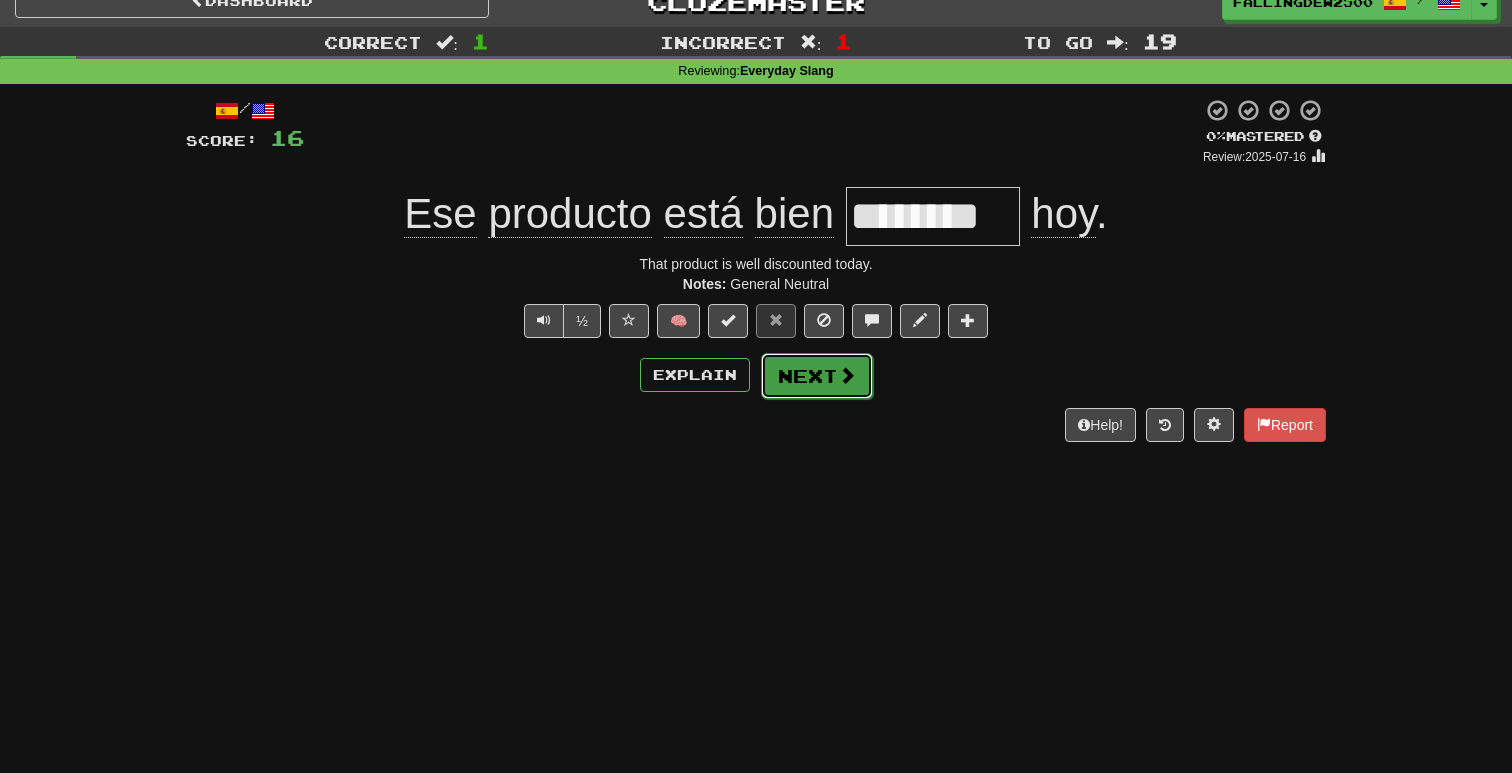 click at bounding box center (847, 375) 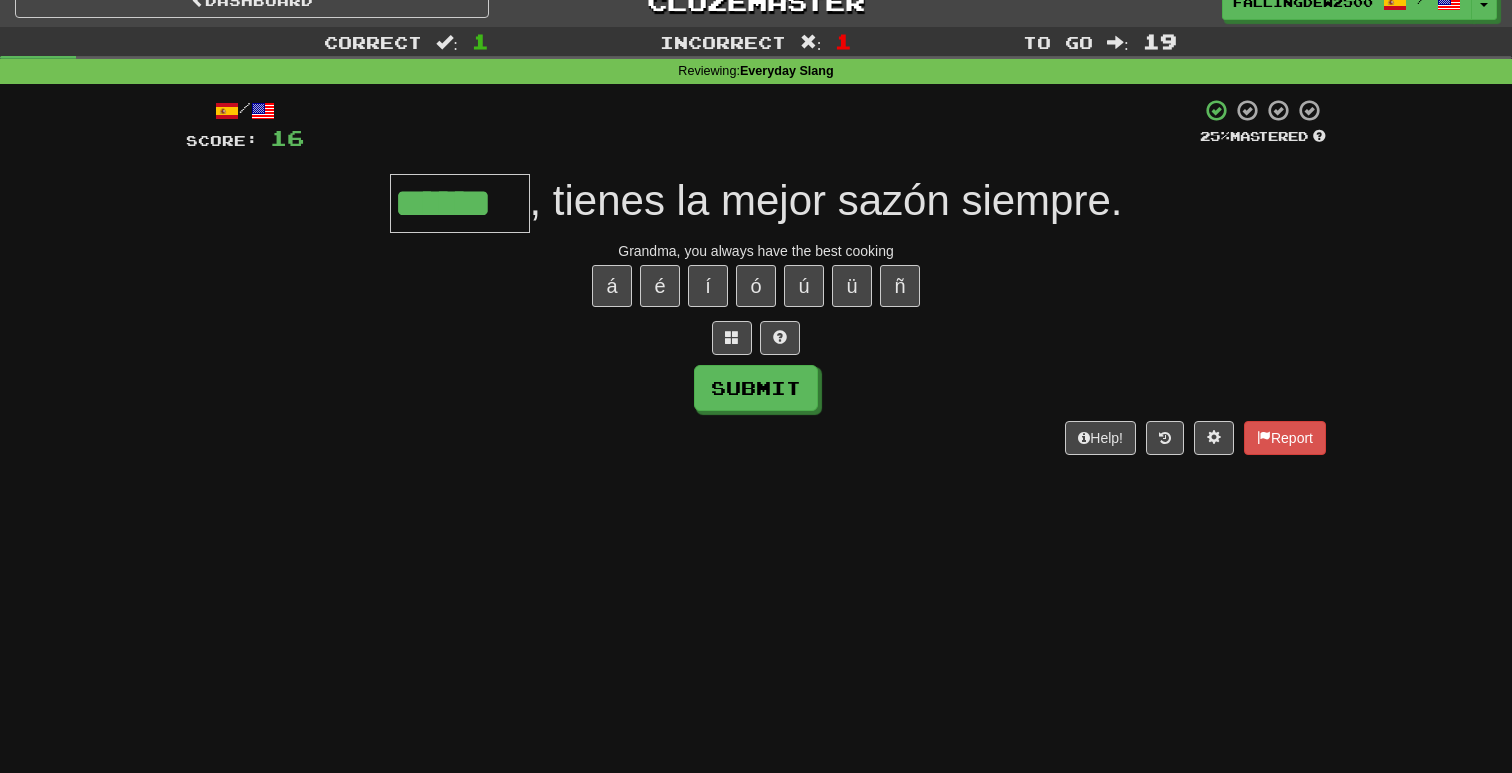 type on "******" 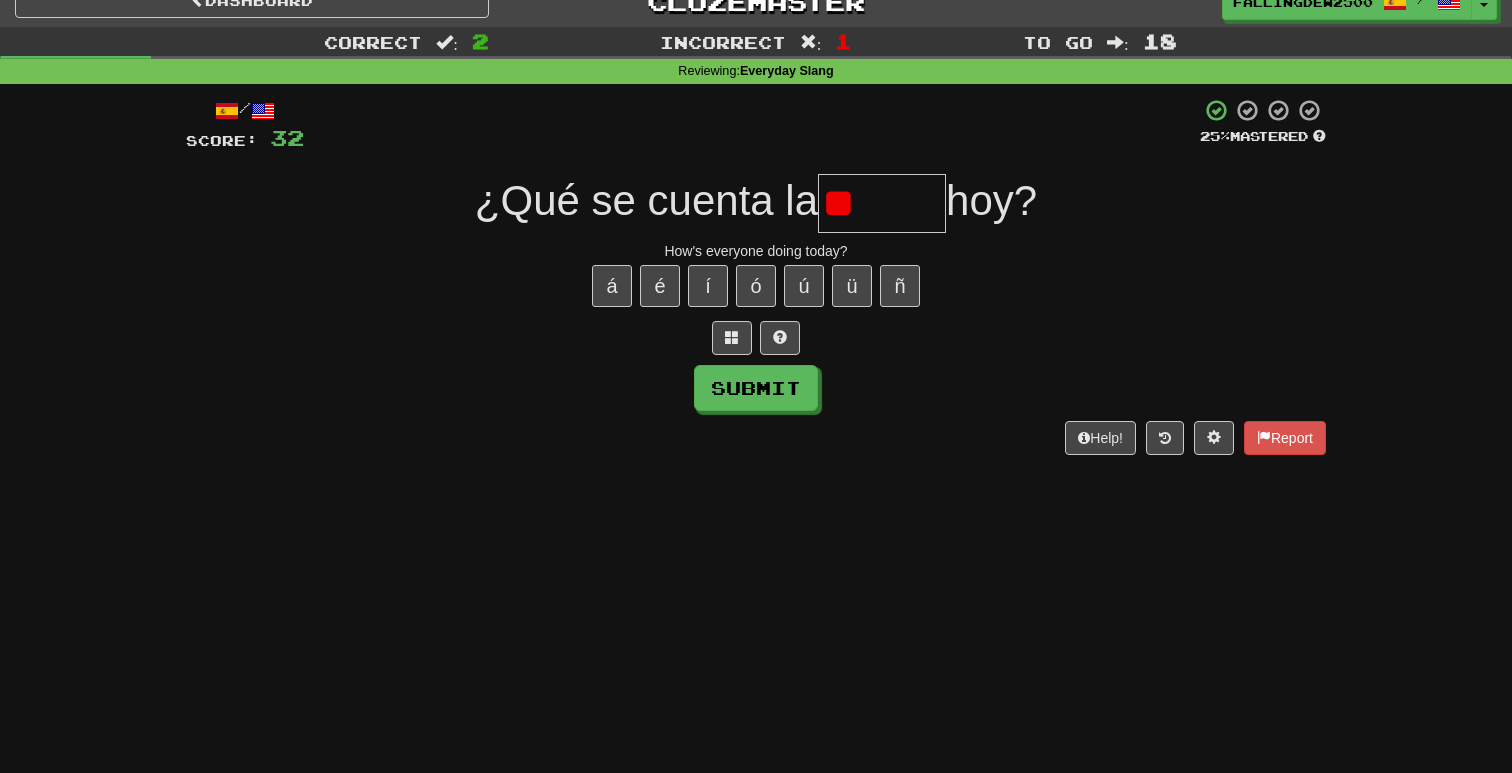 type on "*" 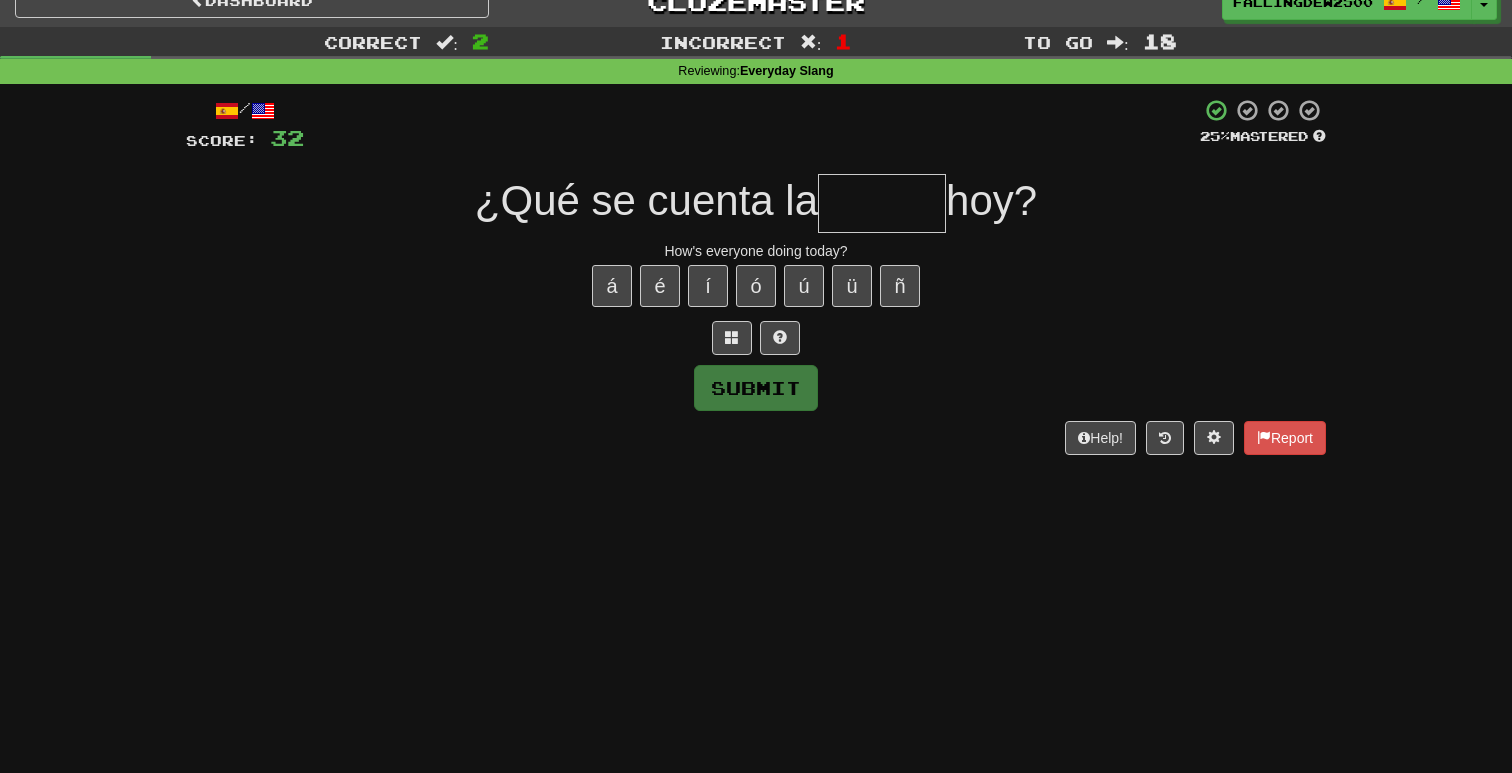 type on "*" 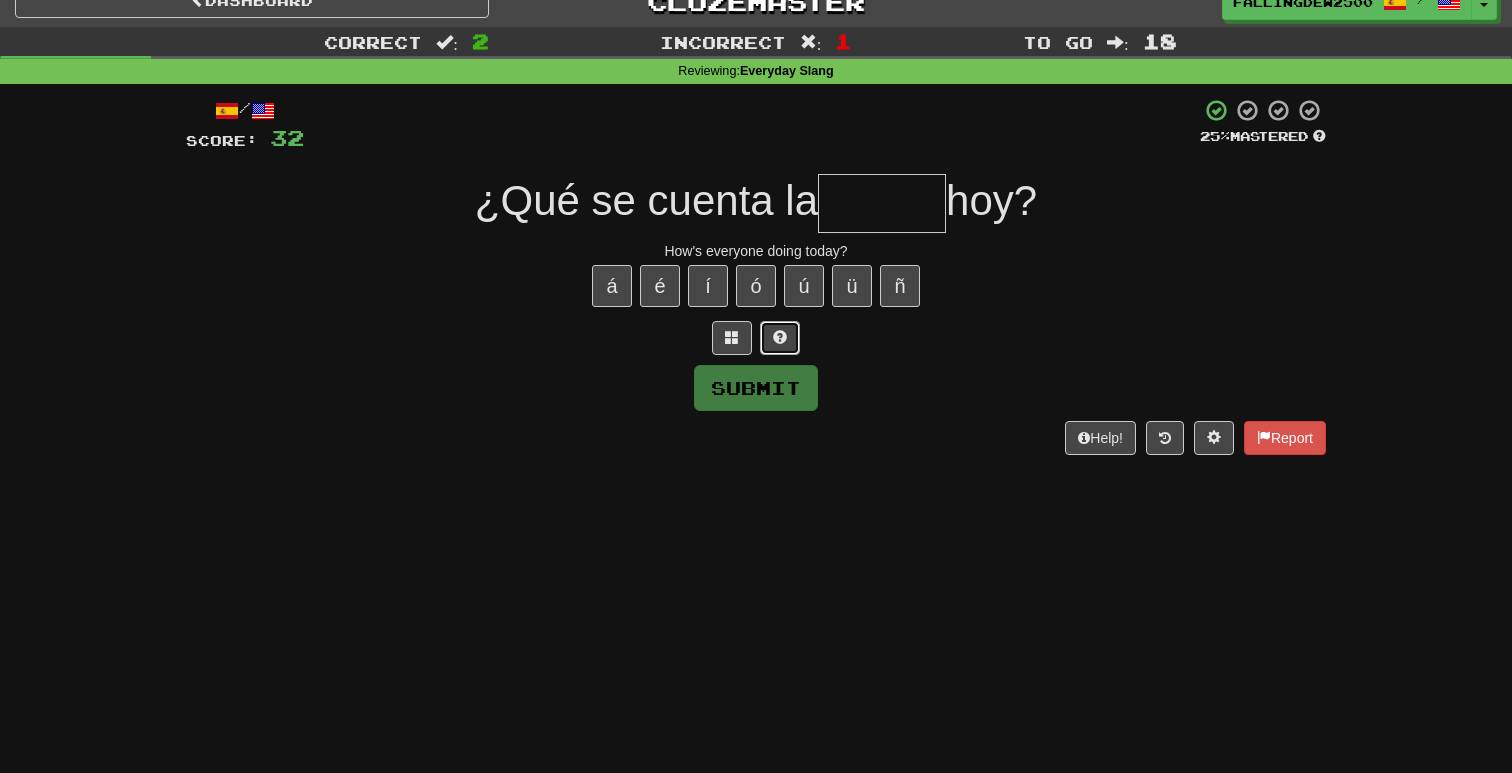 click at bounding box center [780, 337] 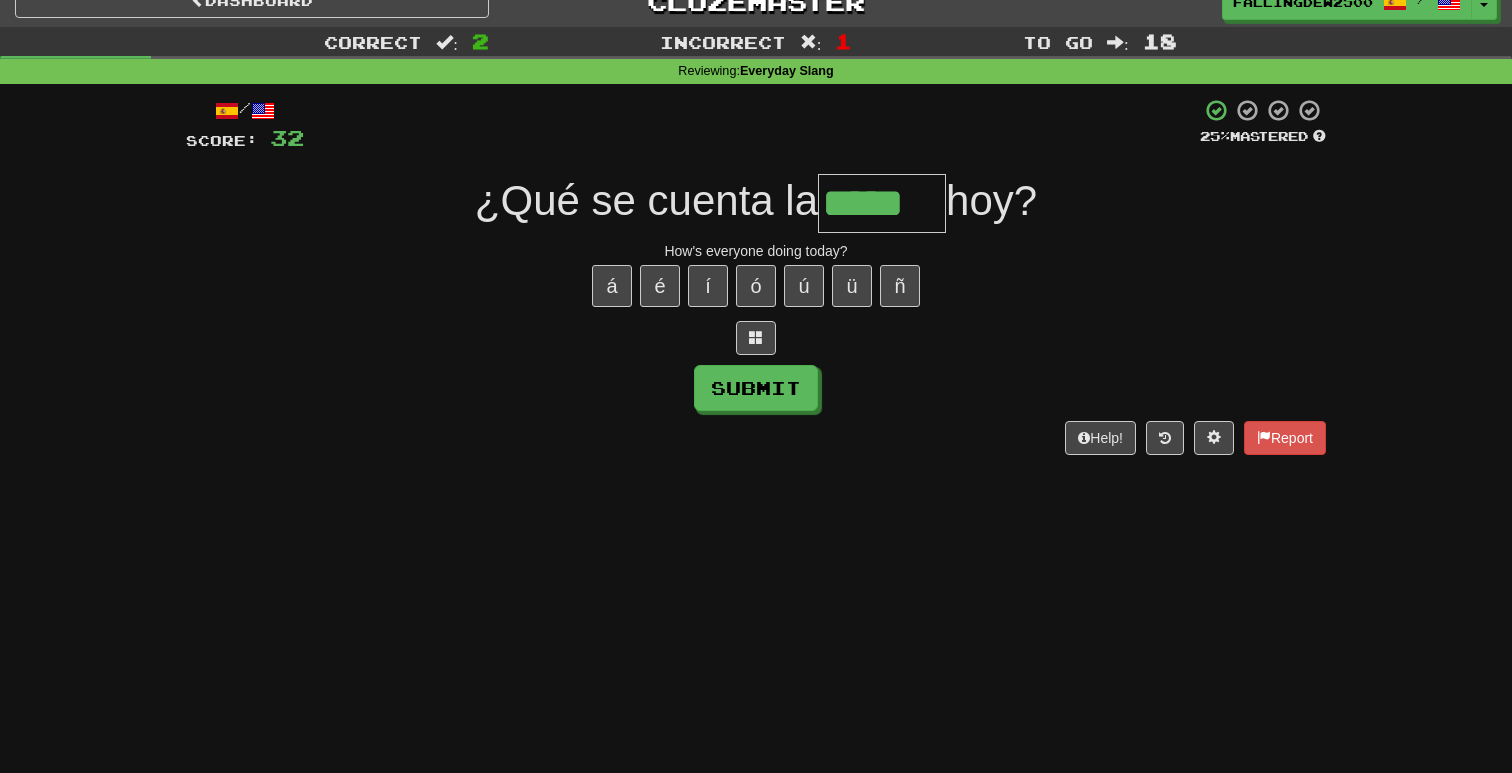 type on "*****" 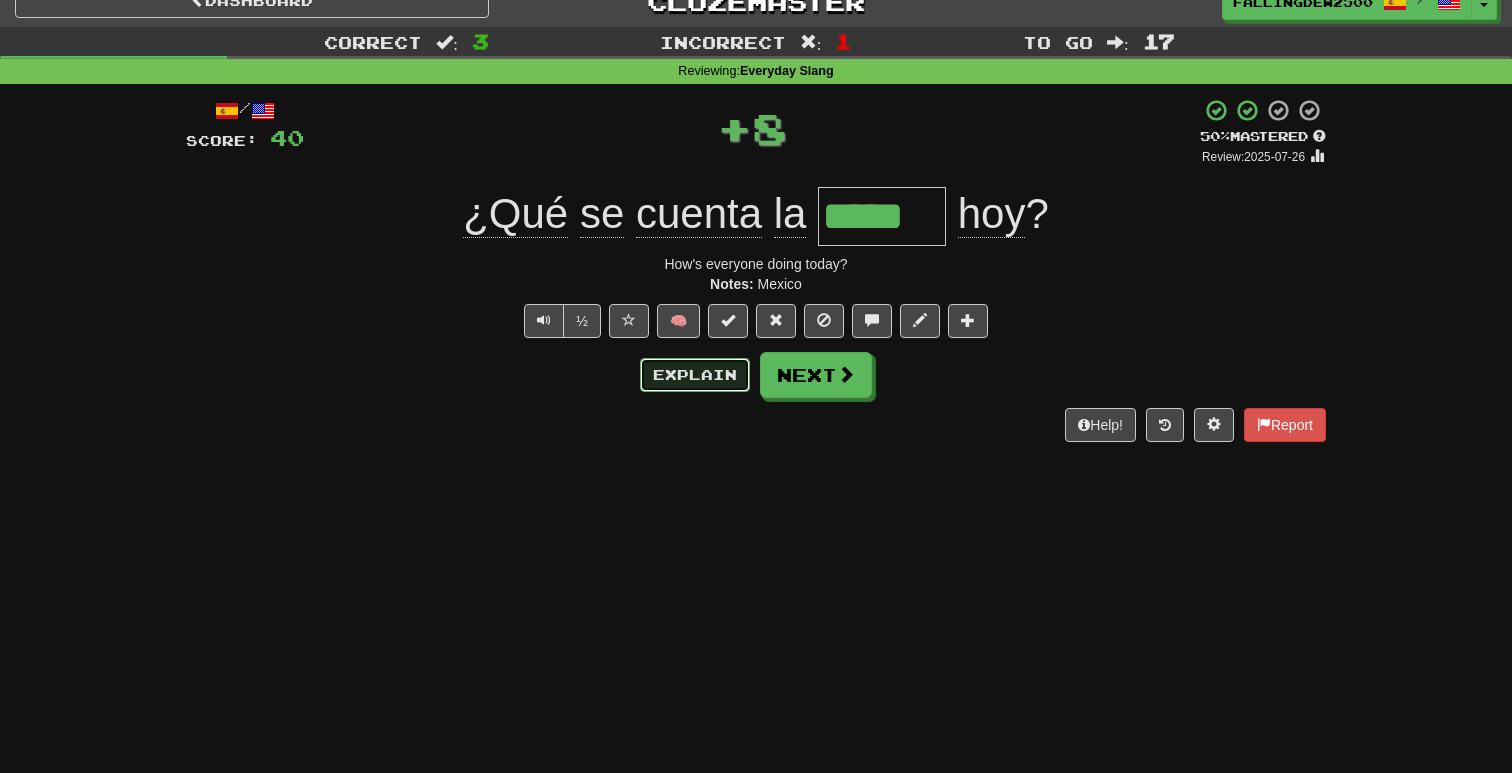 click on "Explain" at bounding box center [695, 375] 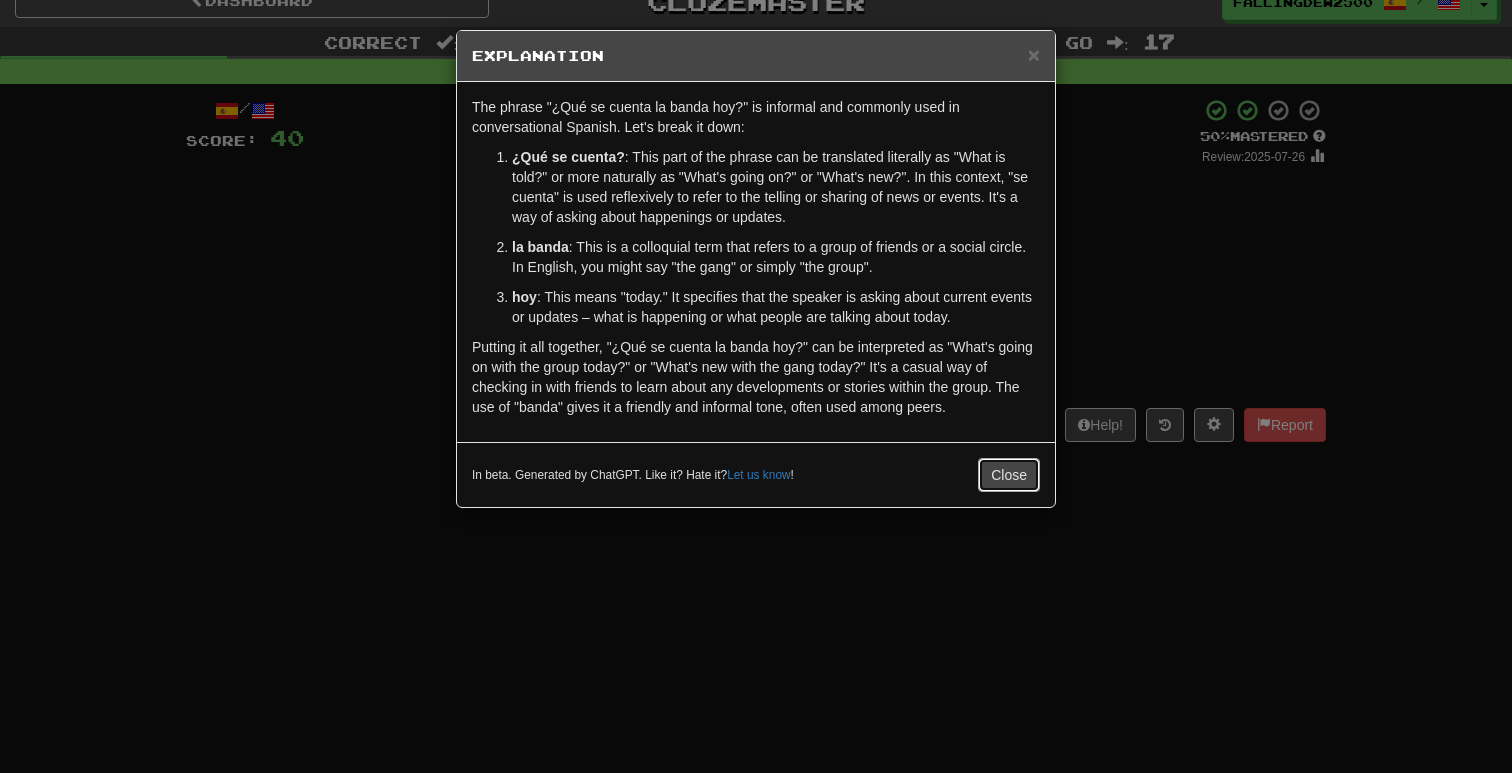 click on "Close" at bounding box center [1009, 475] 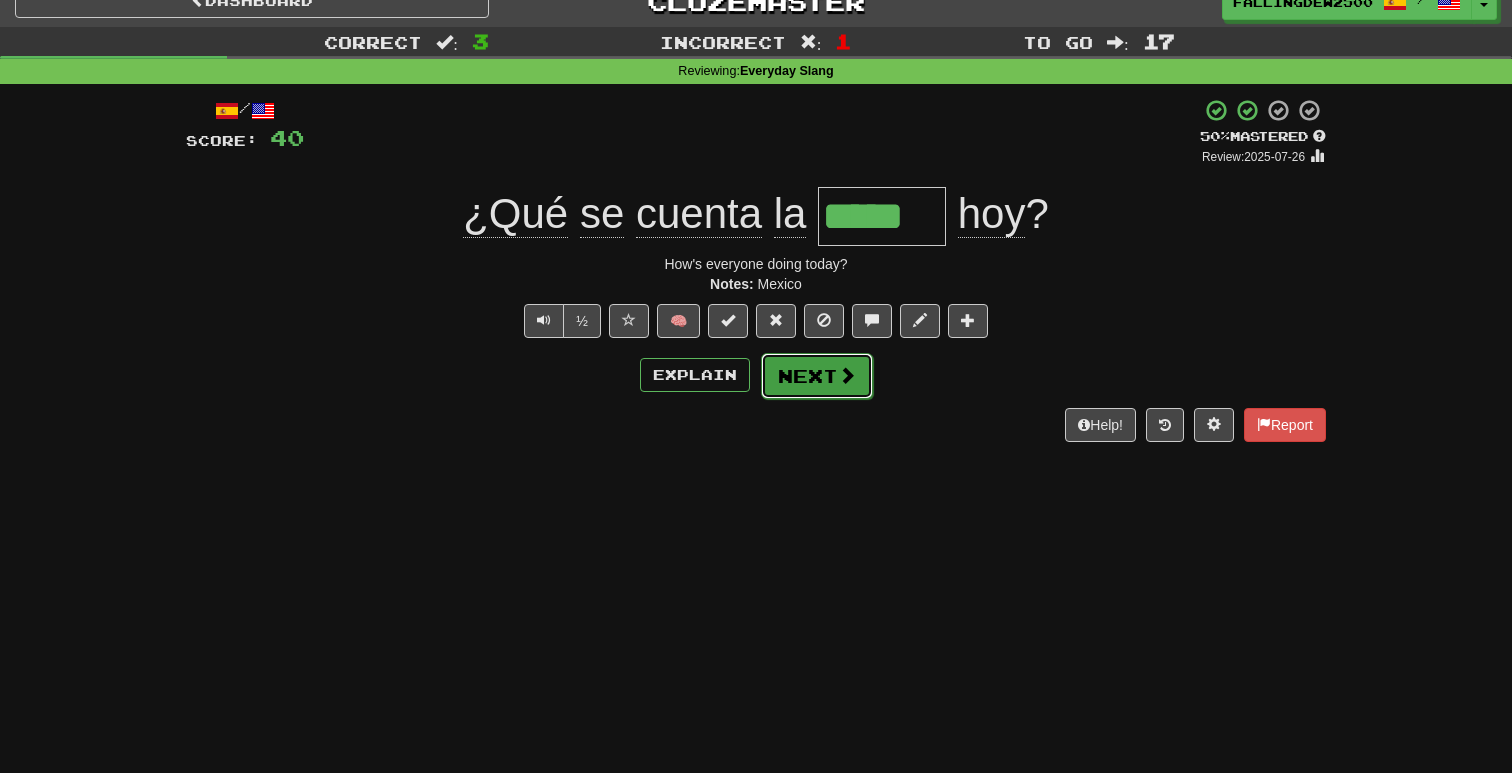 click on "Next" at bounding box center [817, 376] 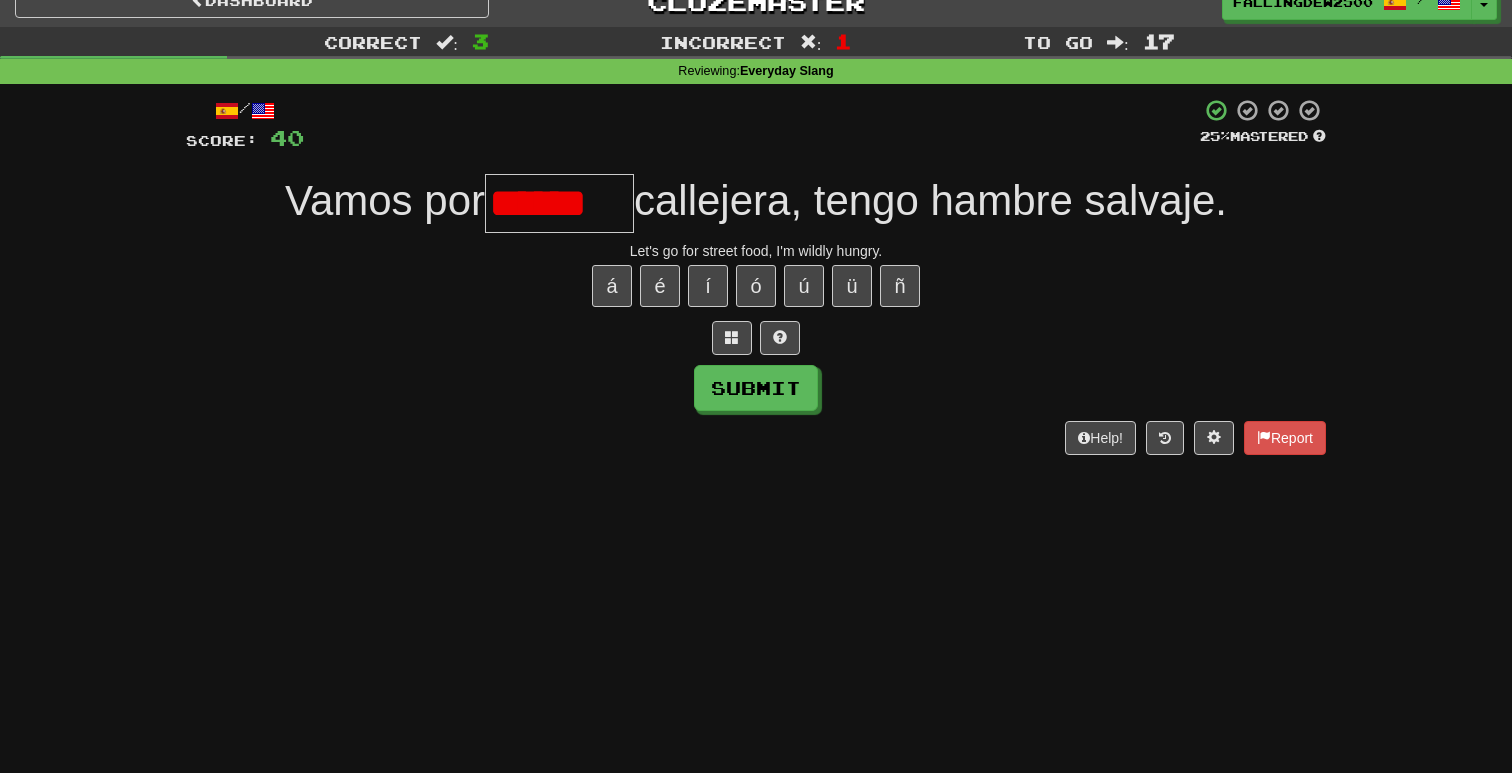 scroll, scrollTop: 0, scrollLeft: 0, axis: both 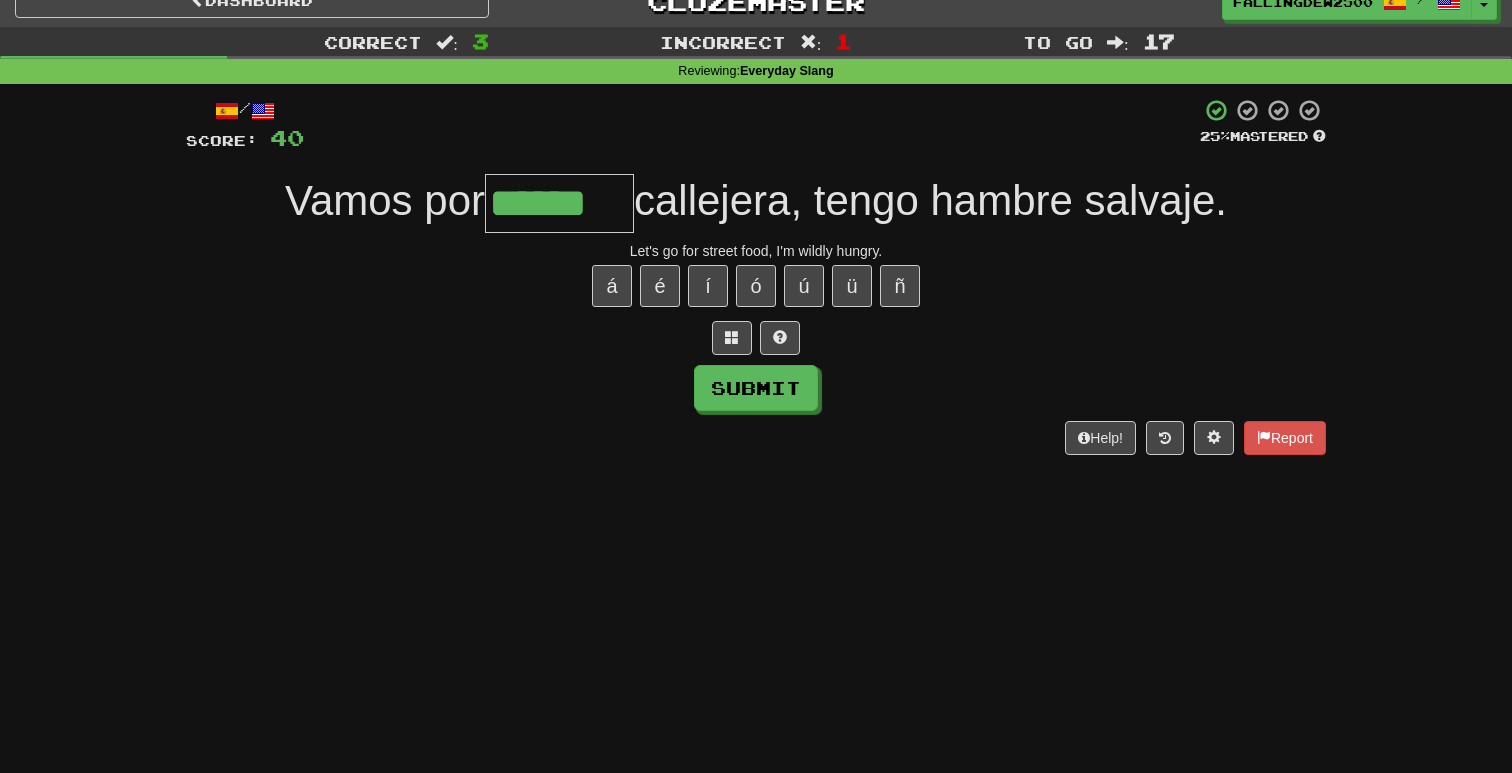 type on "******" 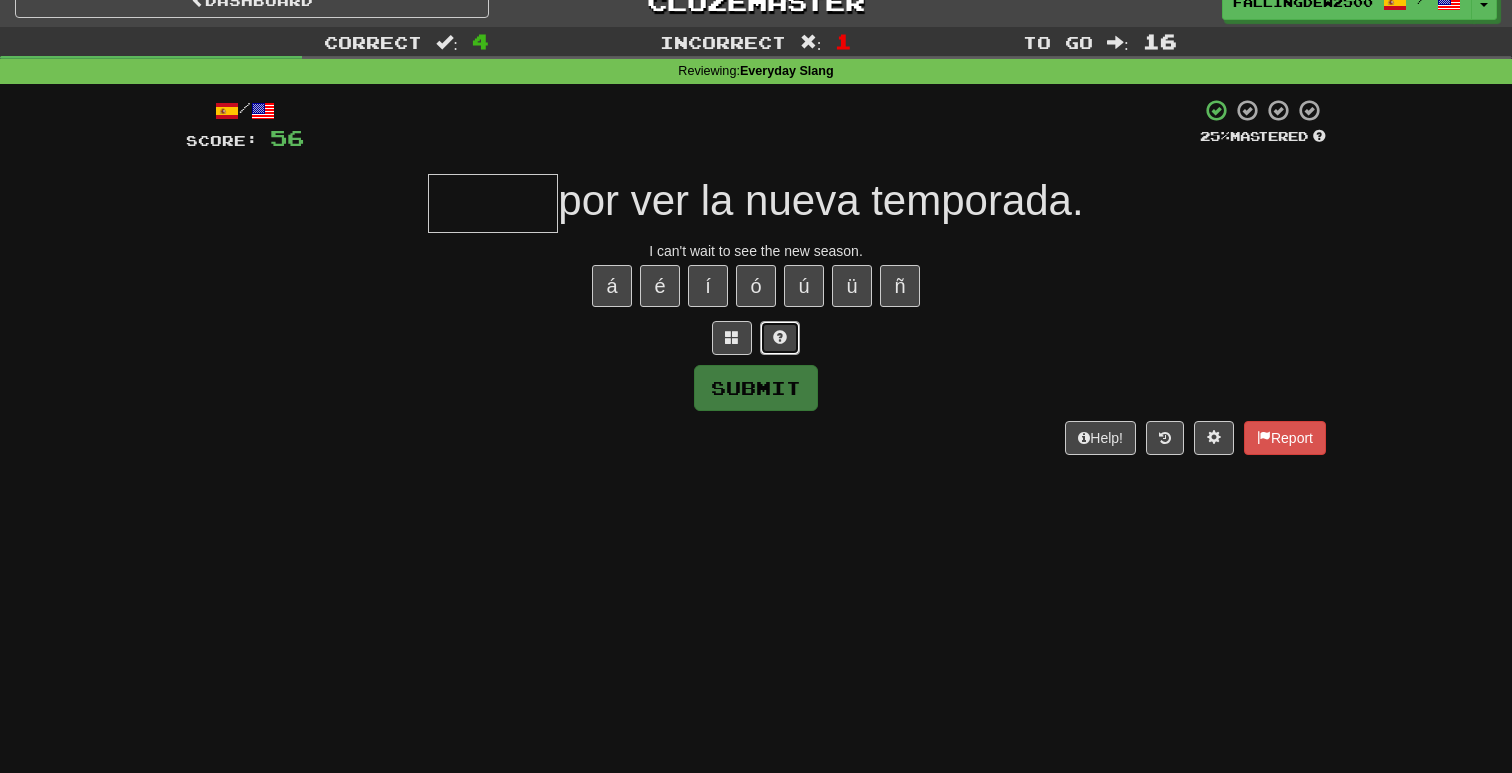 click at bounding box center (780, 337) 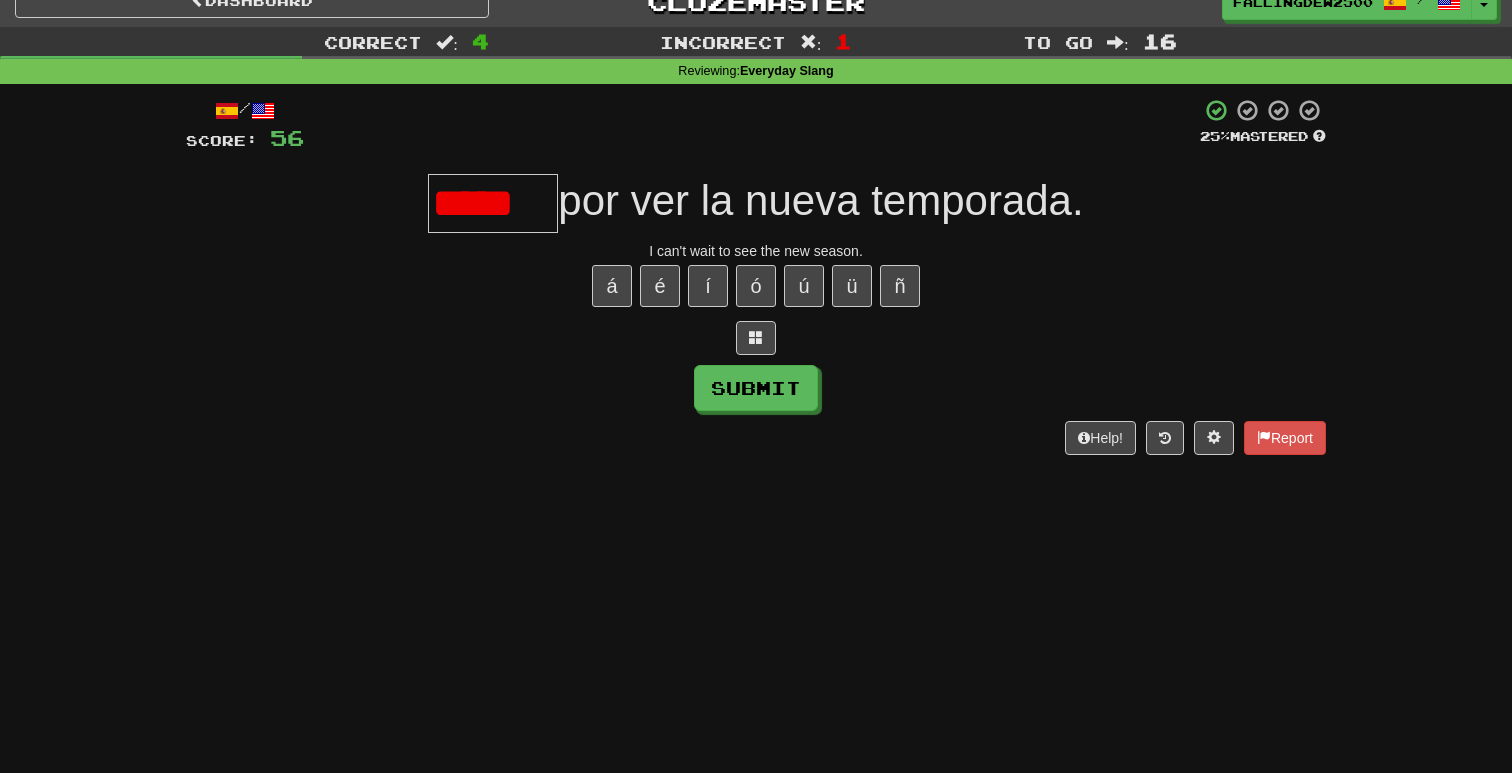 scroll, scrollTop: 0, scrollLeft: 0, axis: both 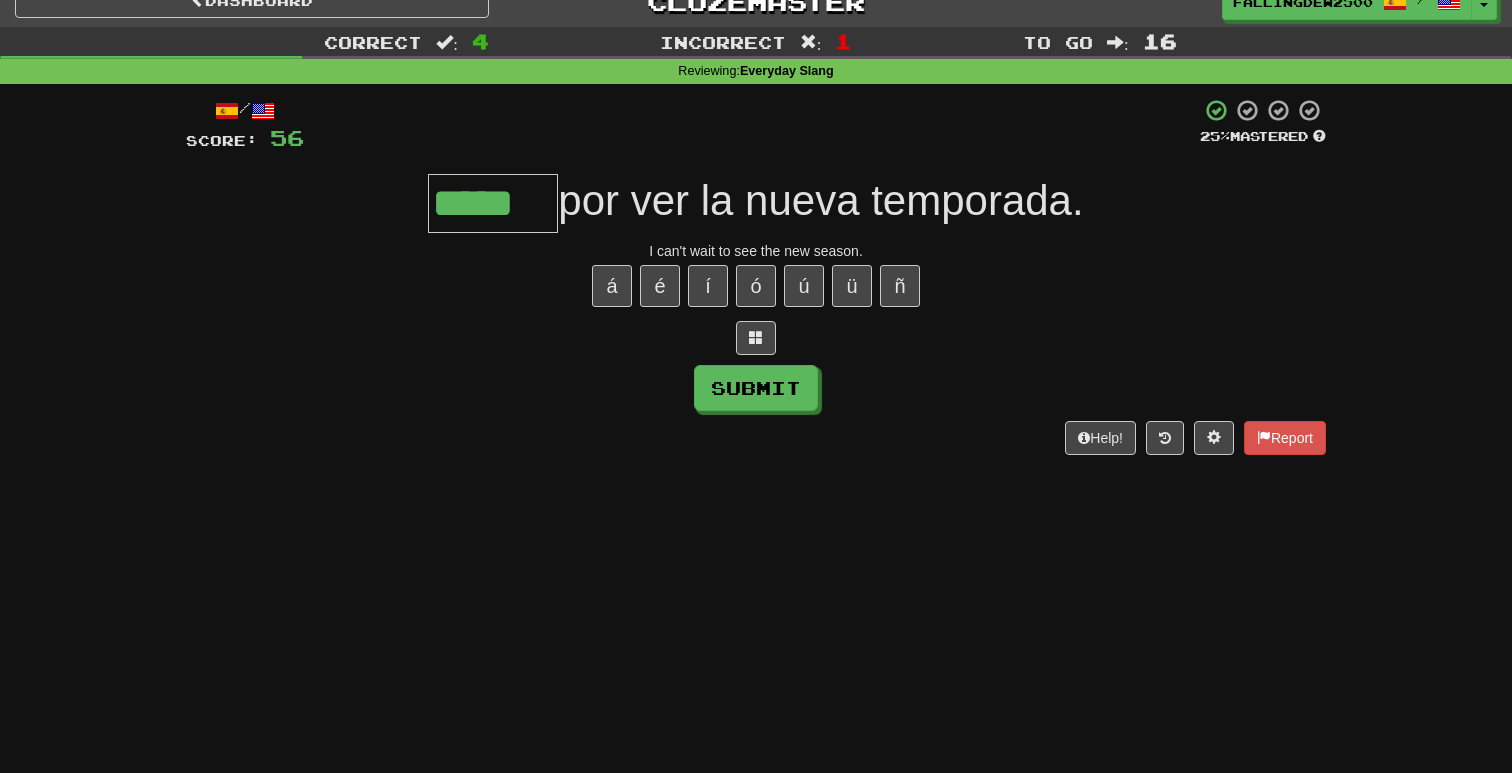 type on "*****" 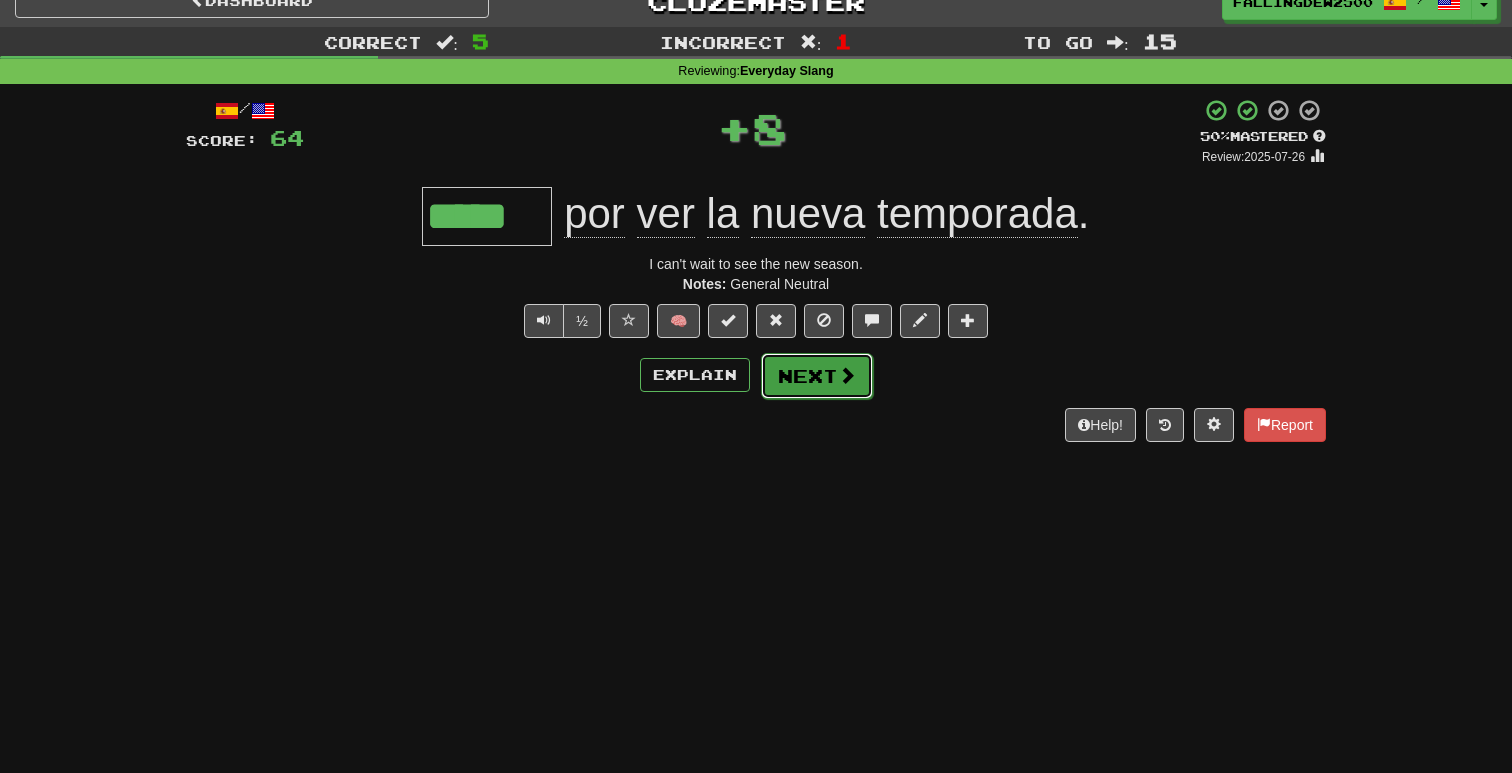 click on "Next" at bounding box center [817, 376] 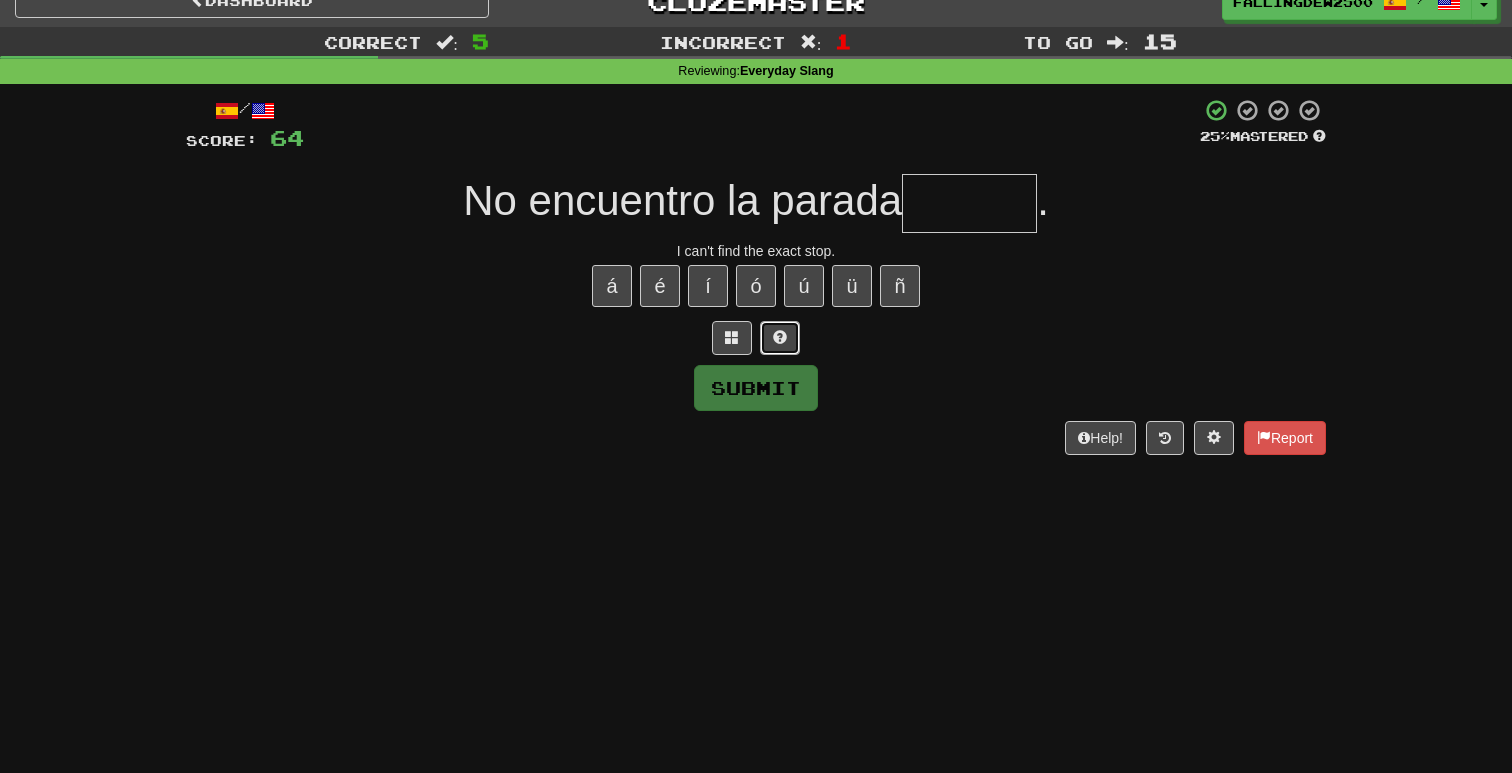 click at bounding box center [780, 338] 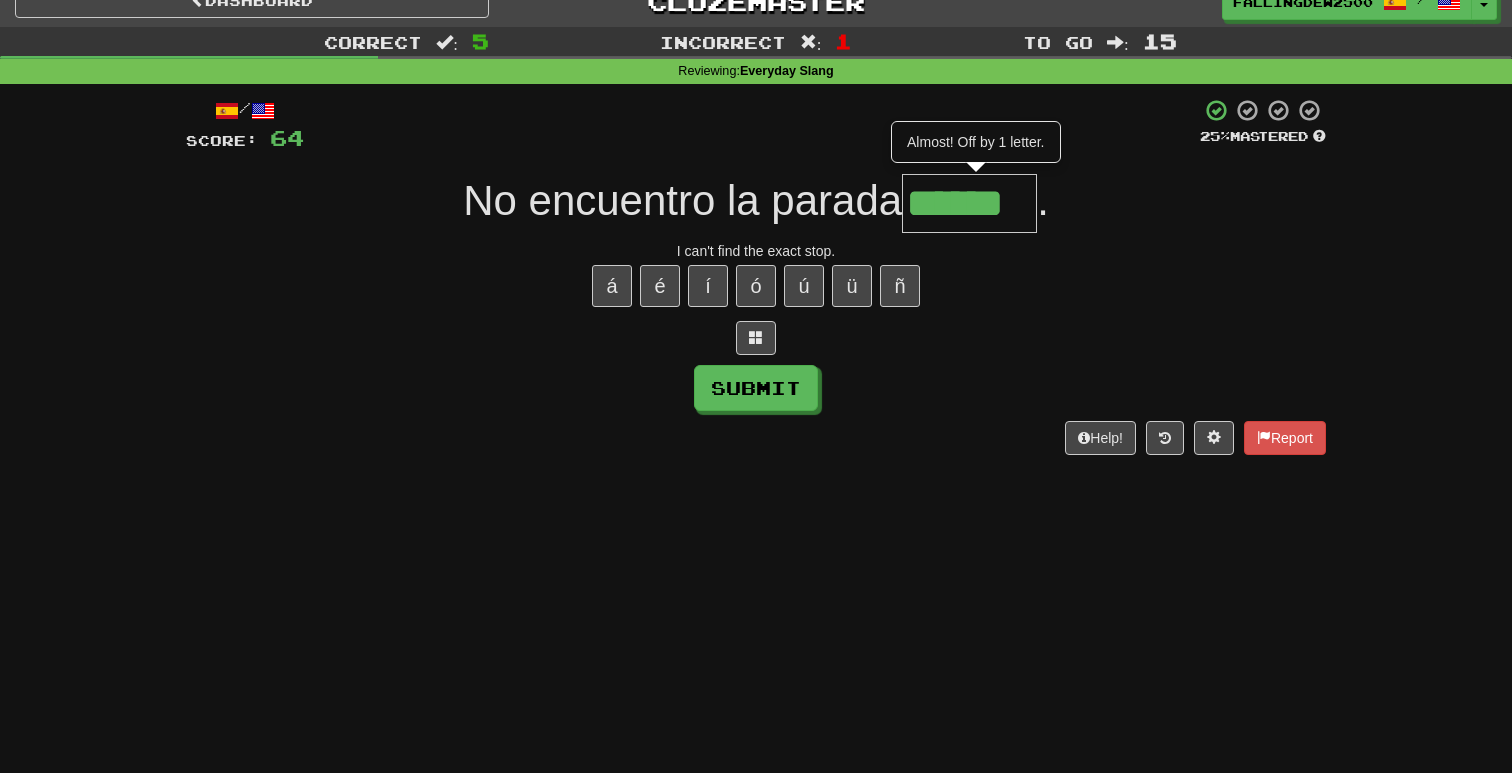 type on "******" 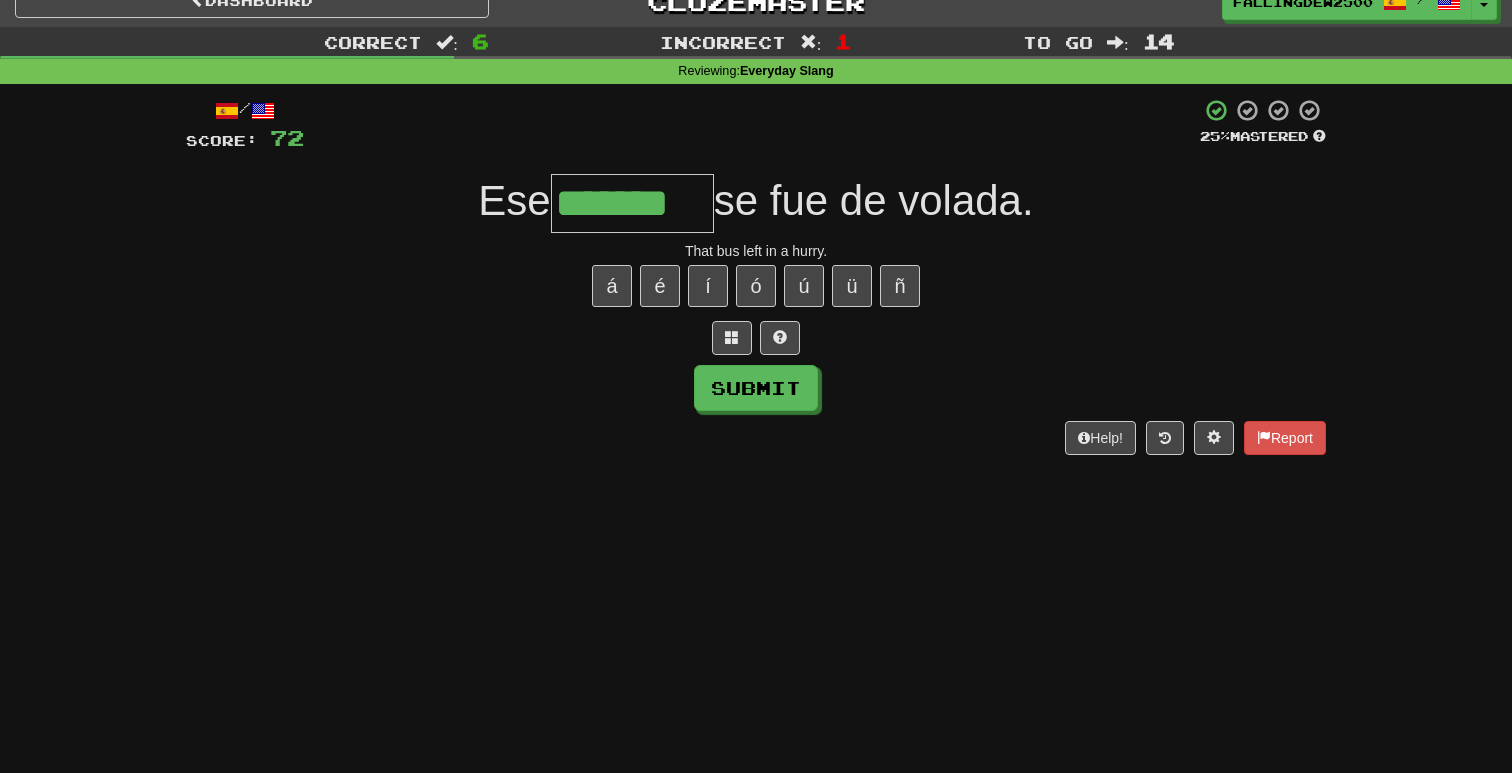 type on "*******" 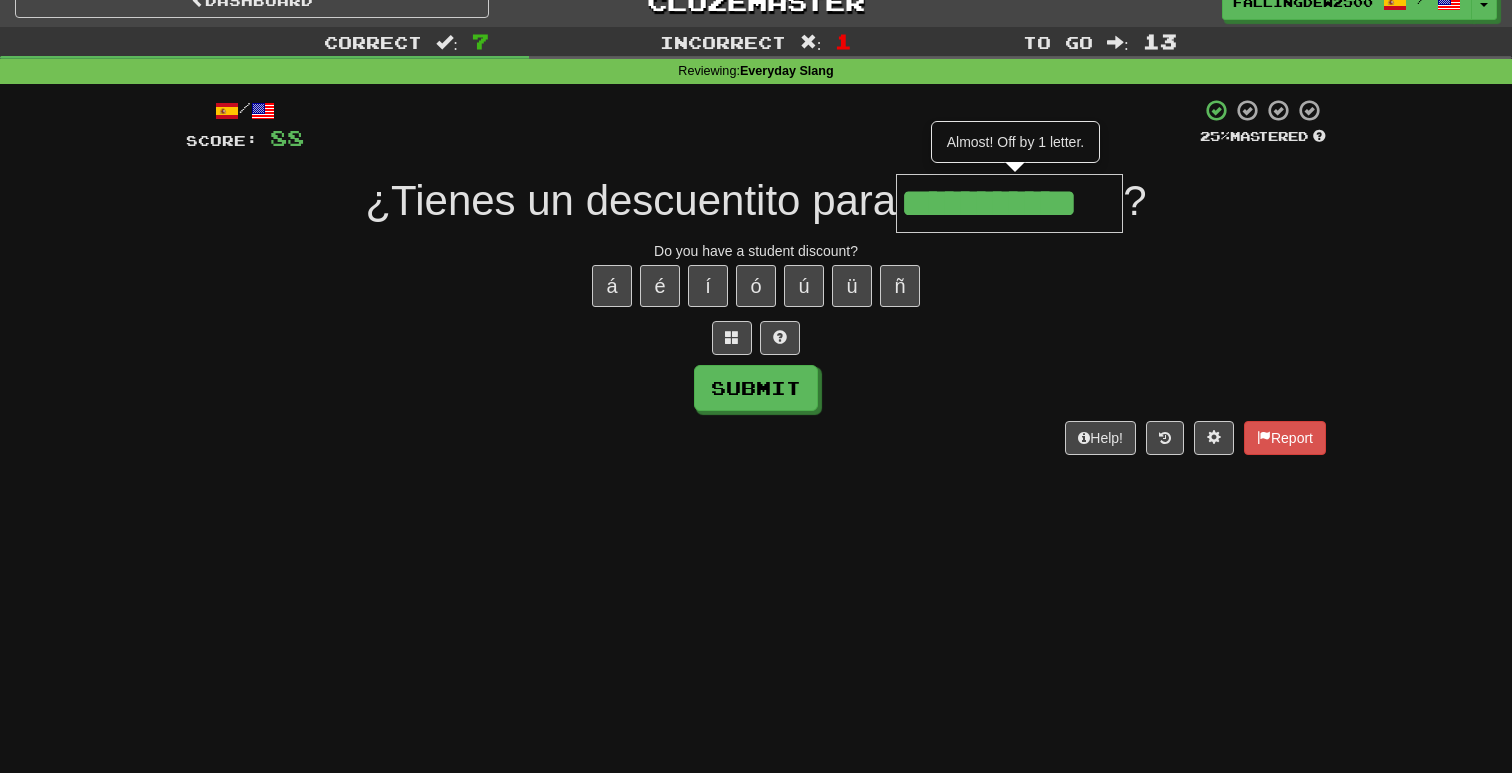 type on "**********" 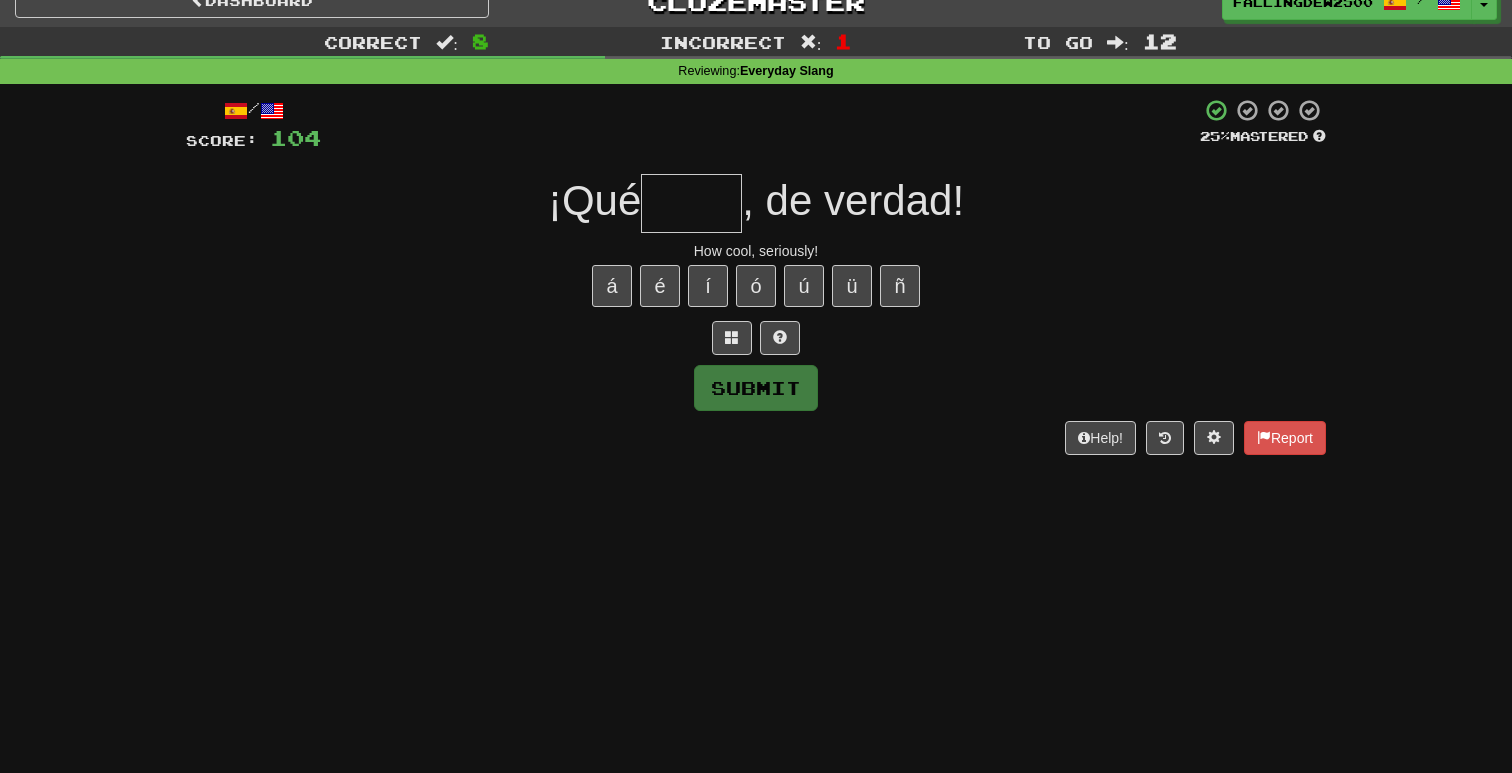 type on "*" 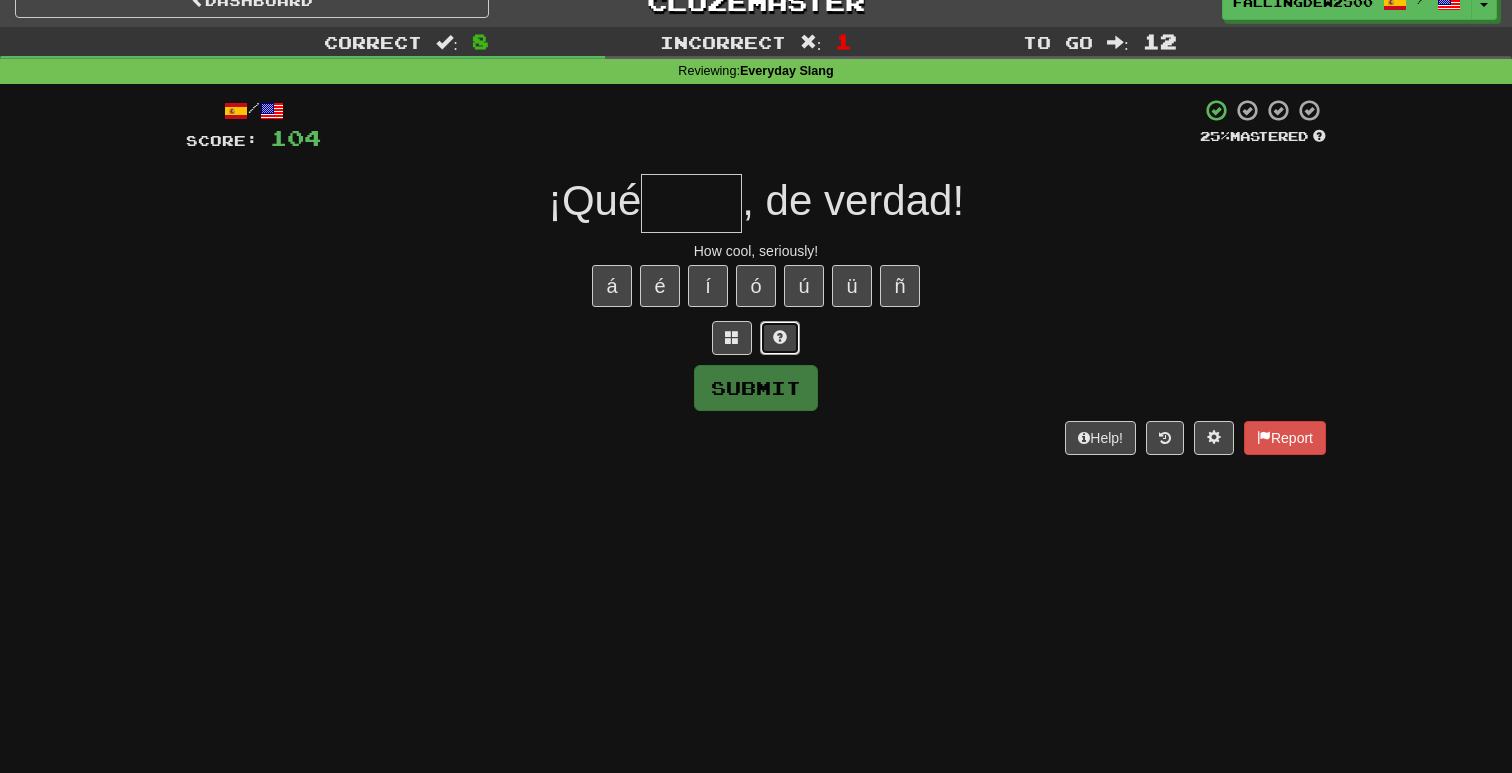click at bounding box center (780, 338) 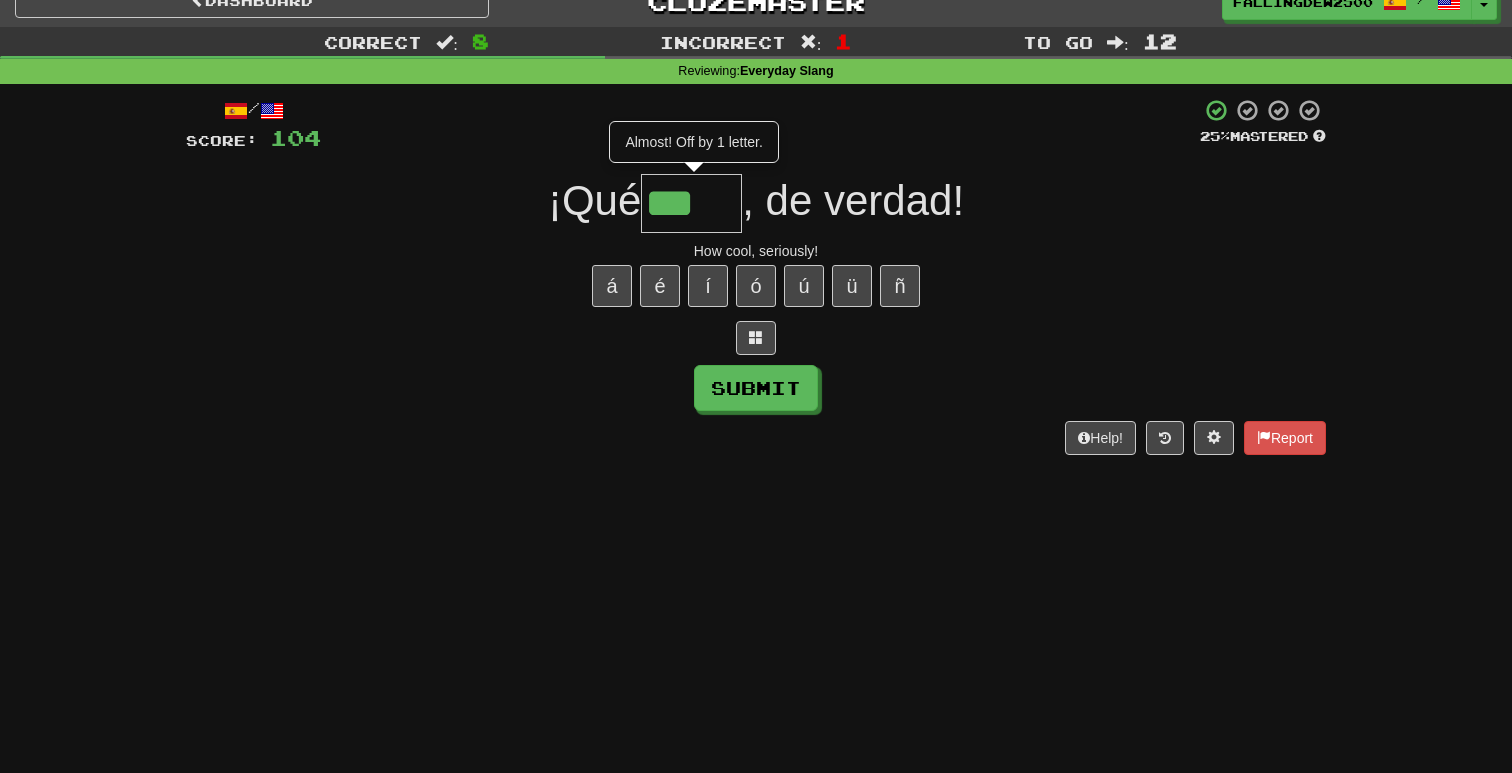 scroll, scrollTop: 0, scrollLeft: 0, axis: both 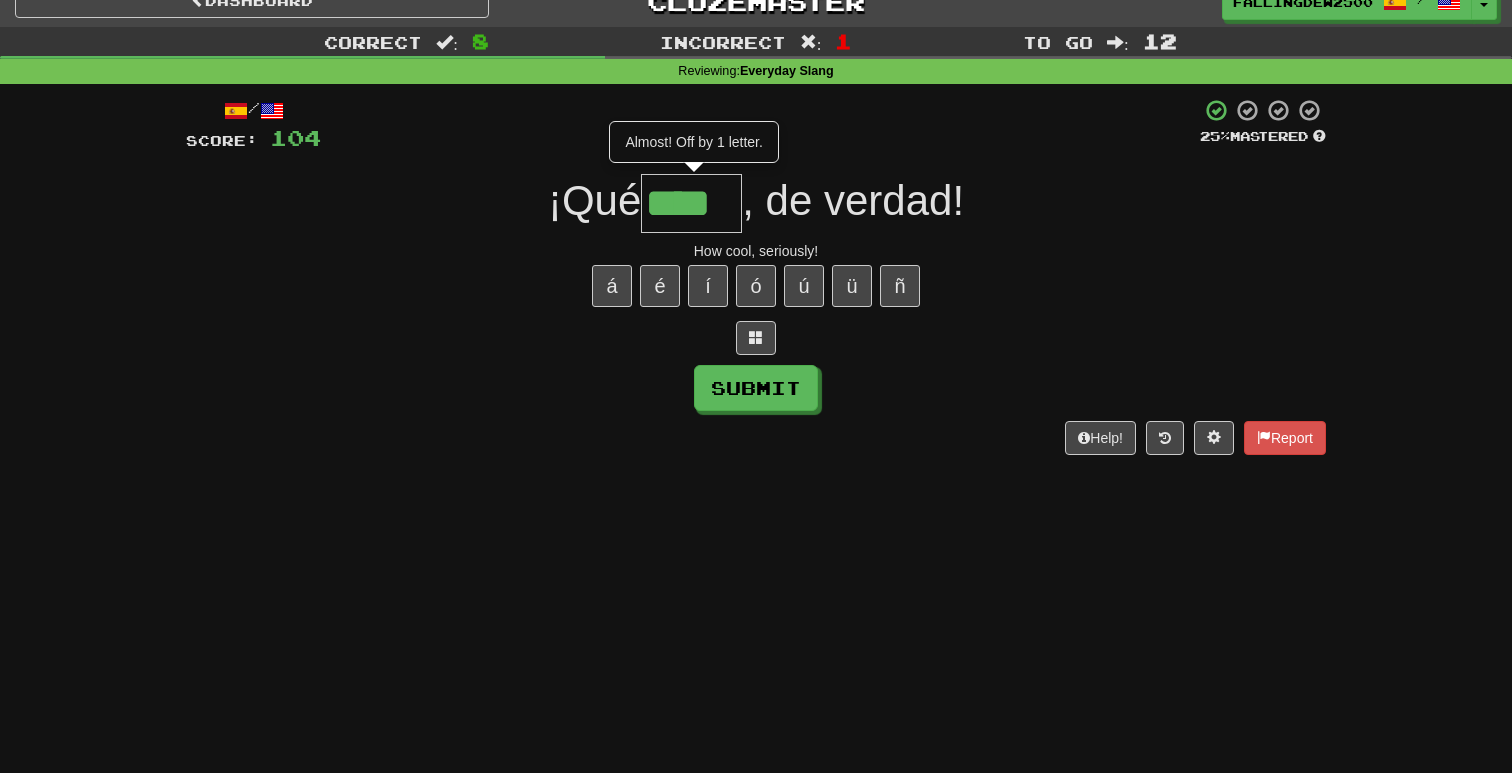 type on "****" 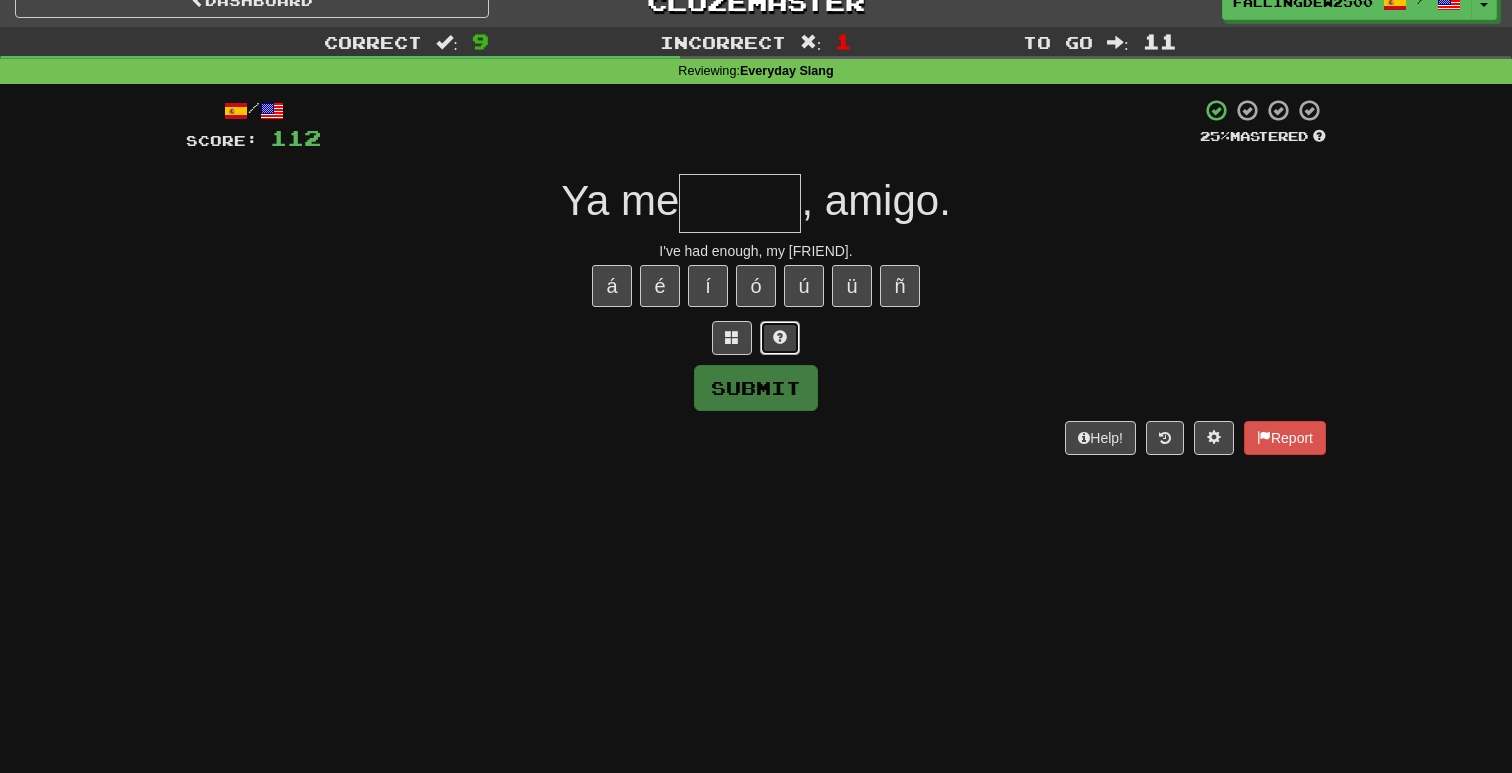 click at bounding box center (780, 338) 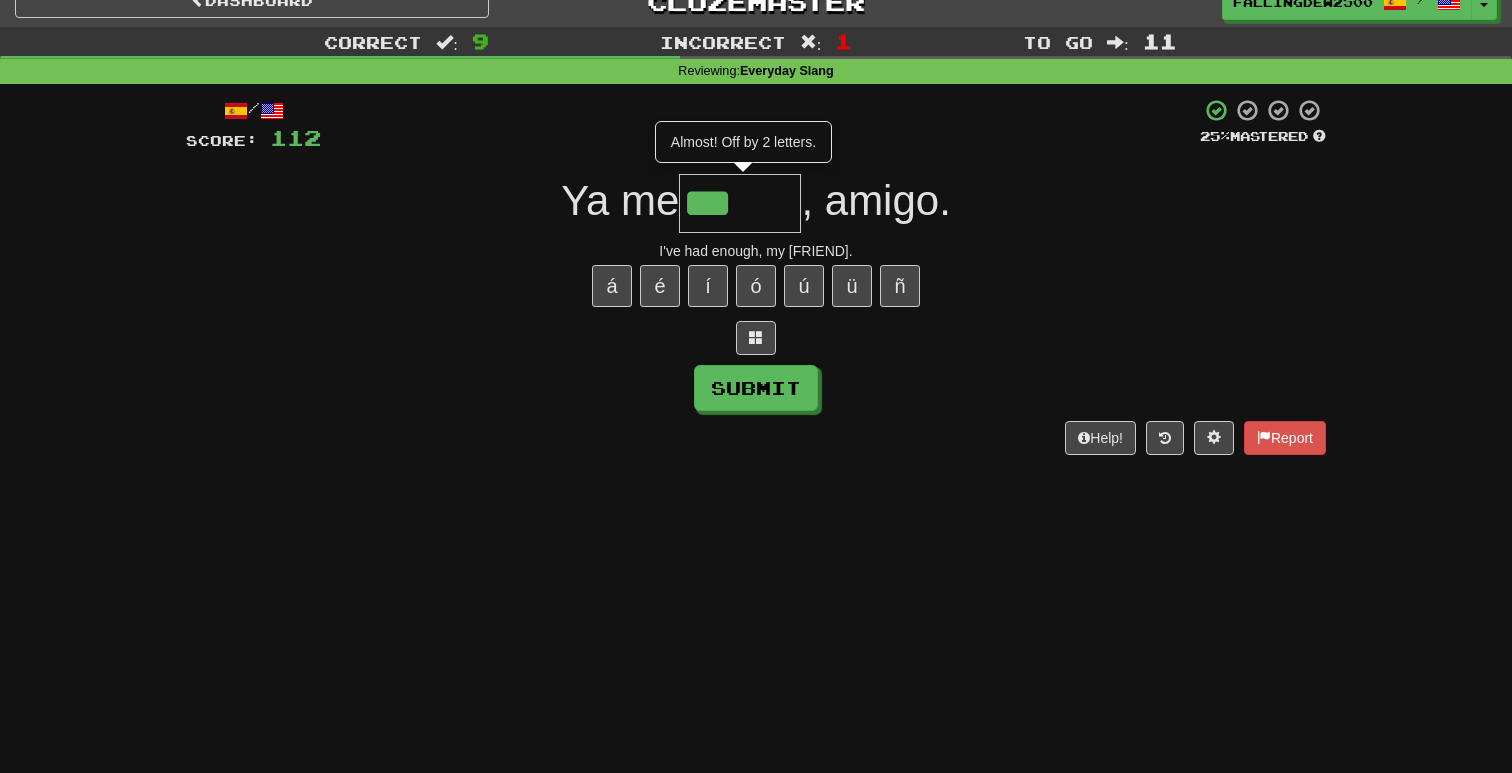type on "*****" 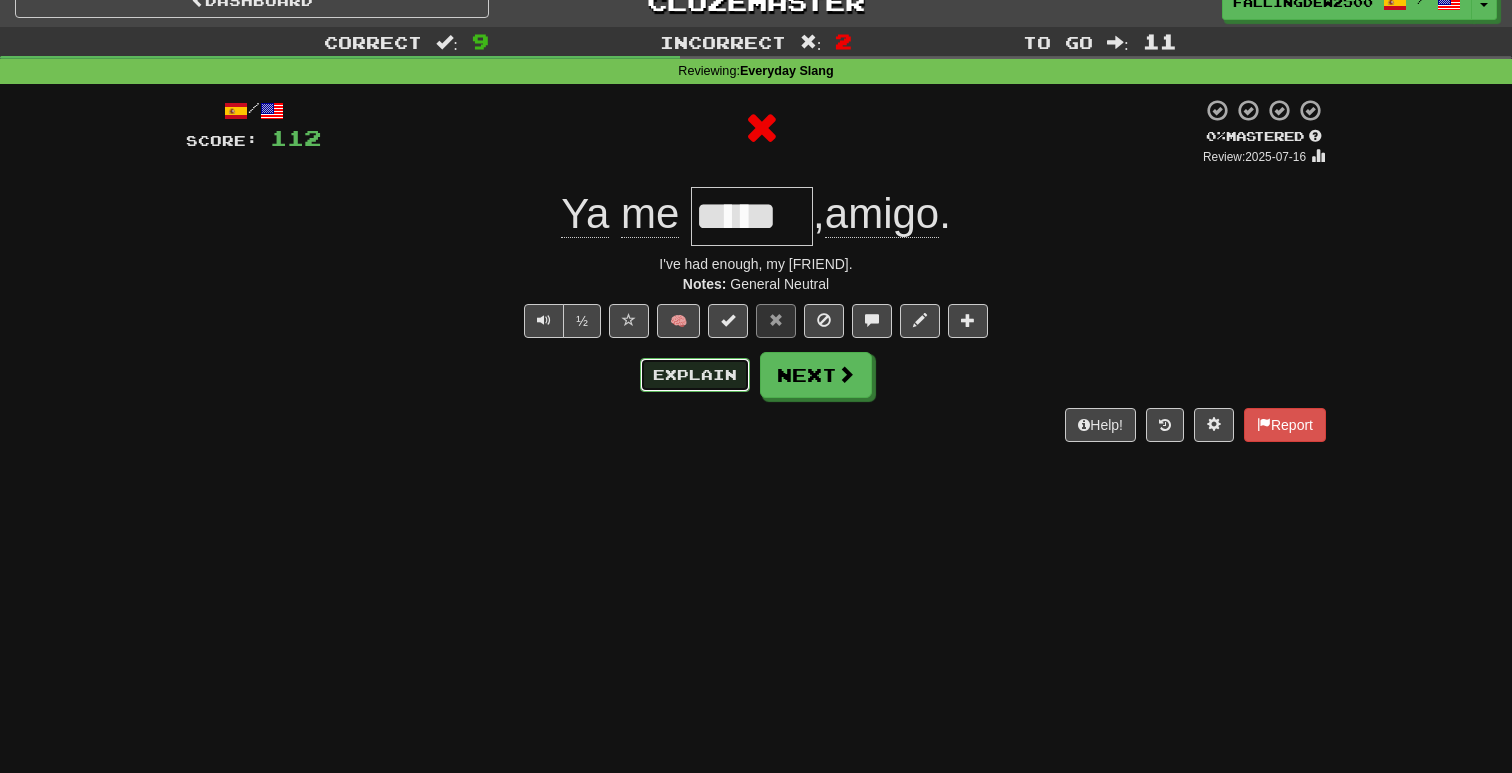 click on "Explain" at bounding box center [695, 375] 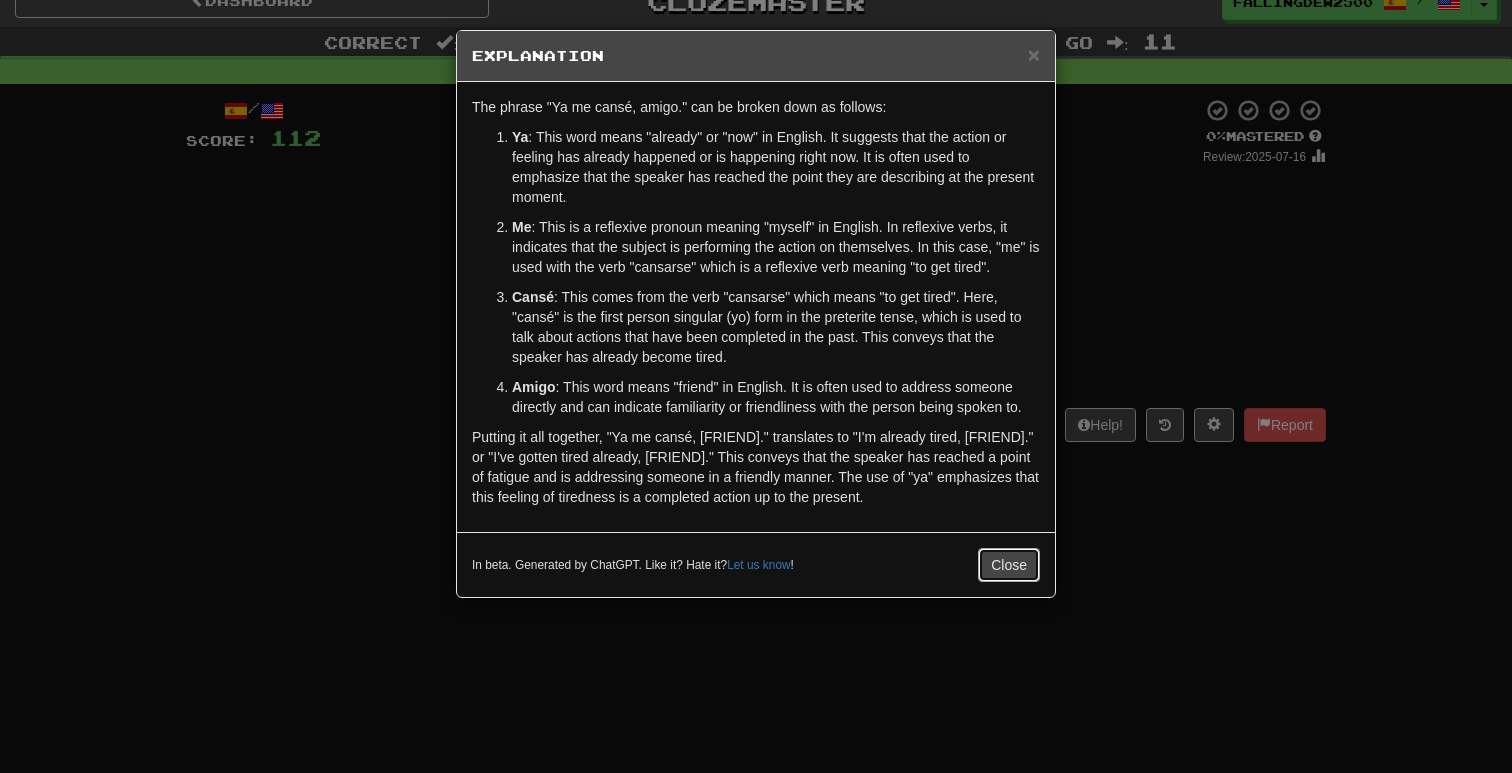 click on "Close" at bounding box center (1009, 565) 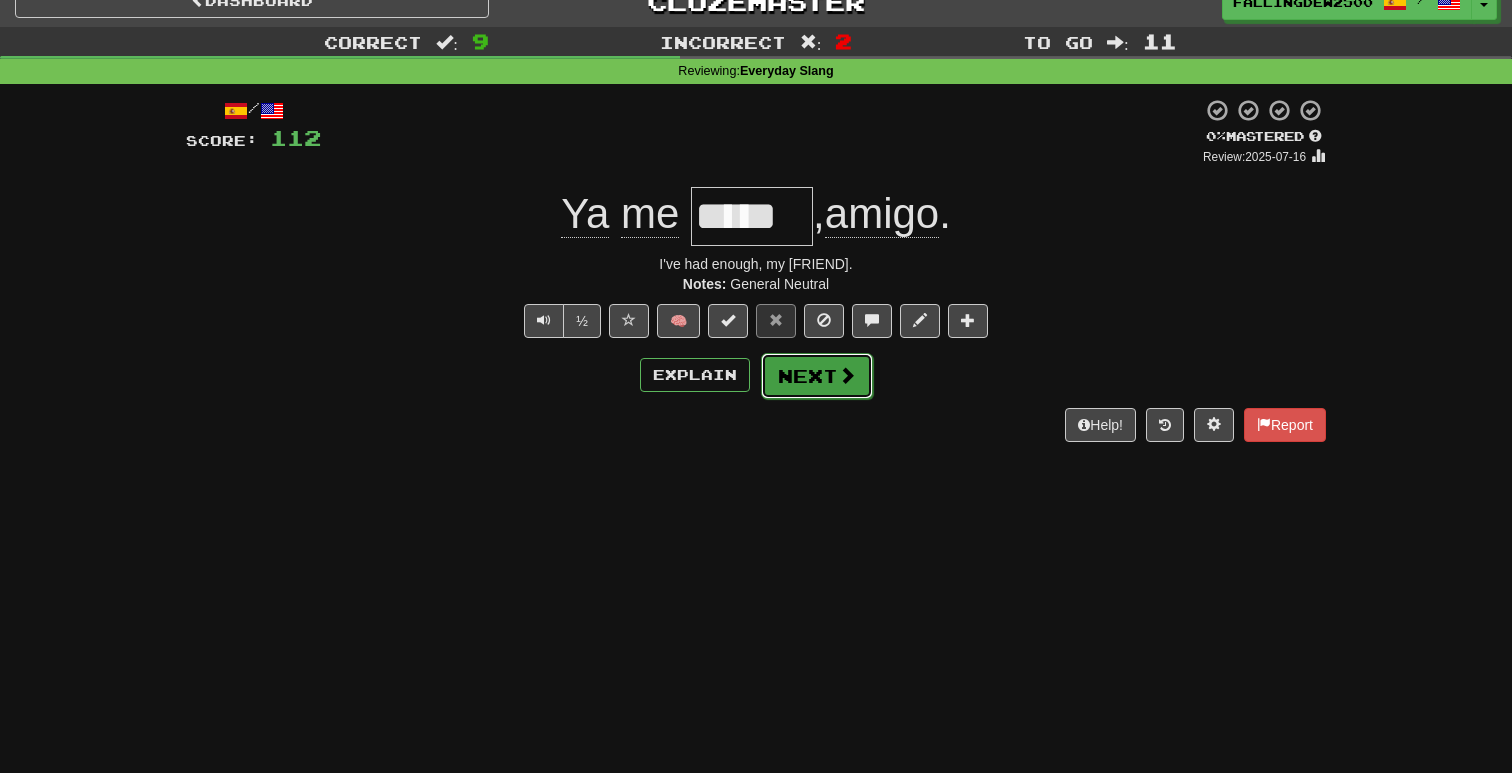 click on "Next" at bounding box center (817, 376) 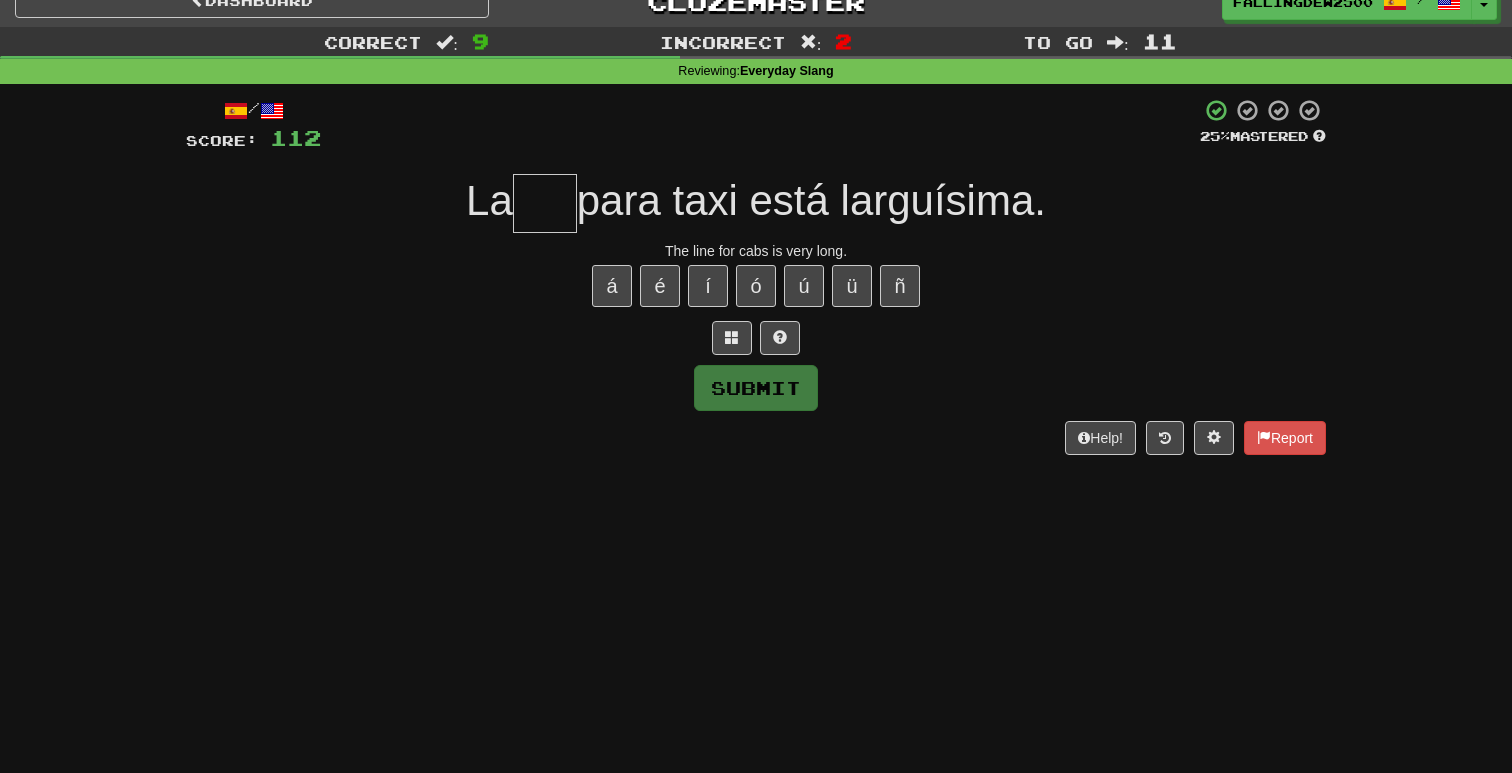 type on "*" 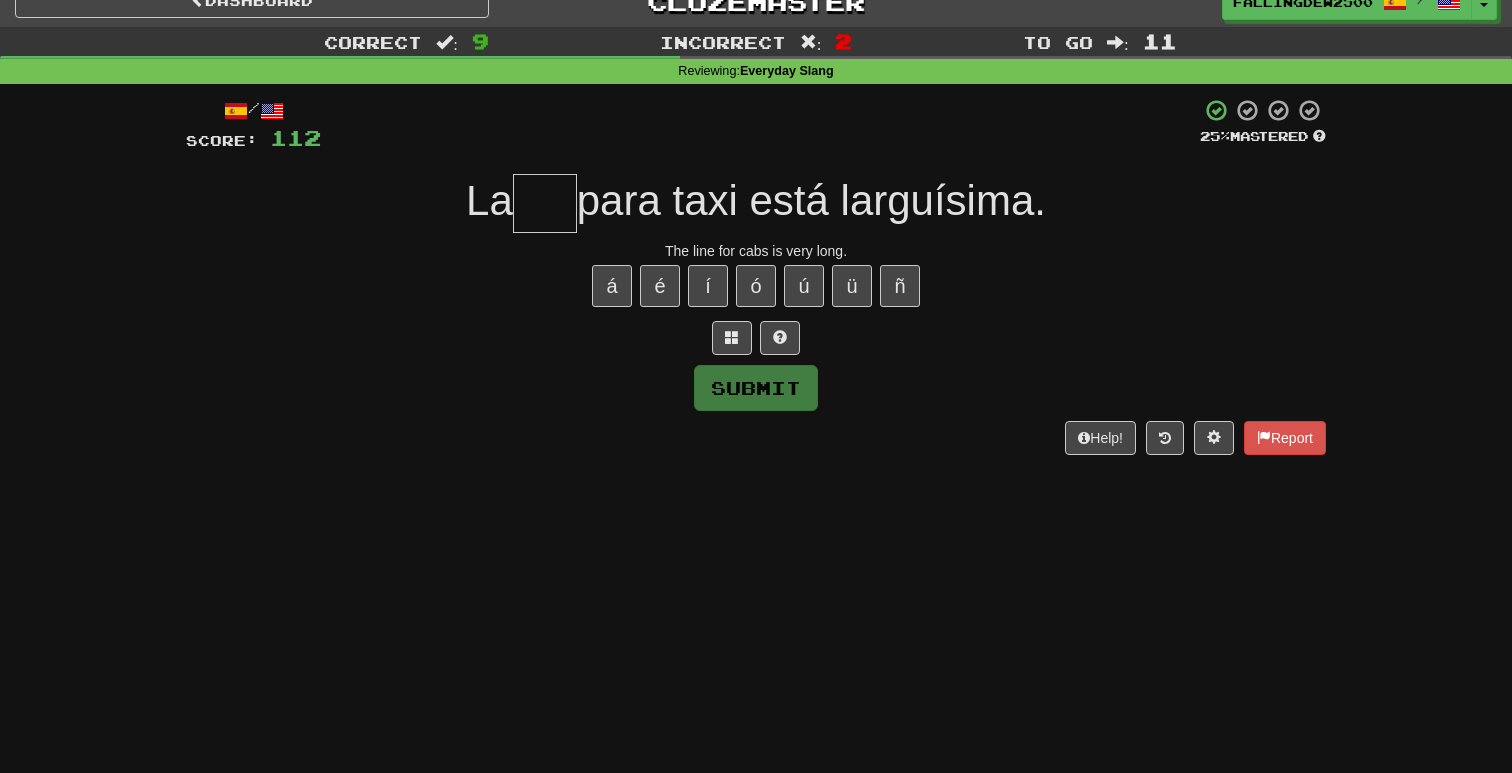 type on "*" 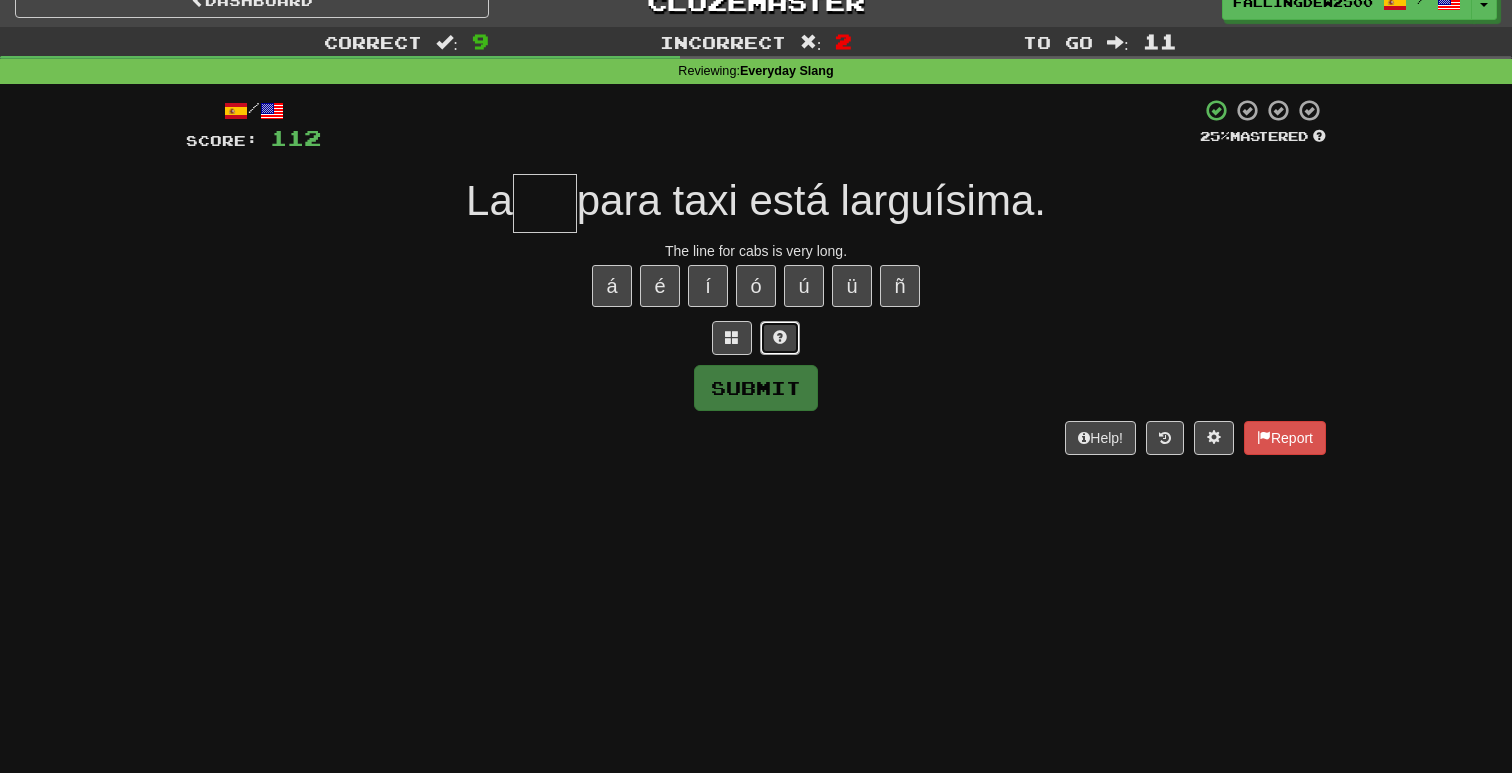 click at bounding box center (780, 337) 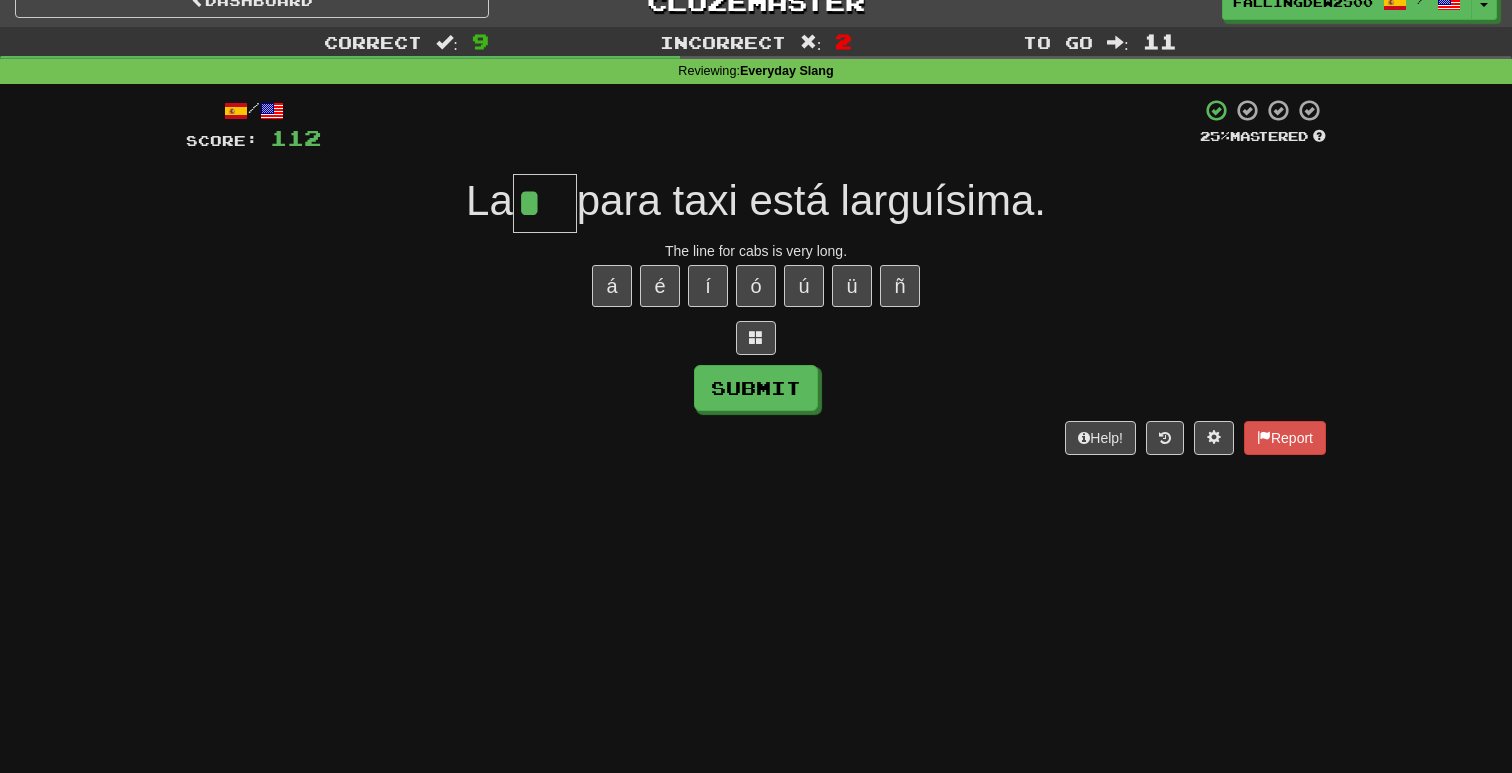 type on "****" 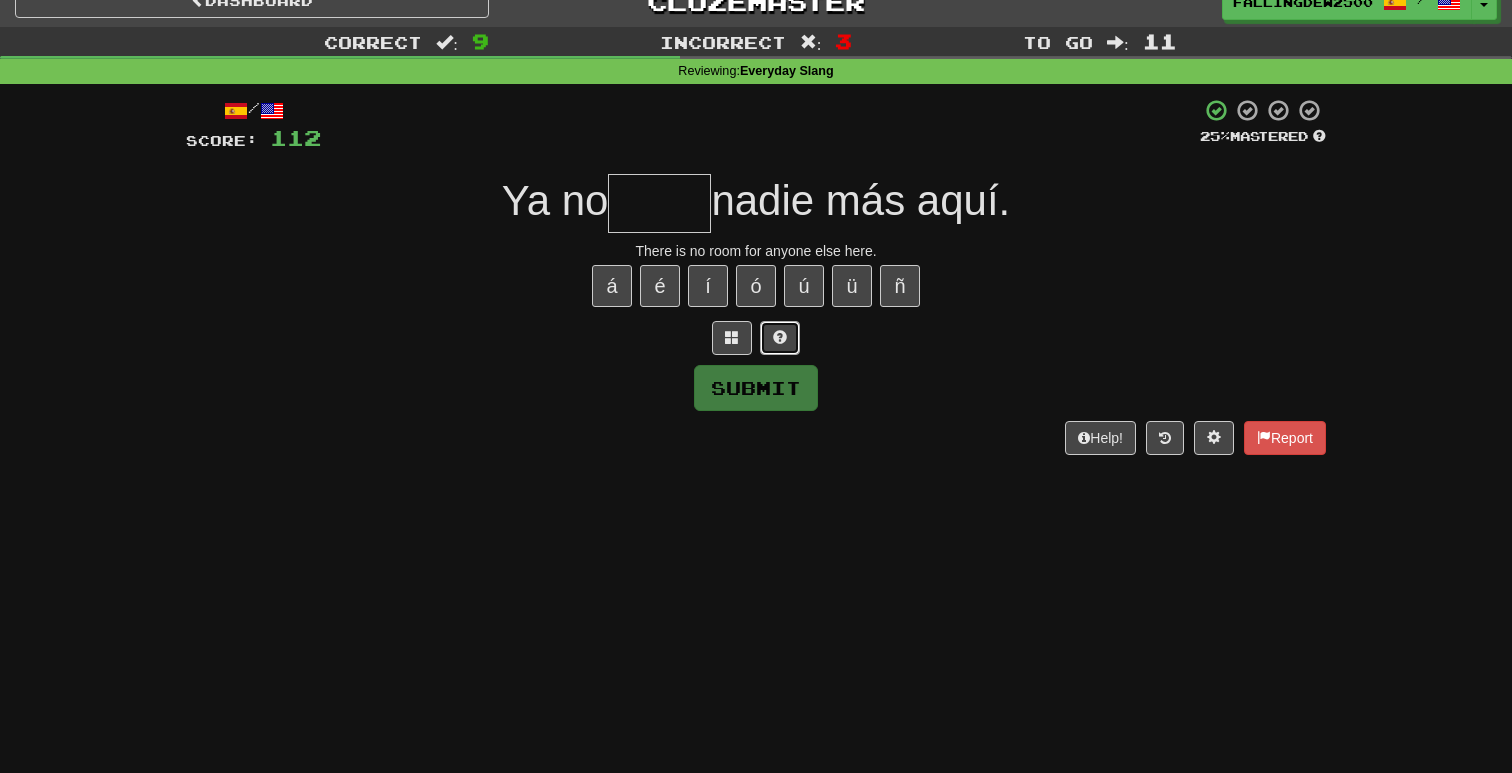 click at bounding box center (780, 337) 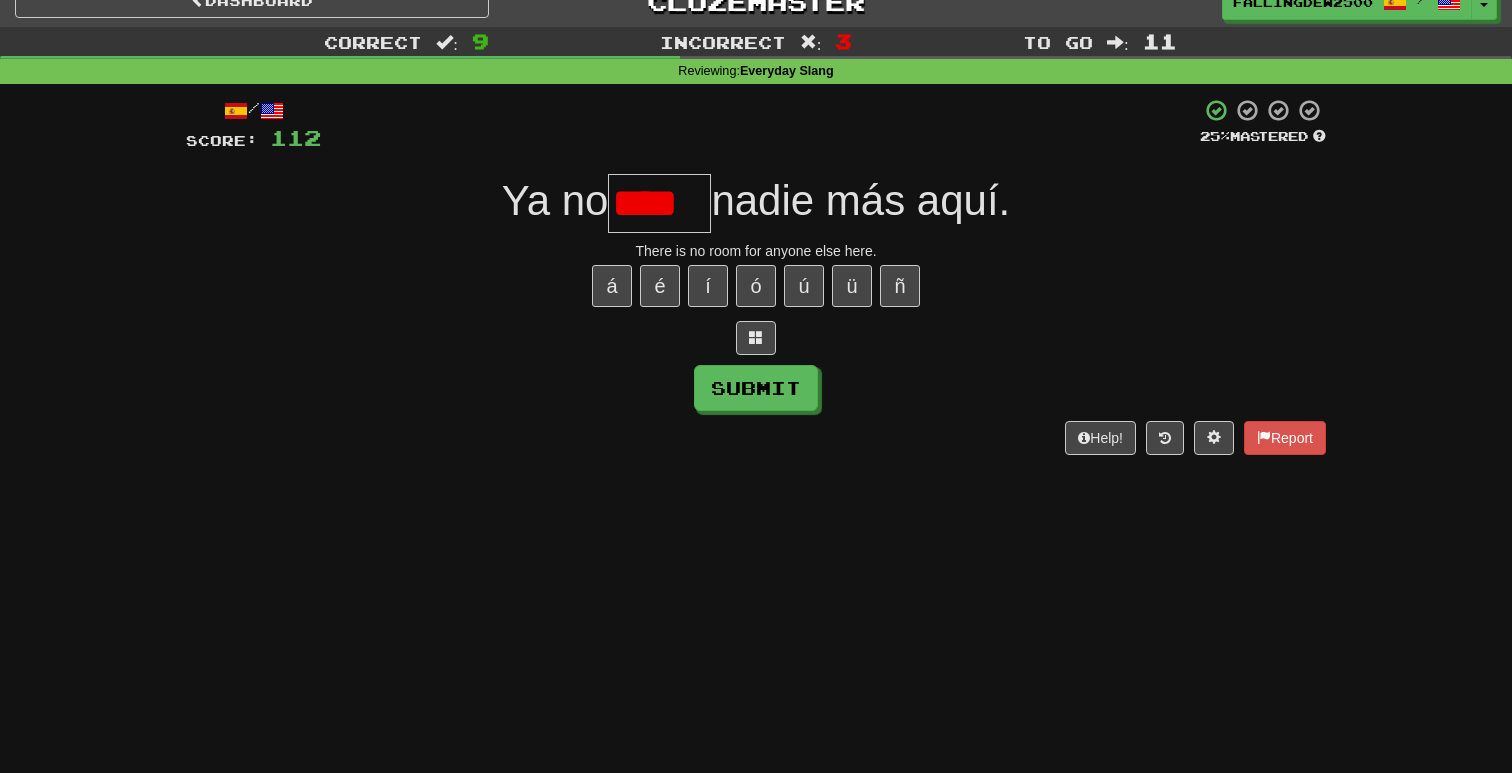 scroll, scrollTop: 0, scrollLeft: 0, axis: both 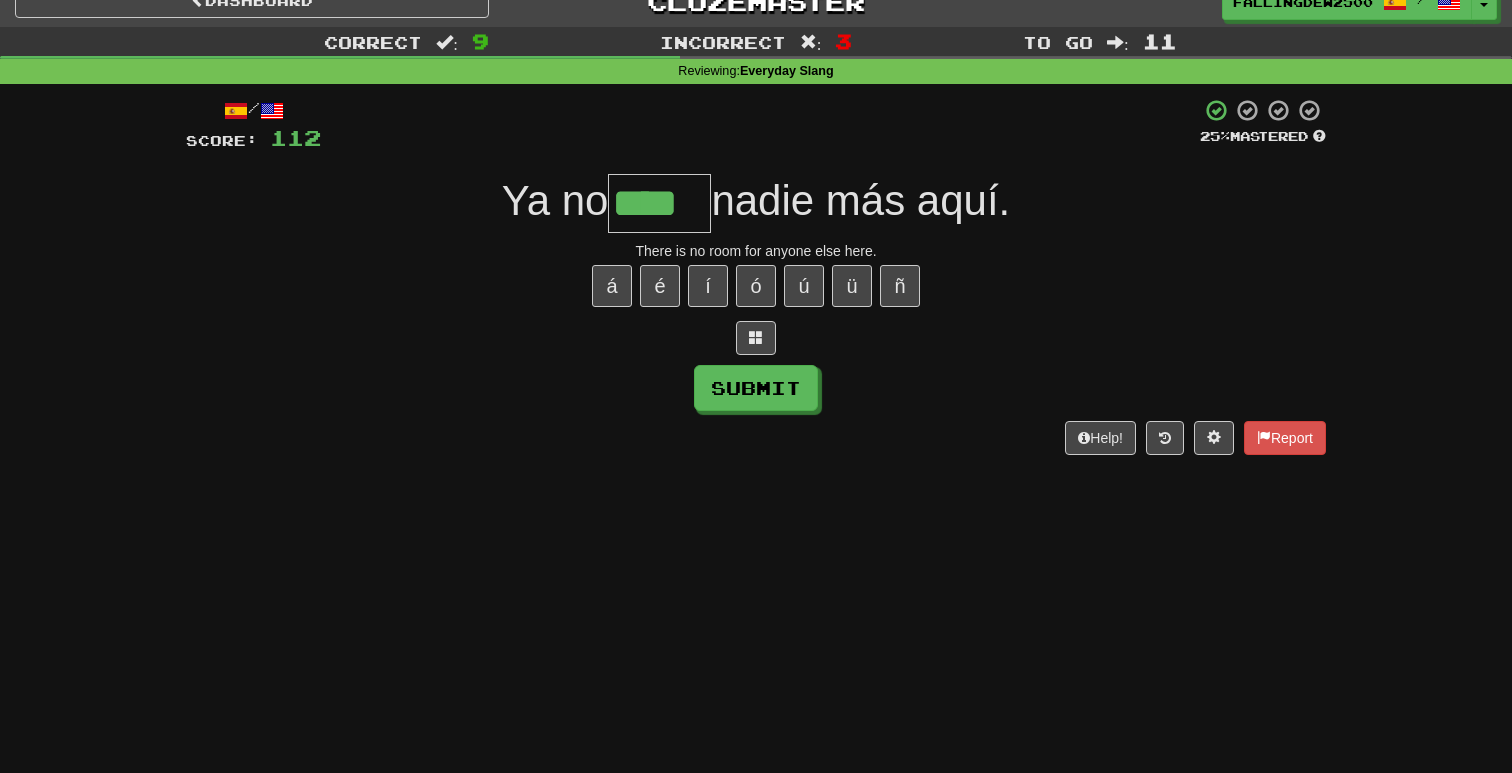 type on "****" 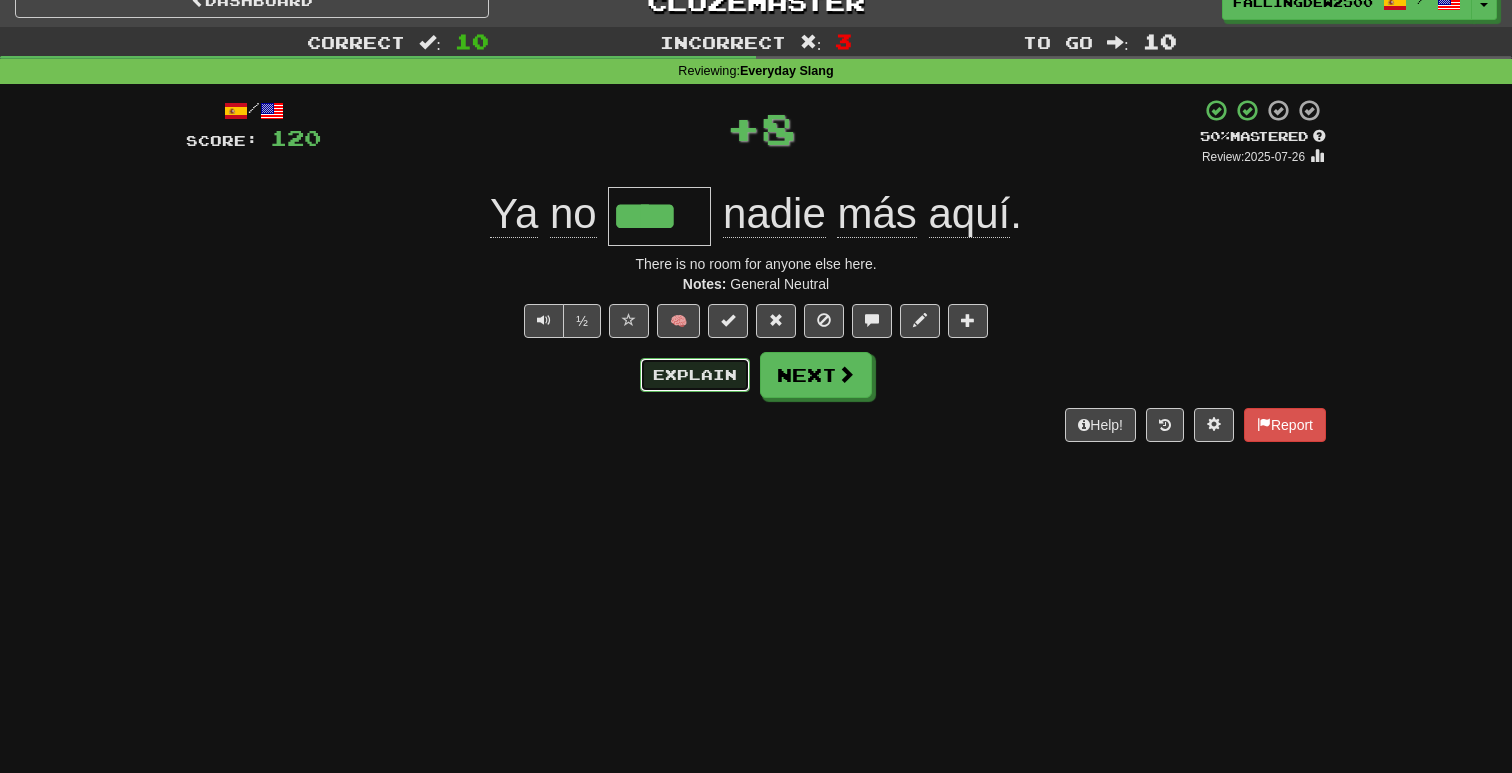 click on "Explain" at bounding box center [695, 375] 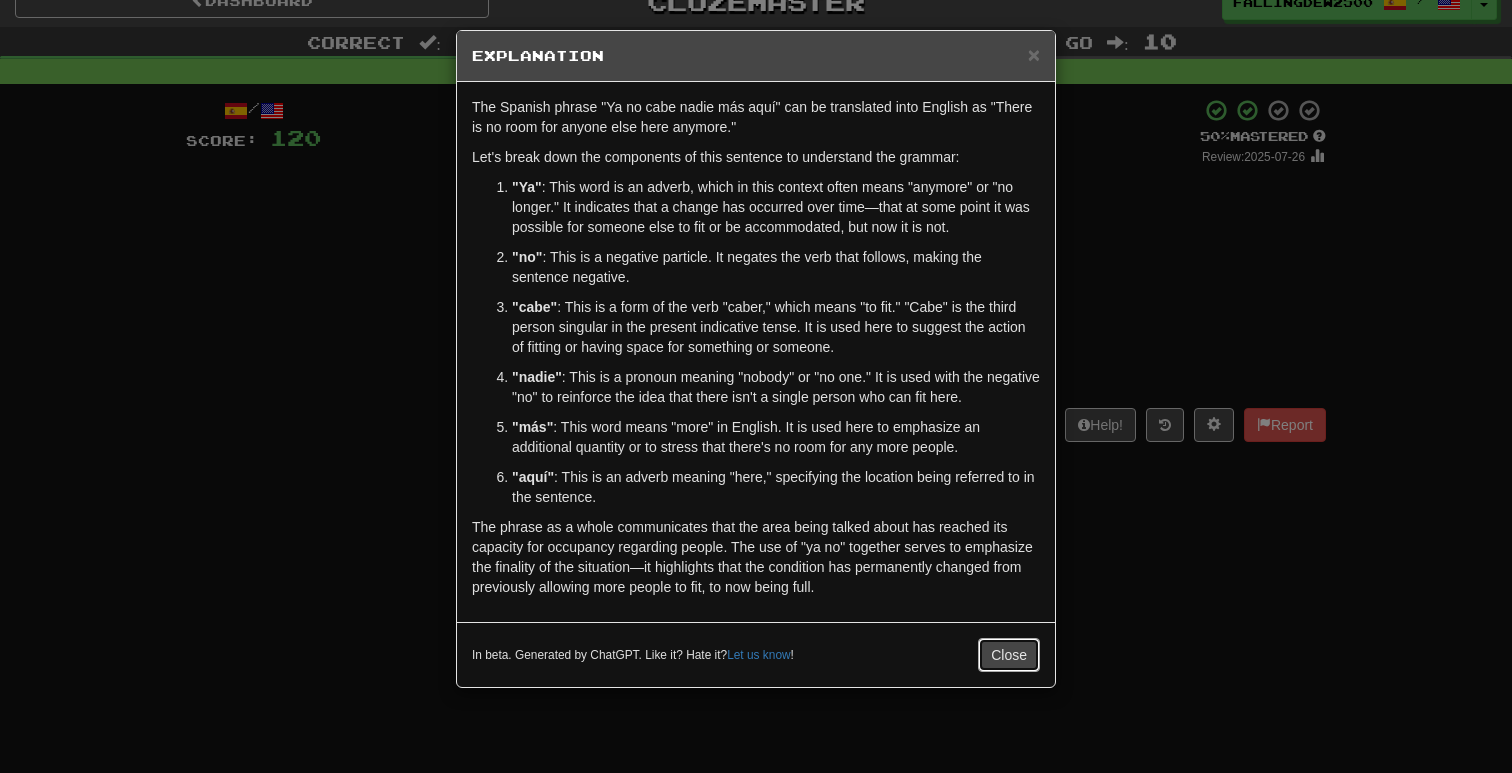 click on "Close" at bounding box center [1009, 655] 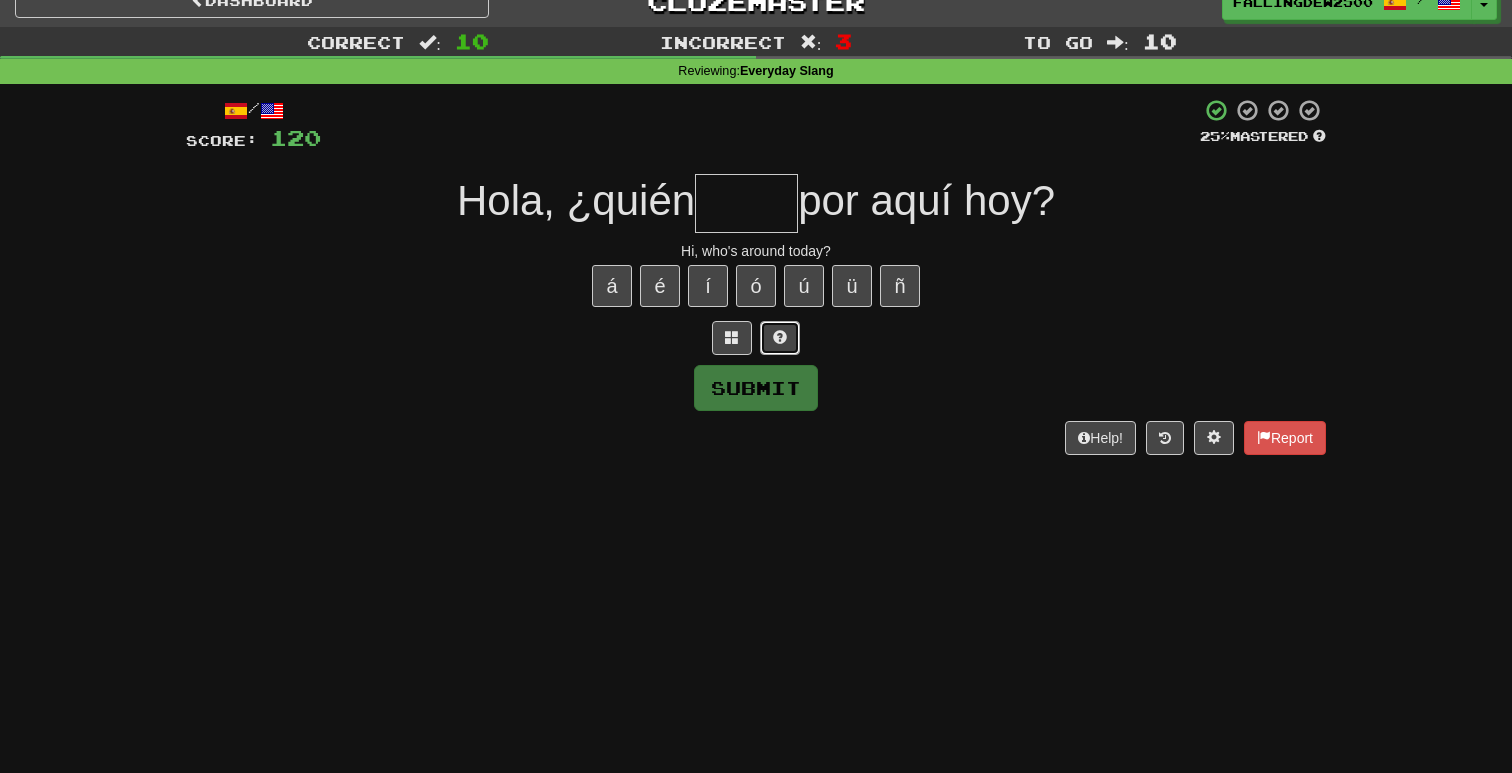 click at bounding box center (780, 337) 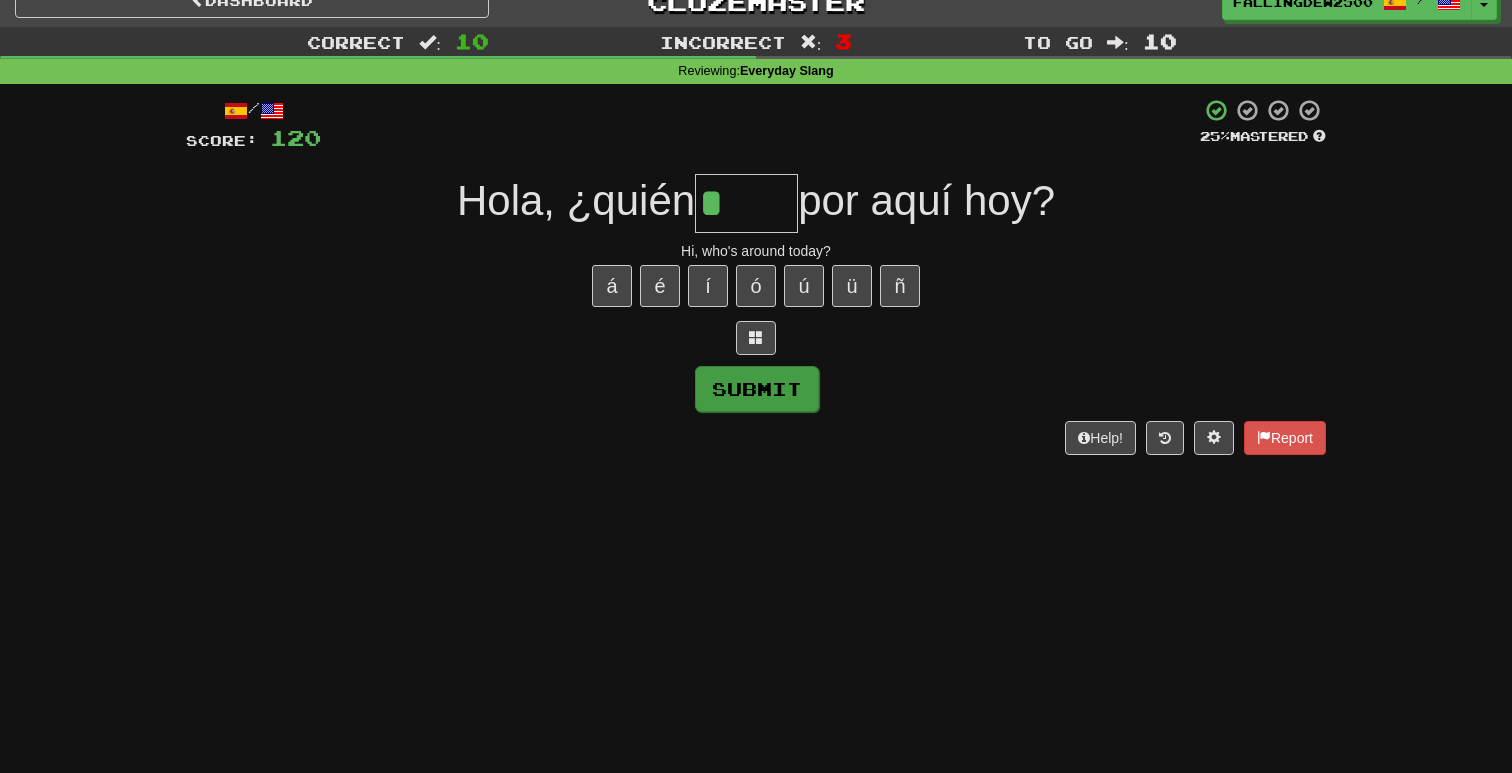 type on "****" 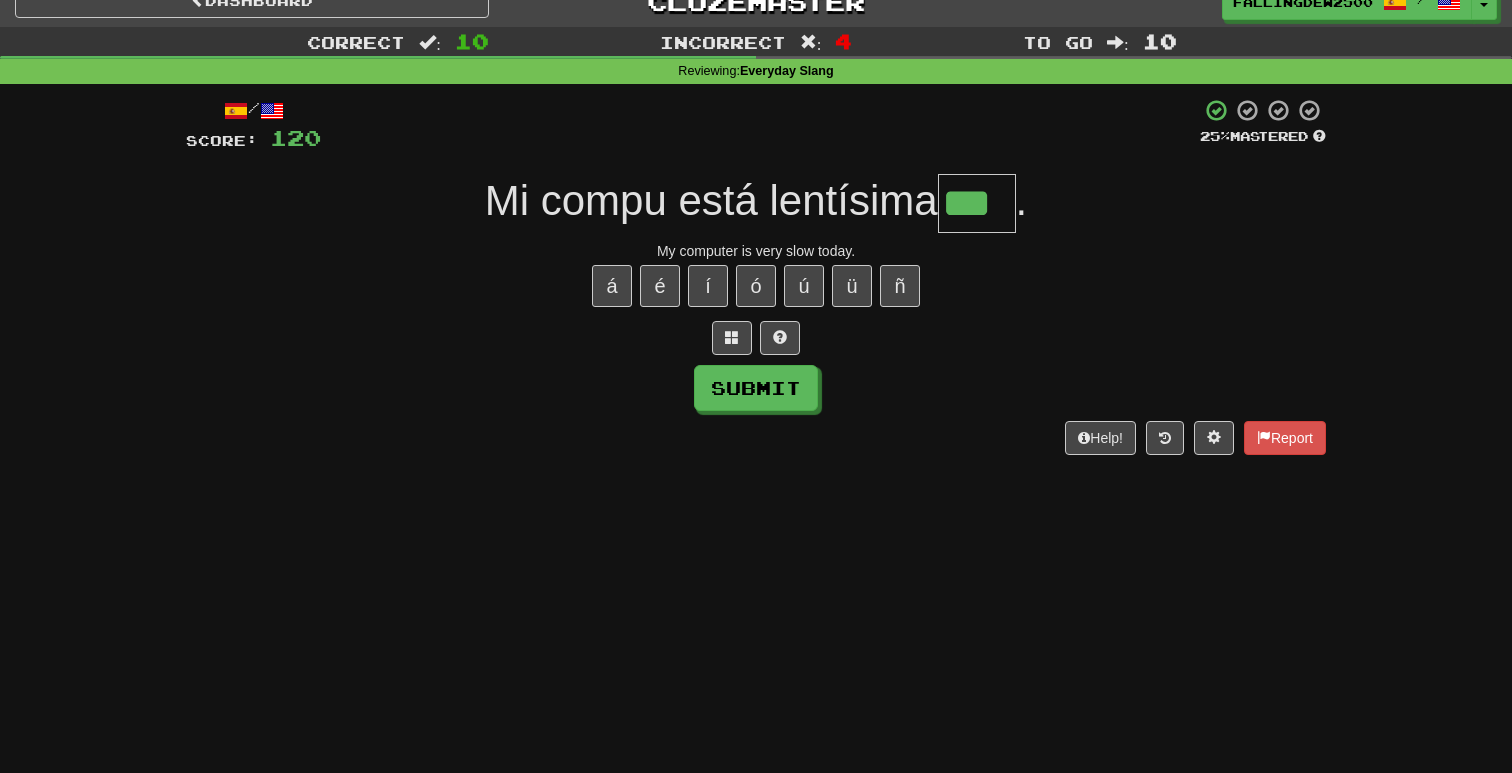 type on "***" 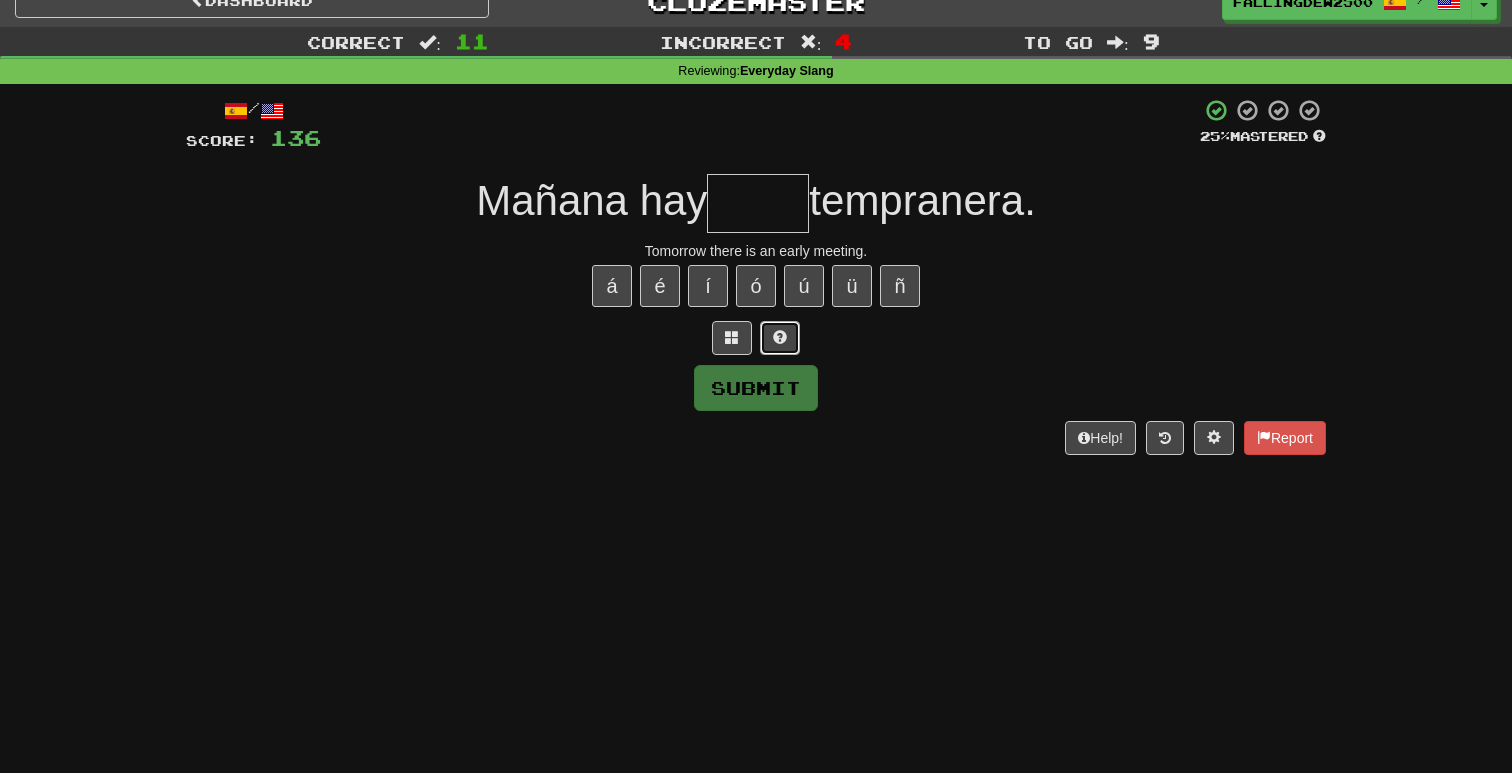 click at bounding box center (780, 338) 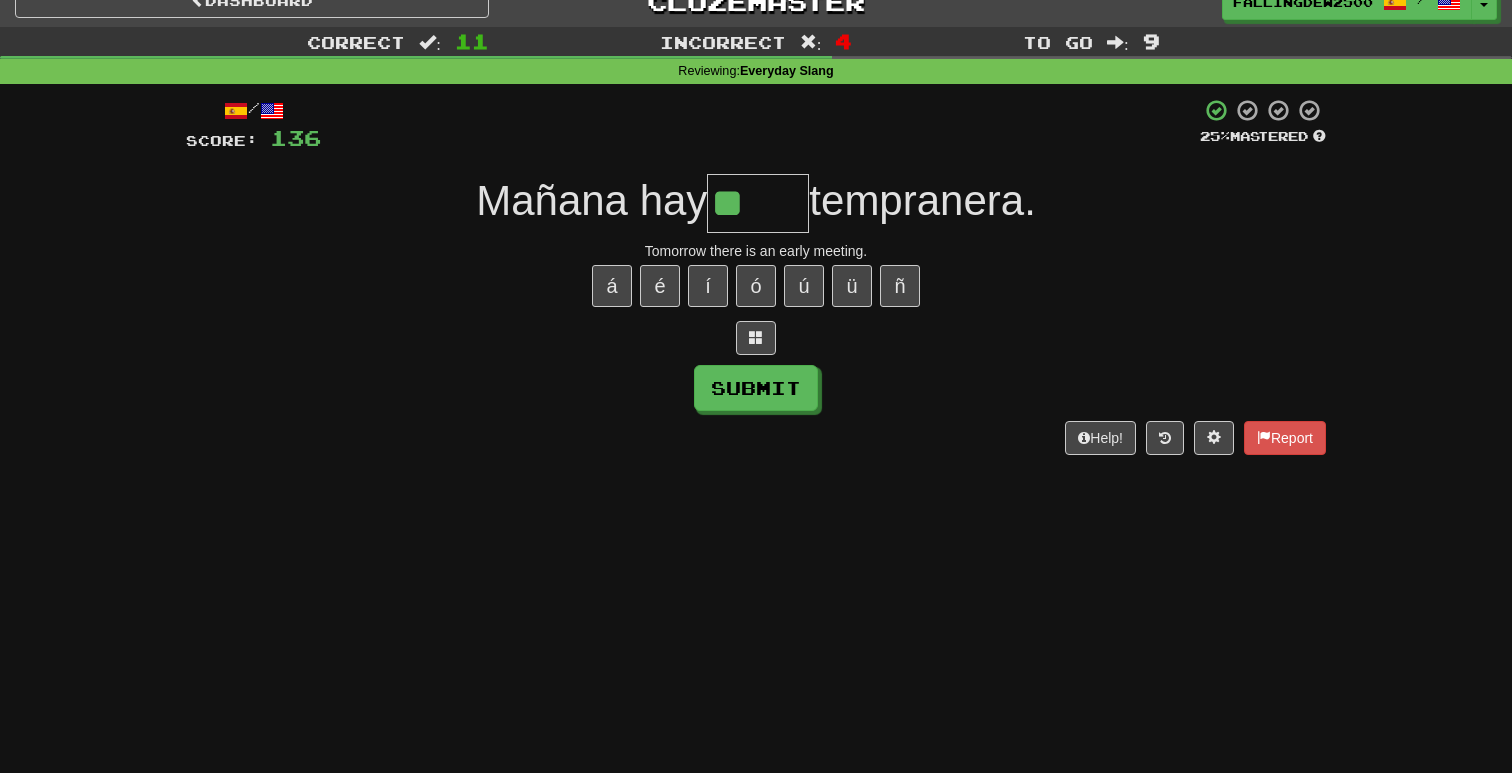 type on "*****" 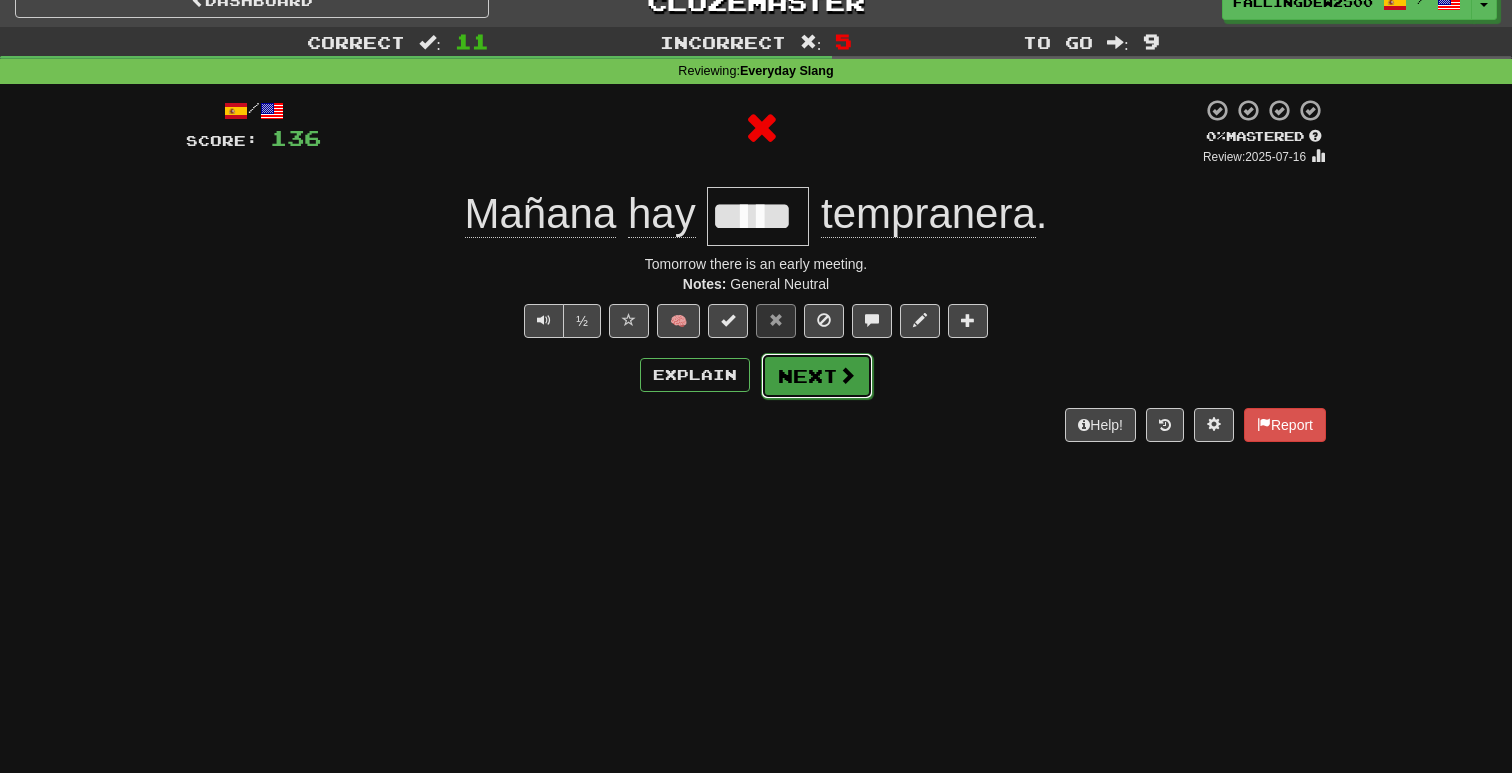 click on "Next" at bounding box center (817, 376) 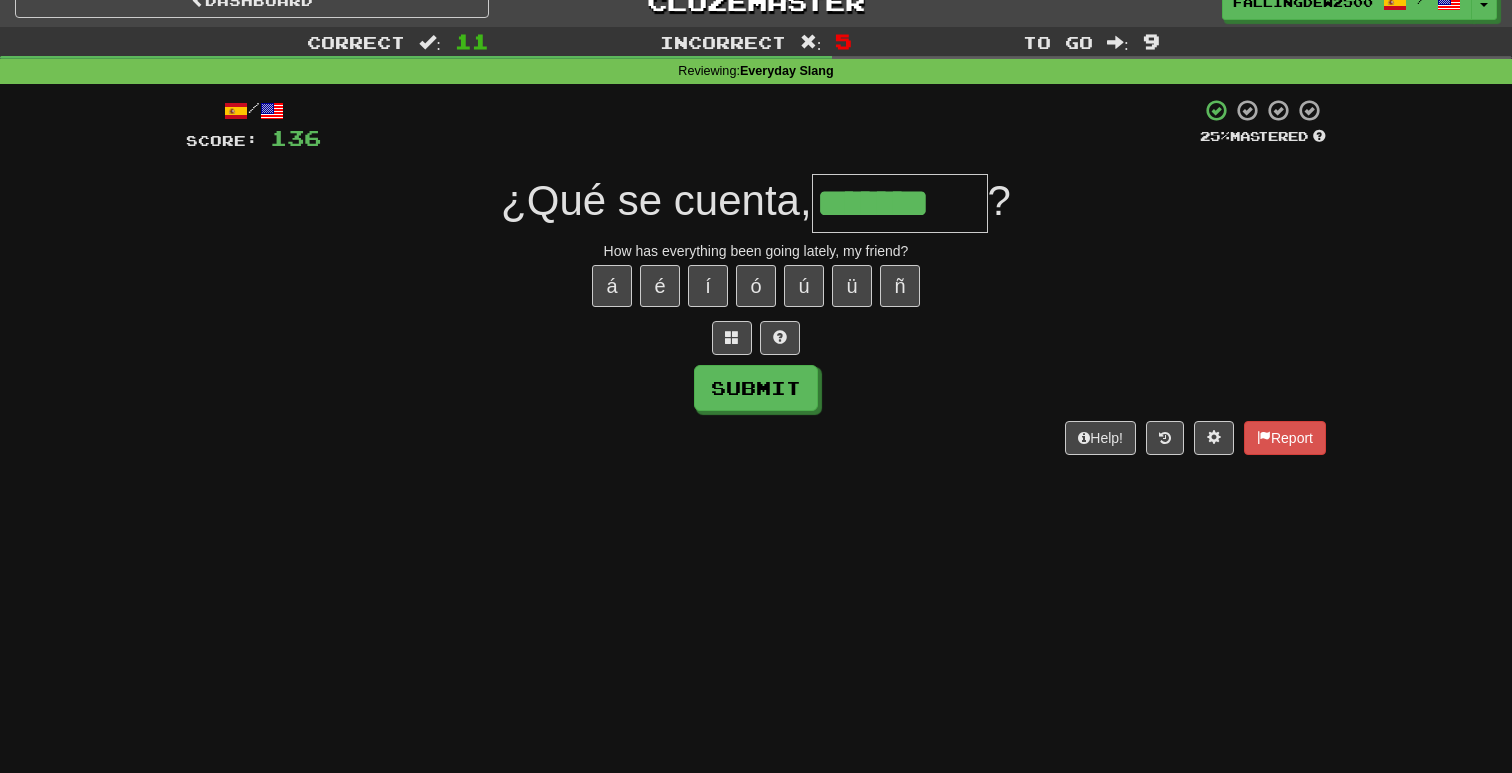 type on "*******" 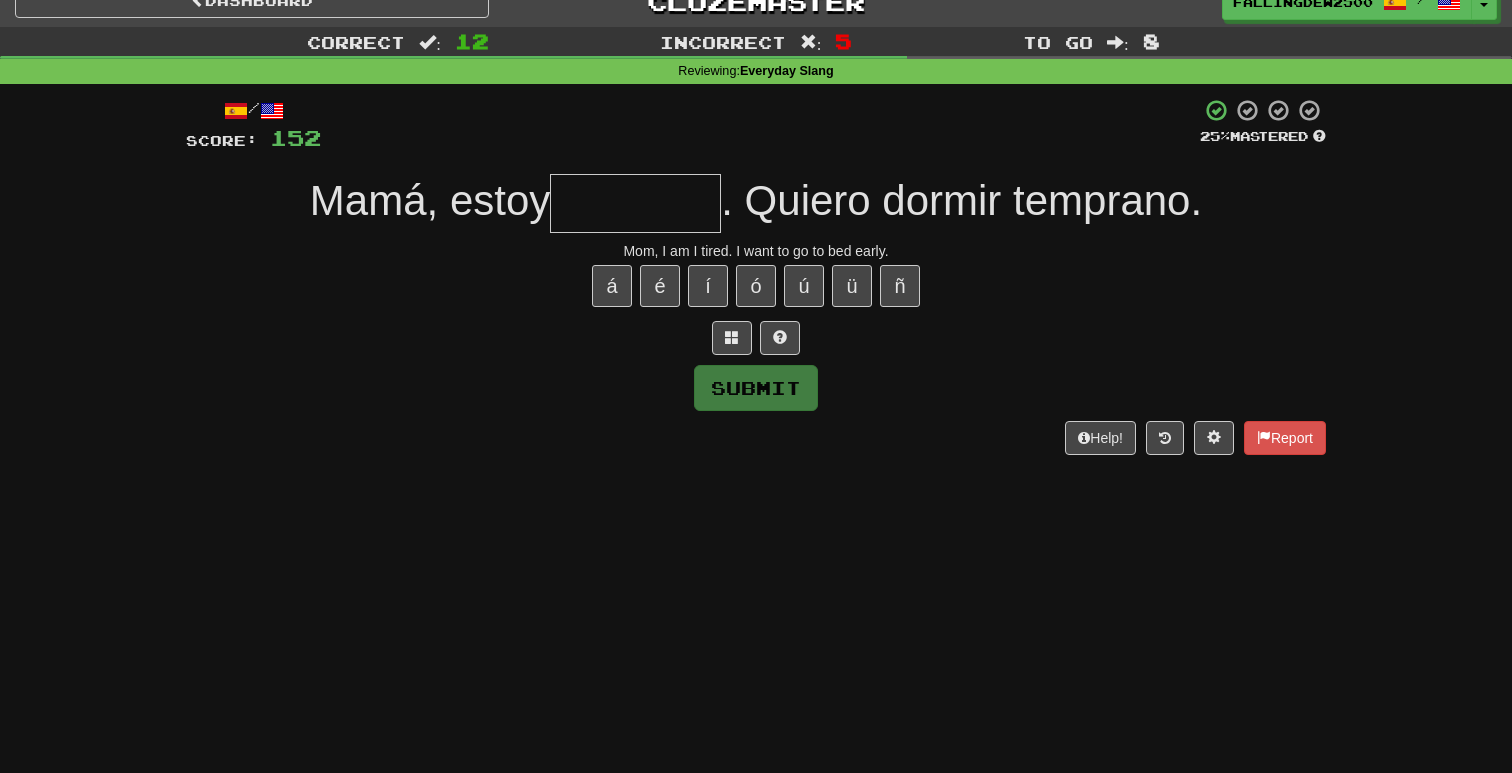 type on "*" 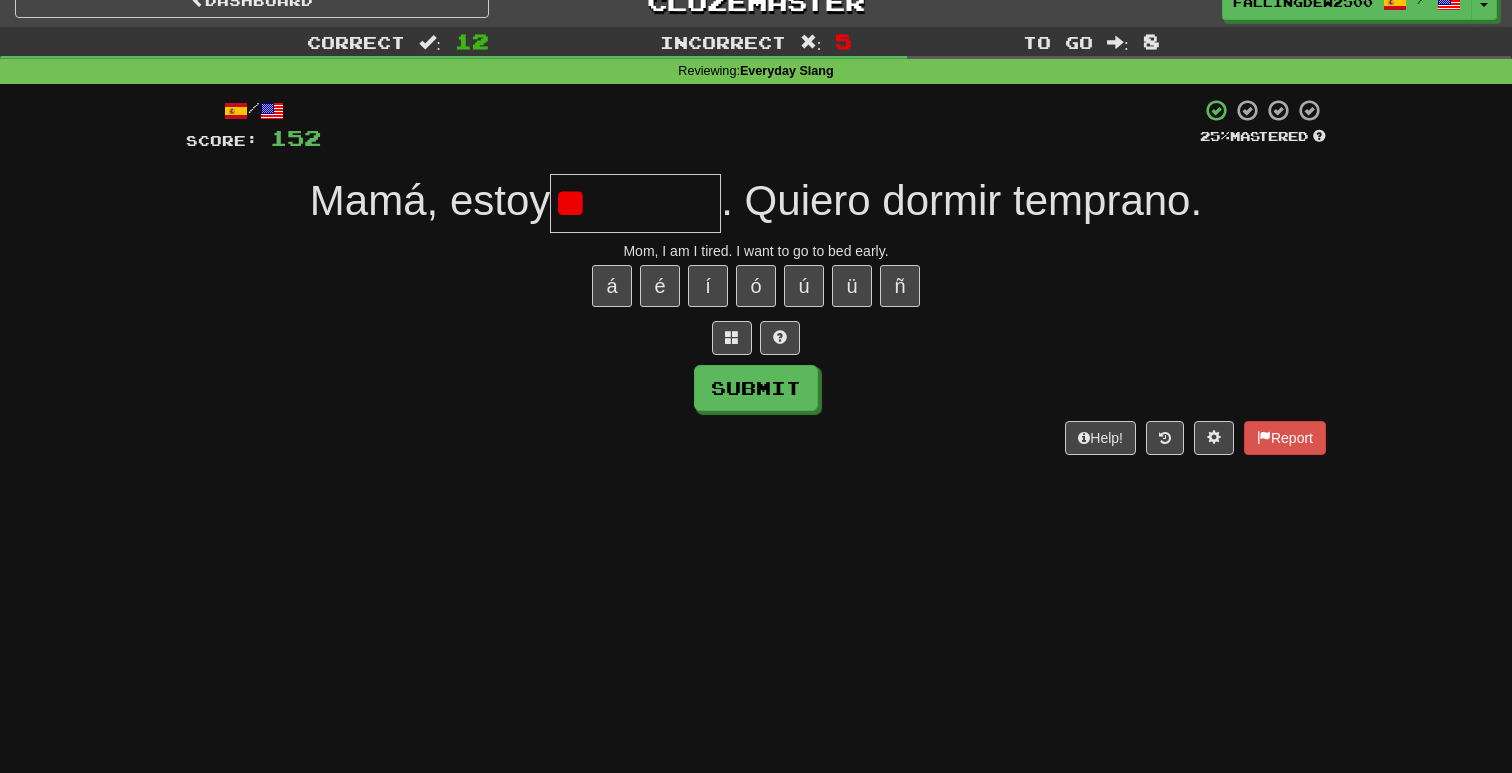 type on "*" 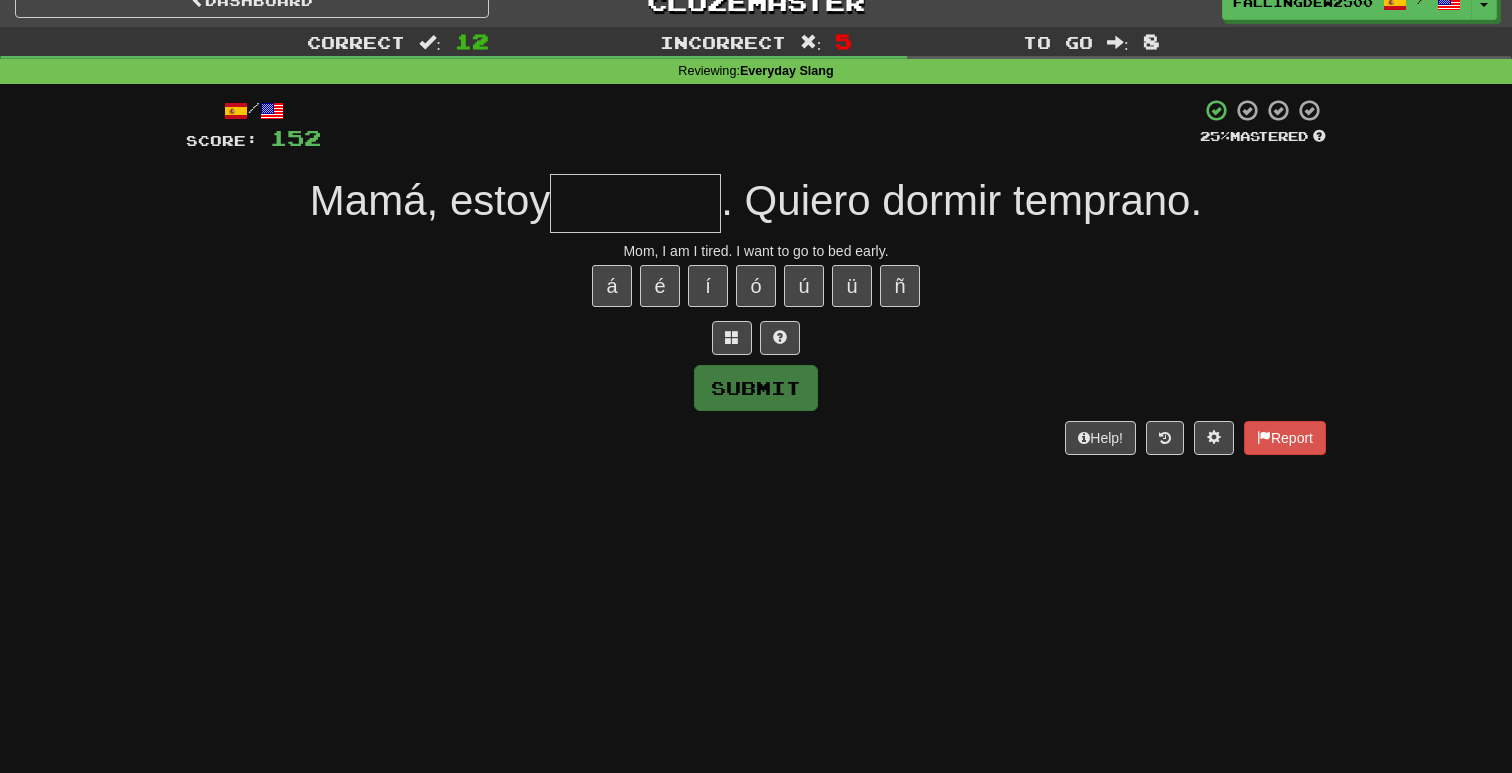 type on "*" 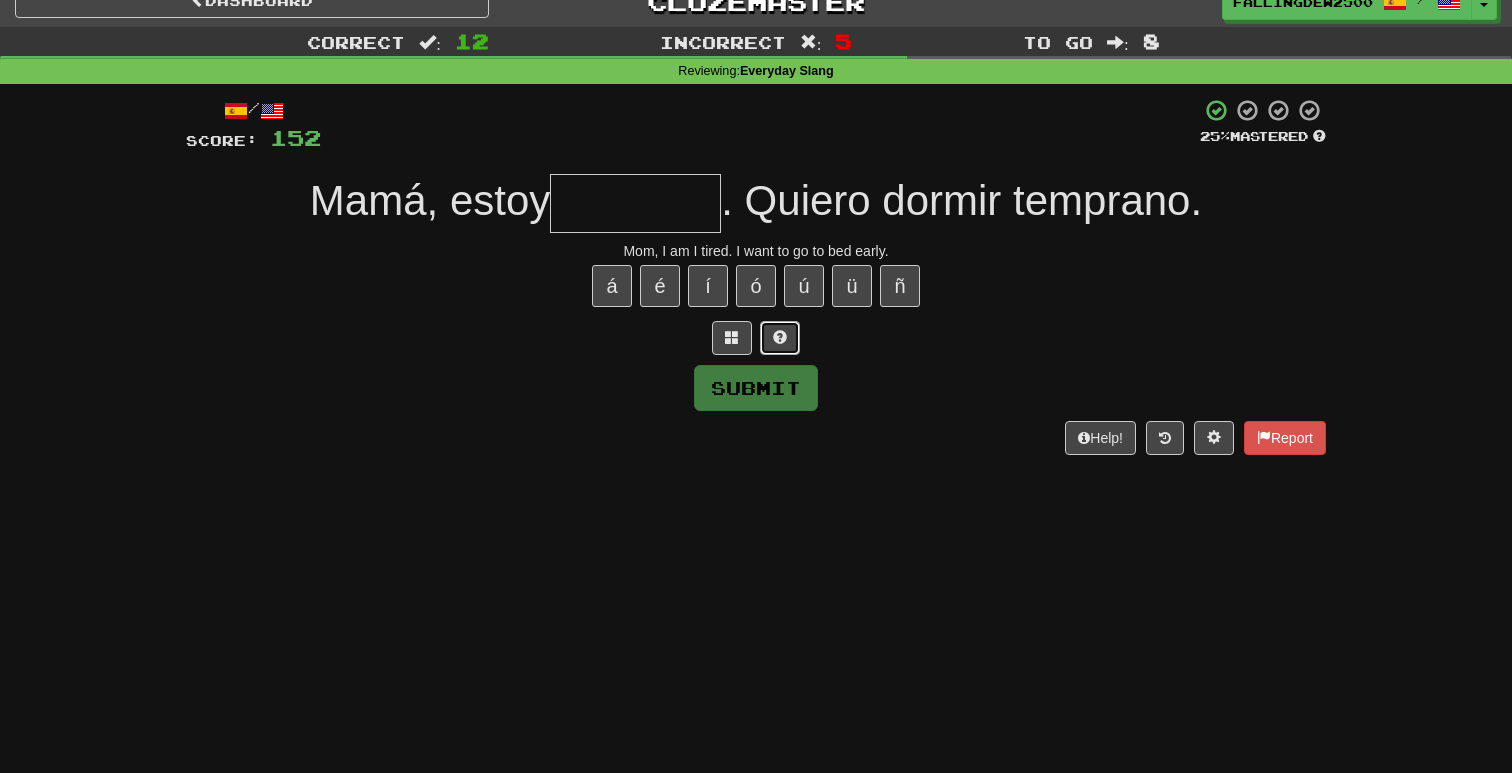 click at bounding box center [780, 337] 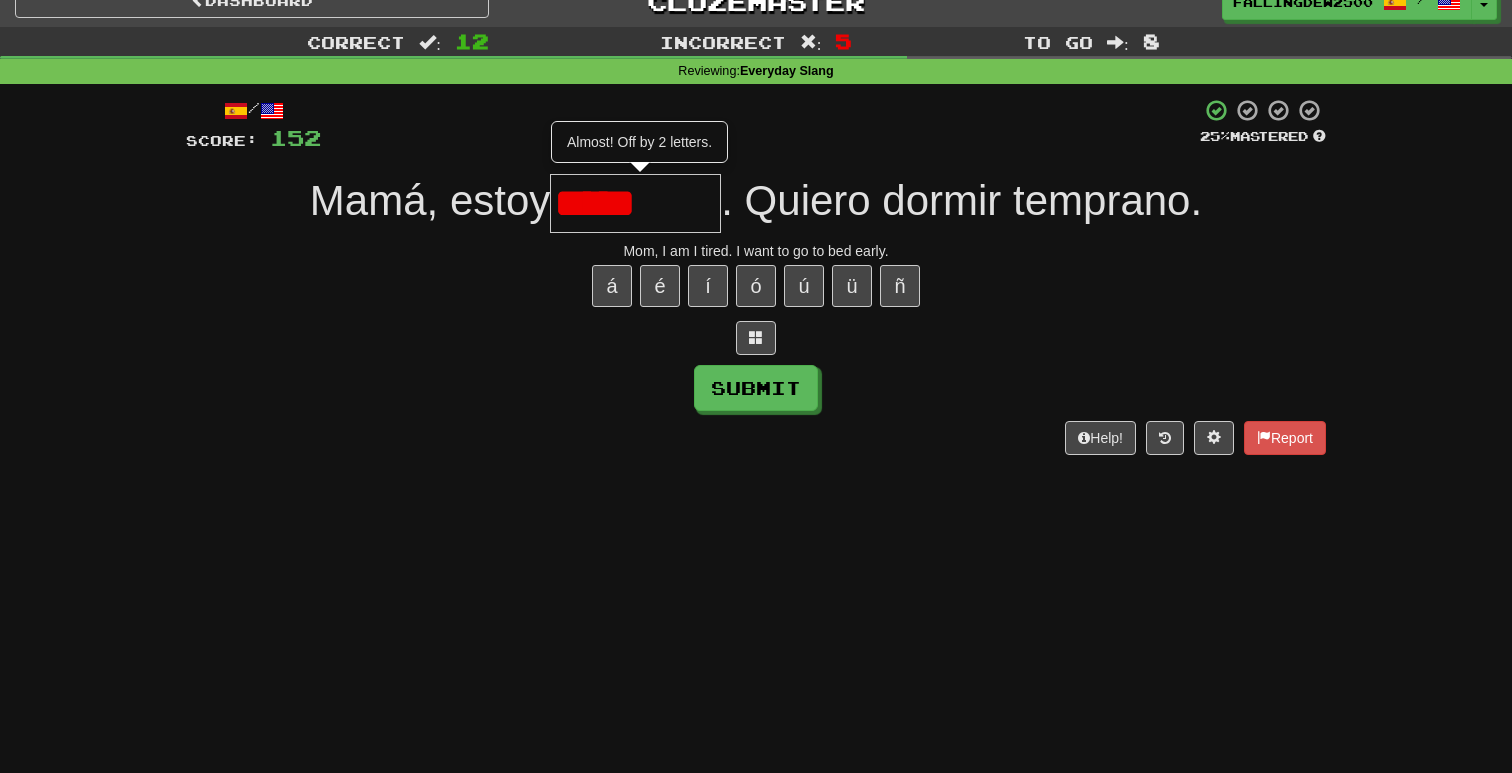 scroll, scrollTop: 0, scrollLeft: 0, axis: both 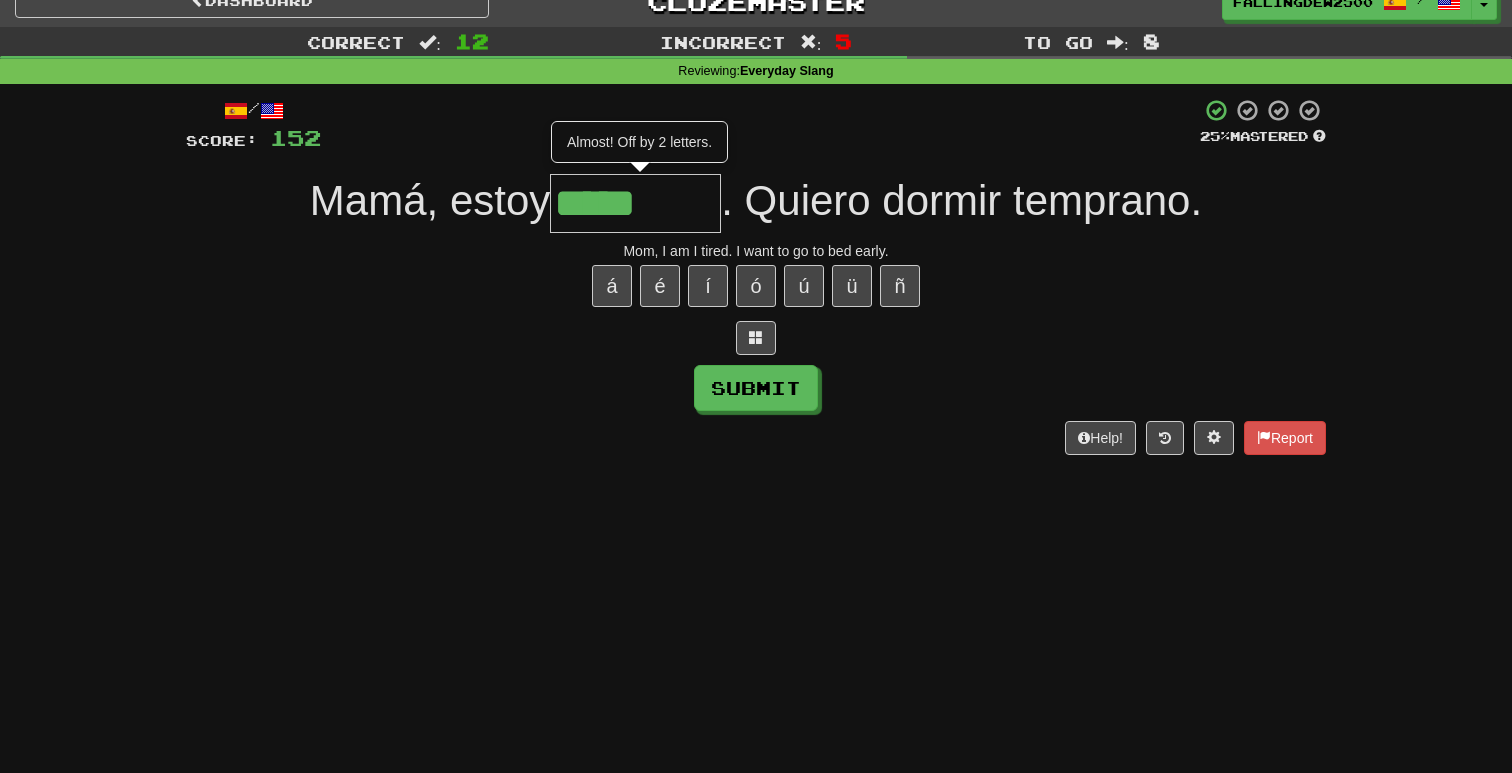 type on "*******" 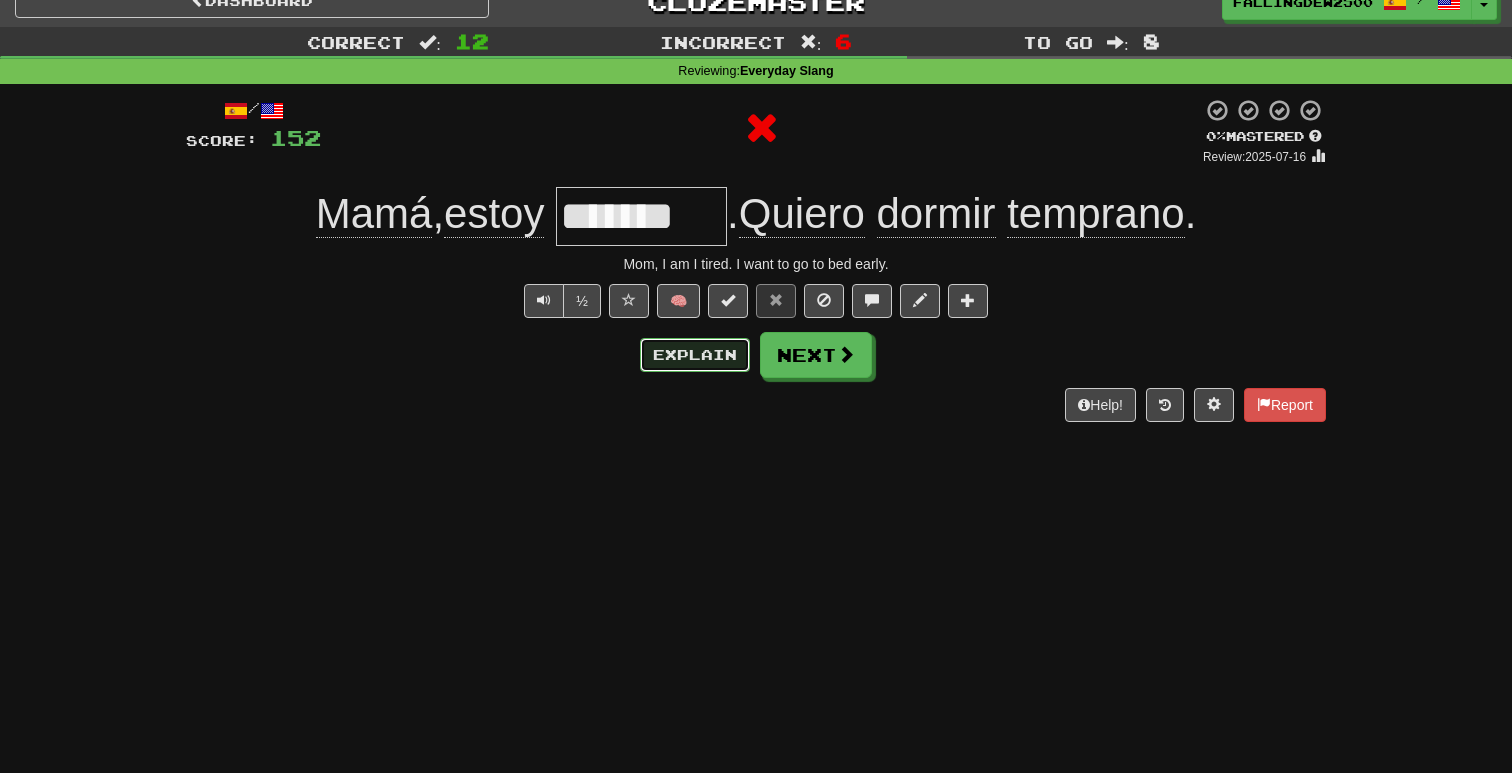 click on "Explain" at bounding box center (695, 355) 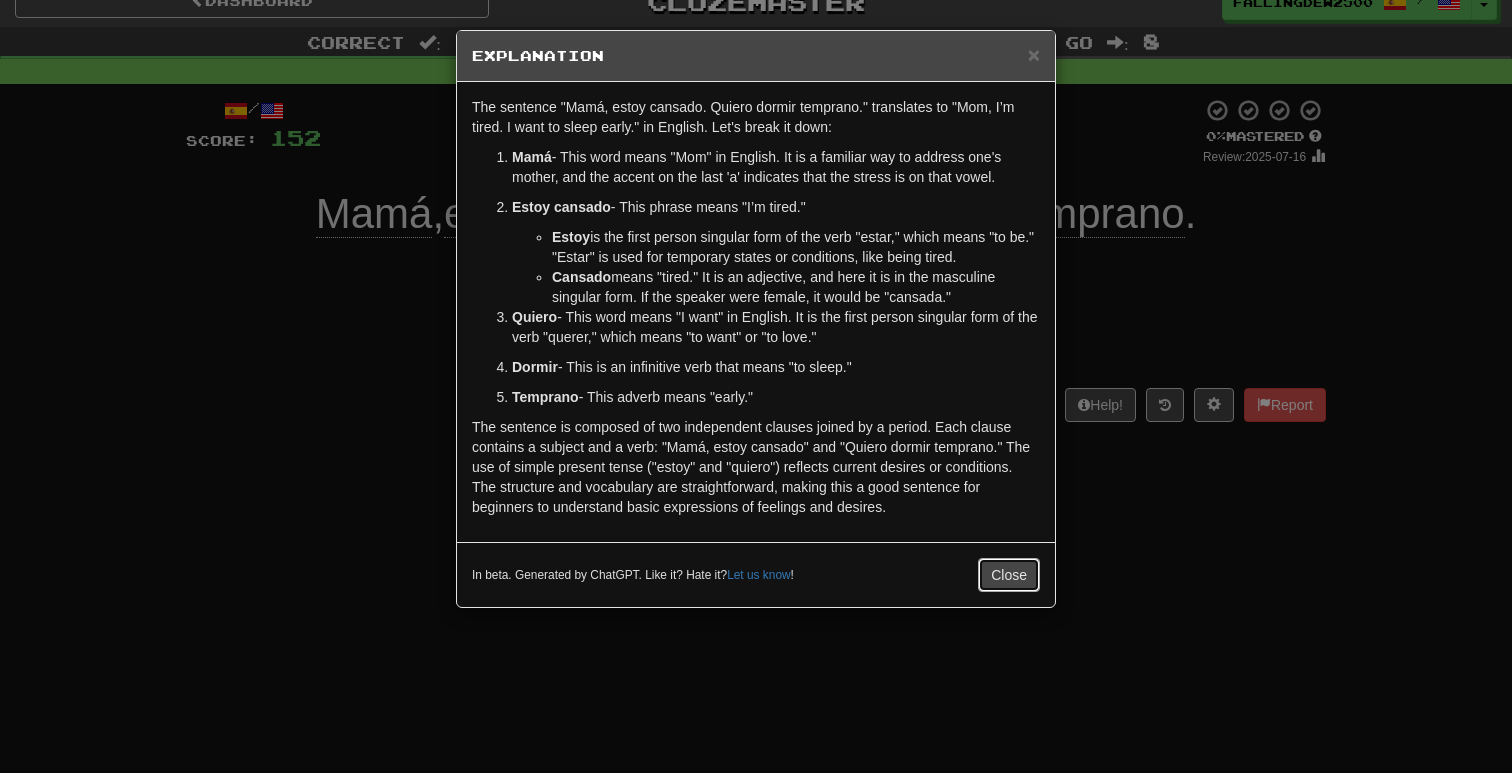 click on "Close" at bounding box center (1009, 575) 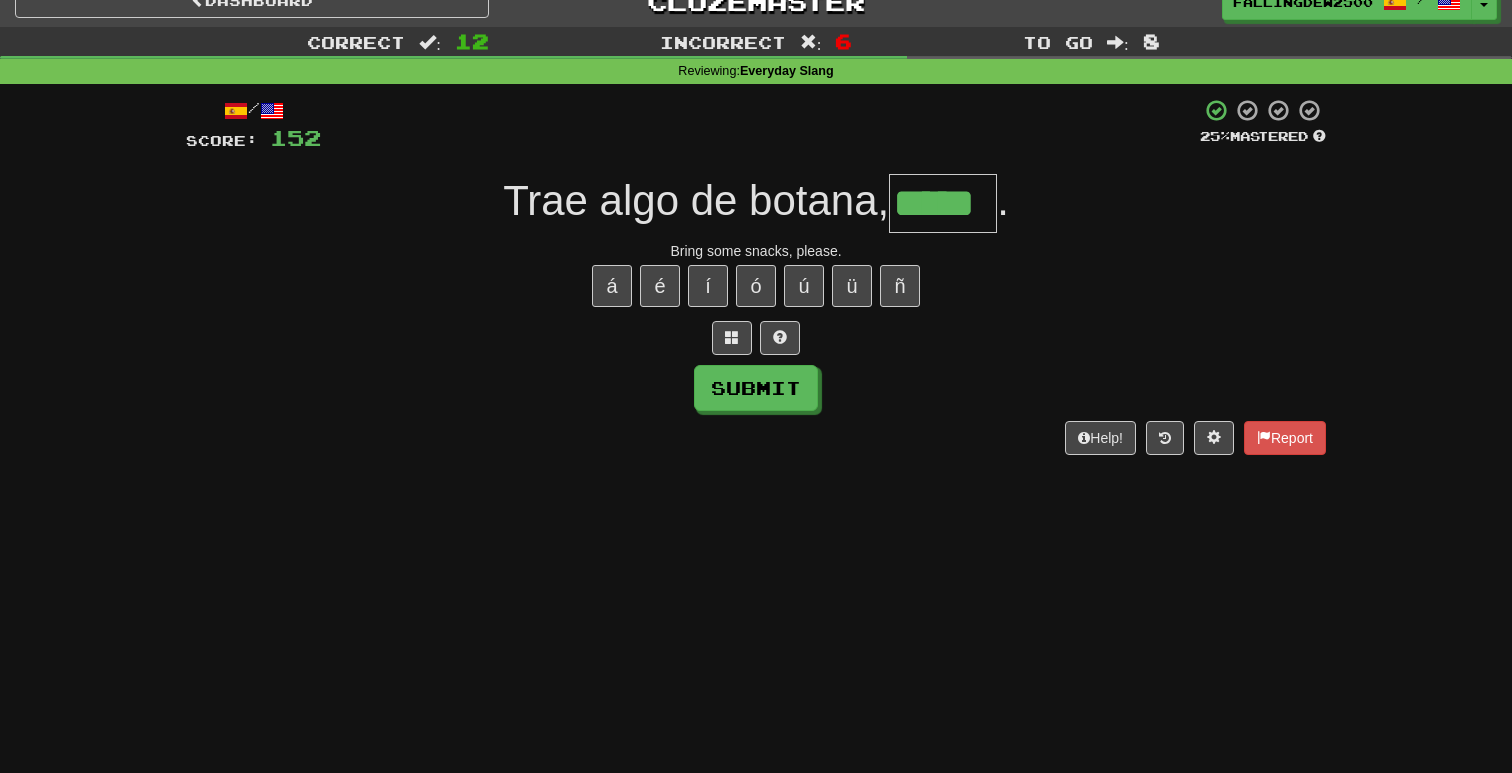 type on "*****" 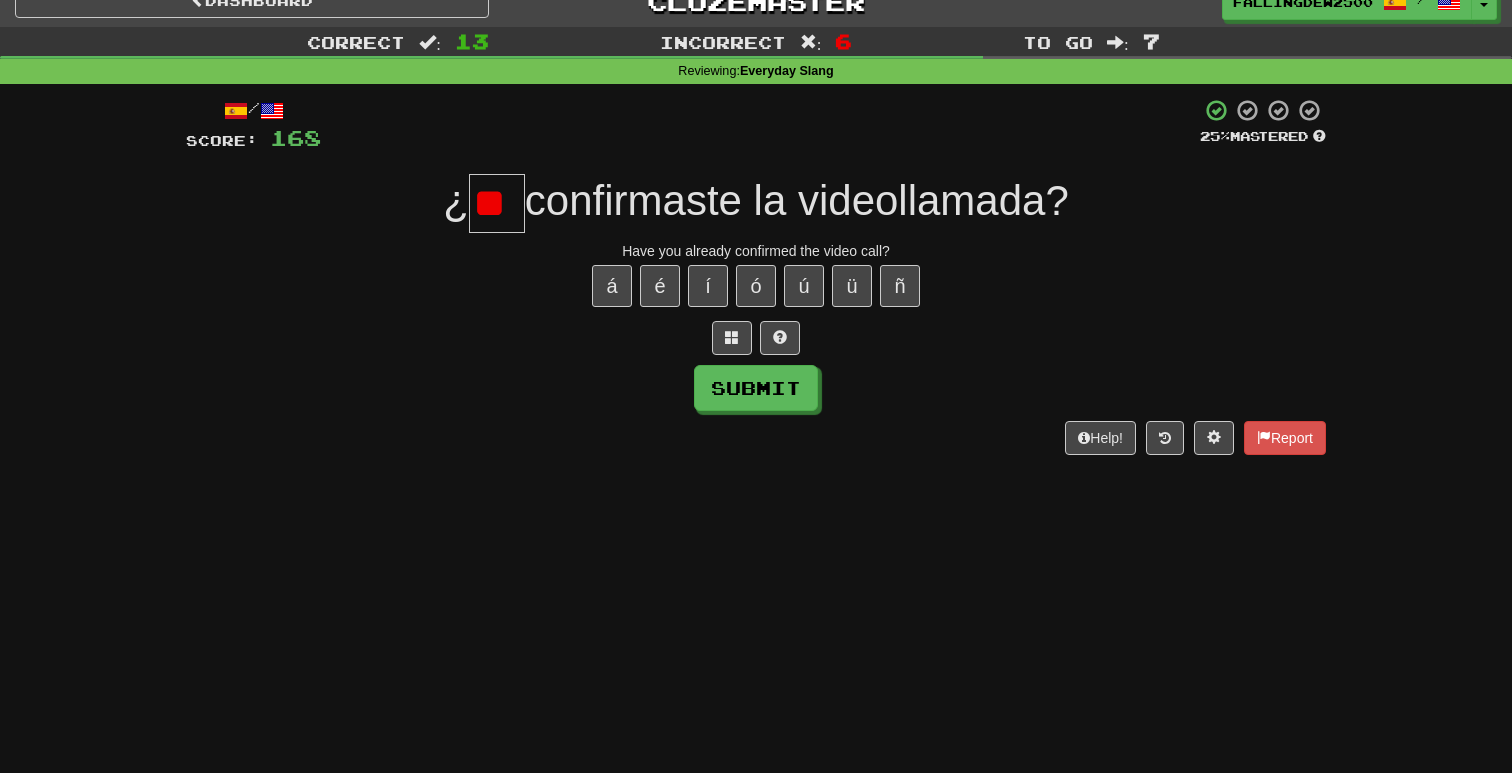 type on "*" 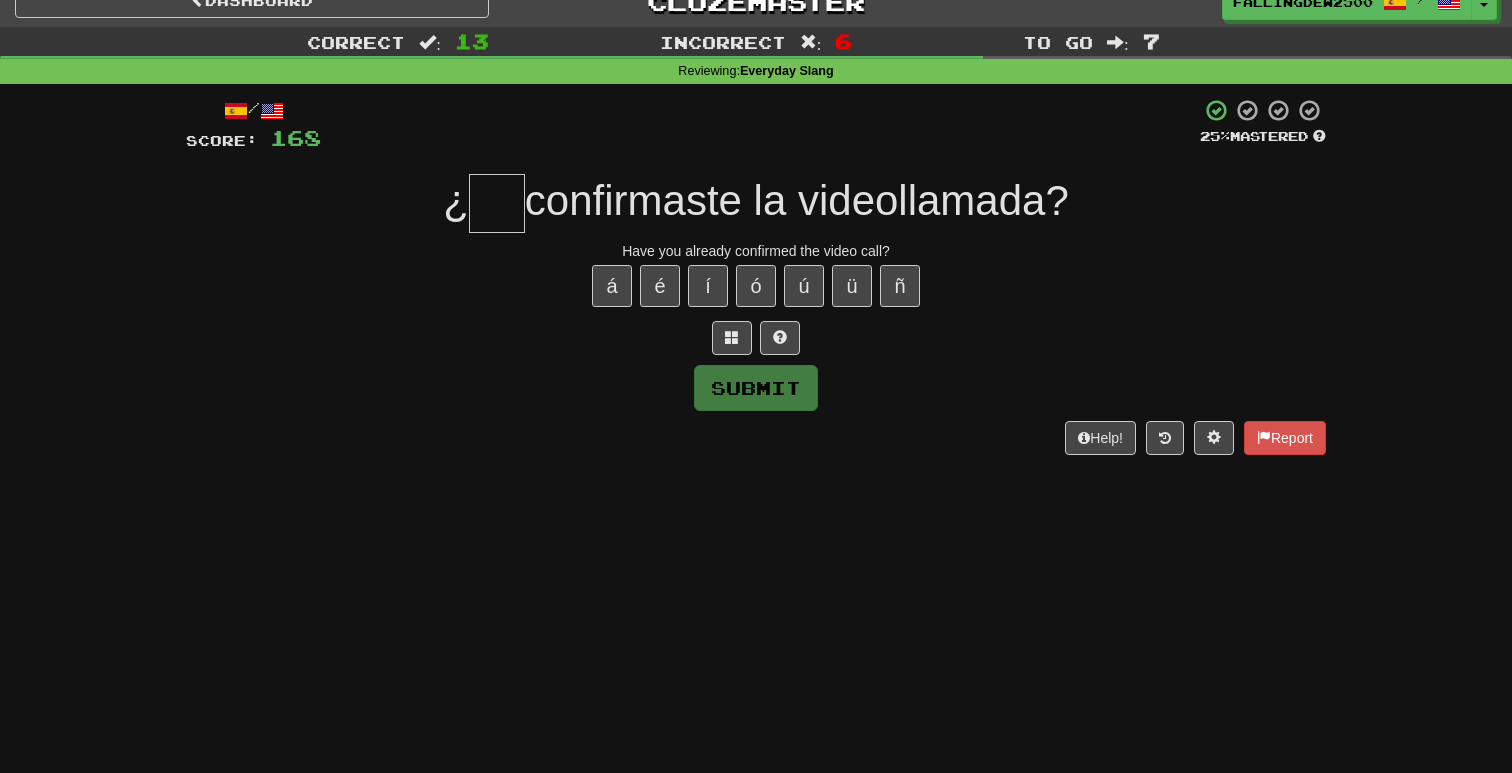 type on "*" 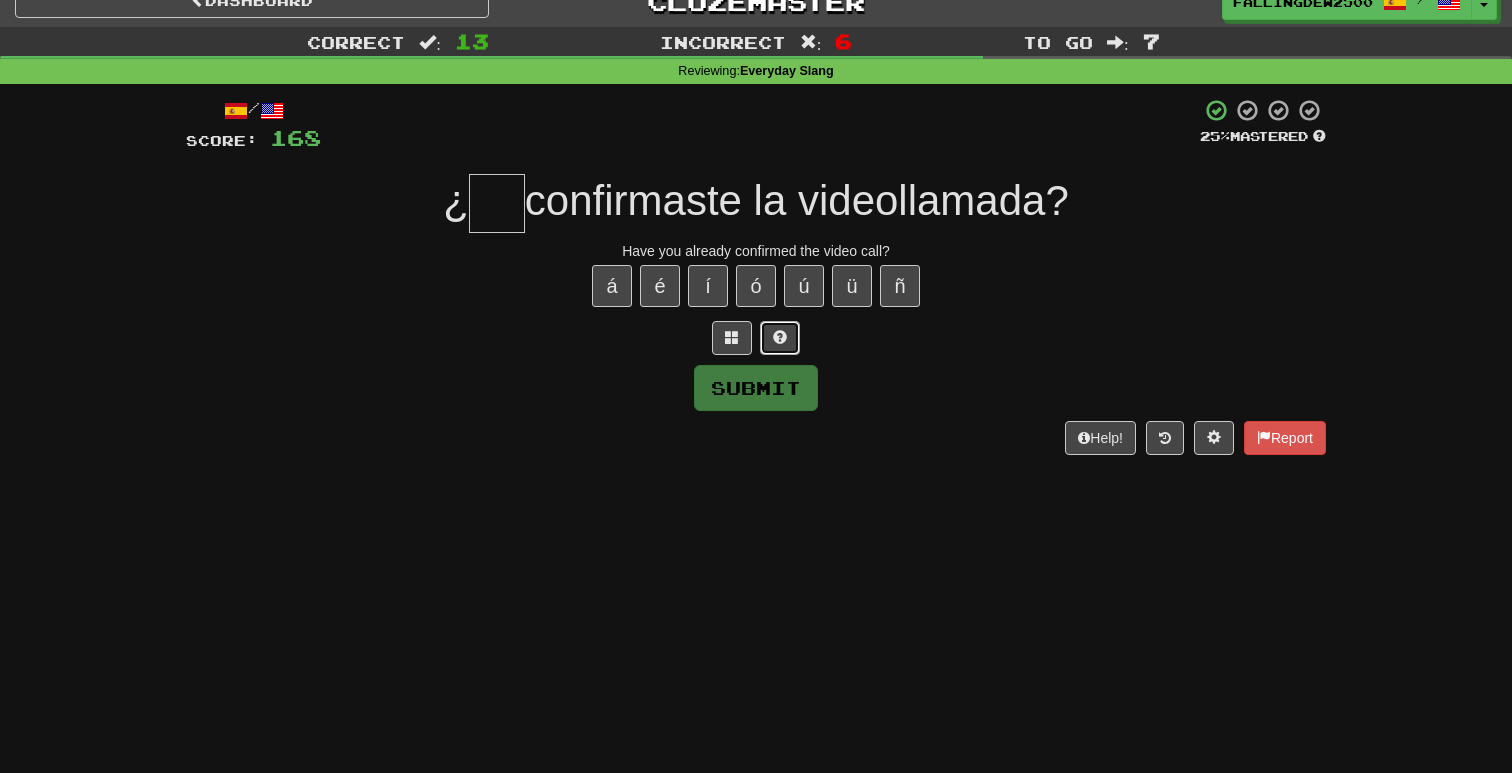 click at bounding box center (780, 337) 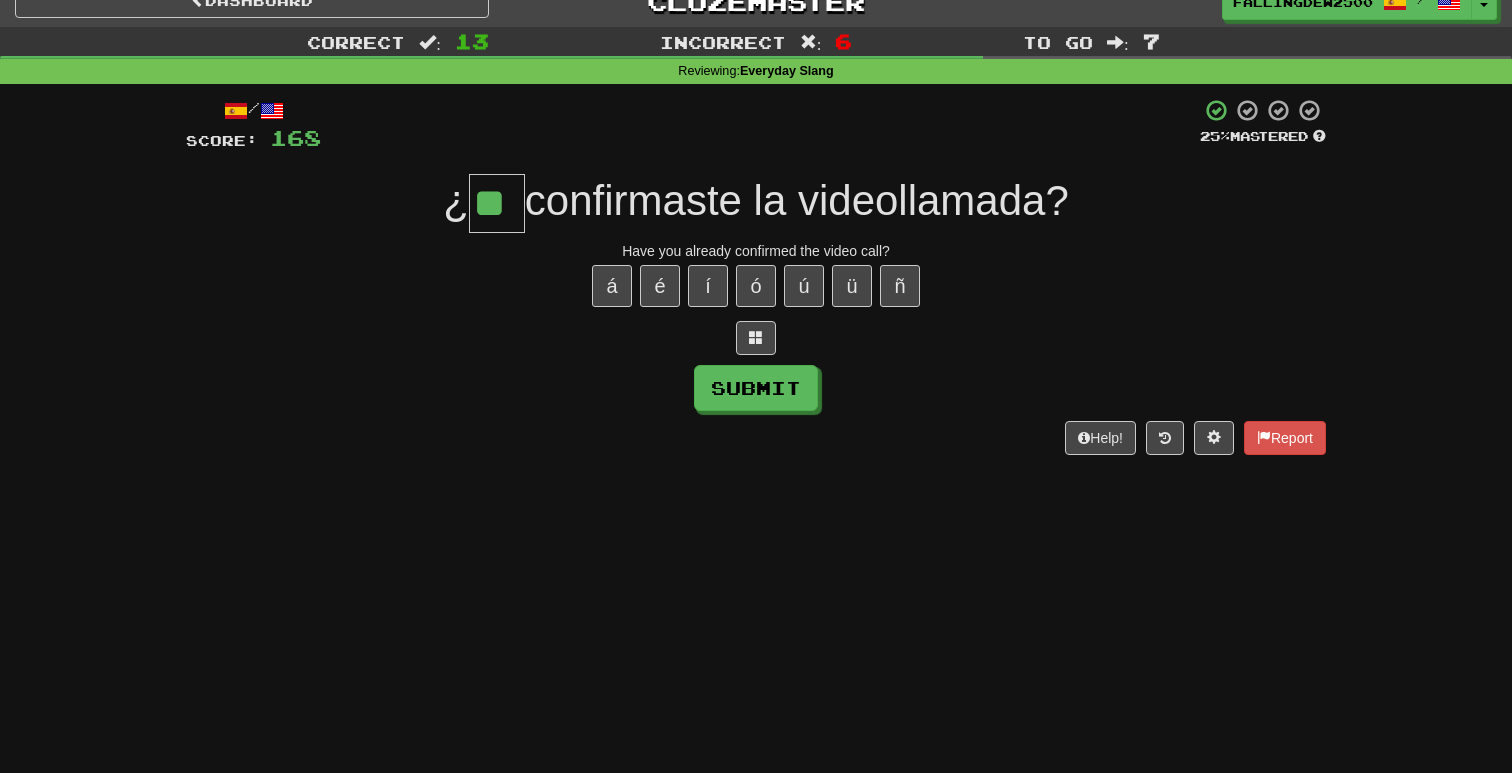 type on "**" 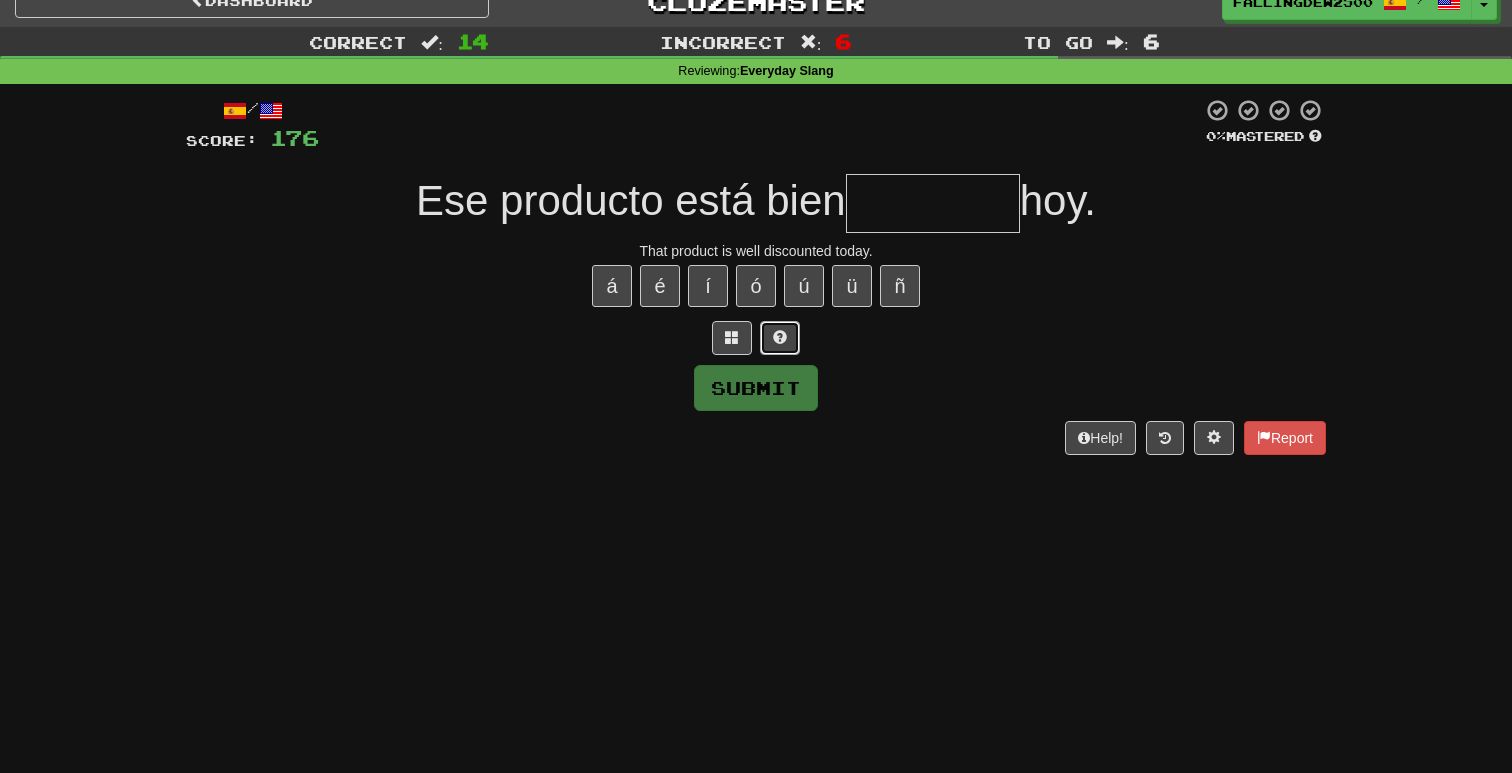click at bounding box center [780, 338] 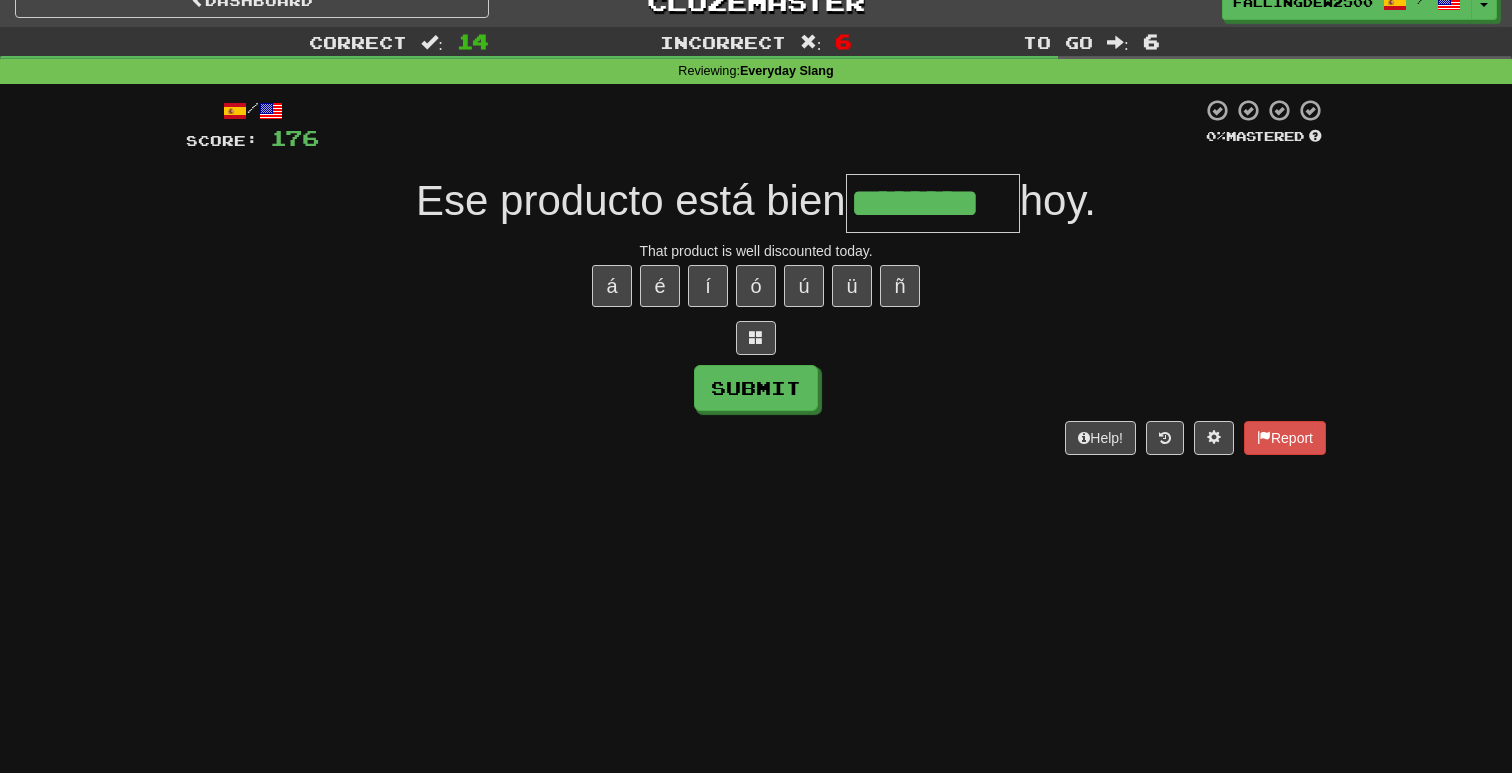 type on "********" 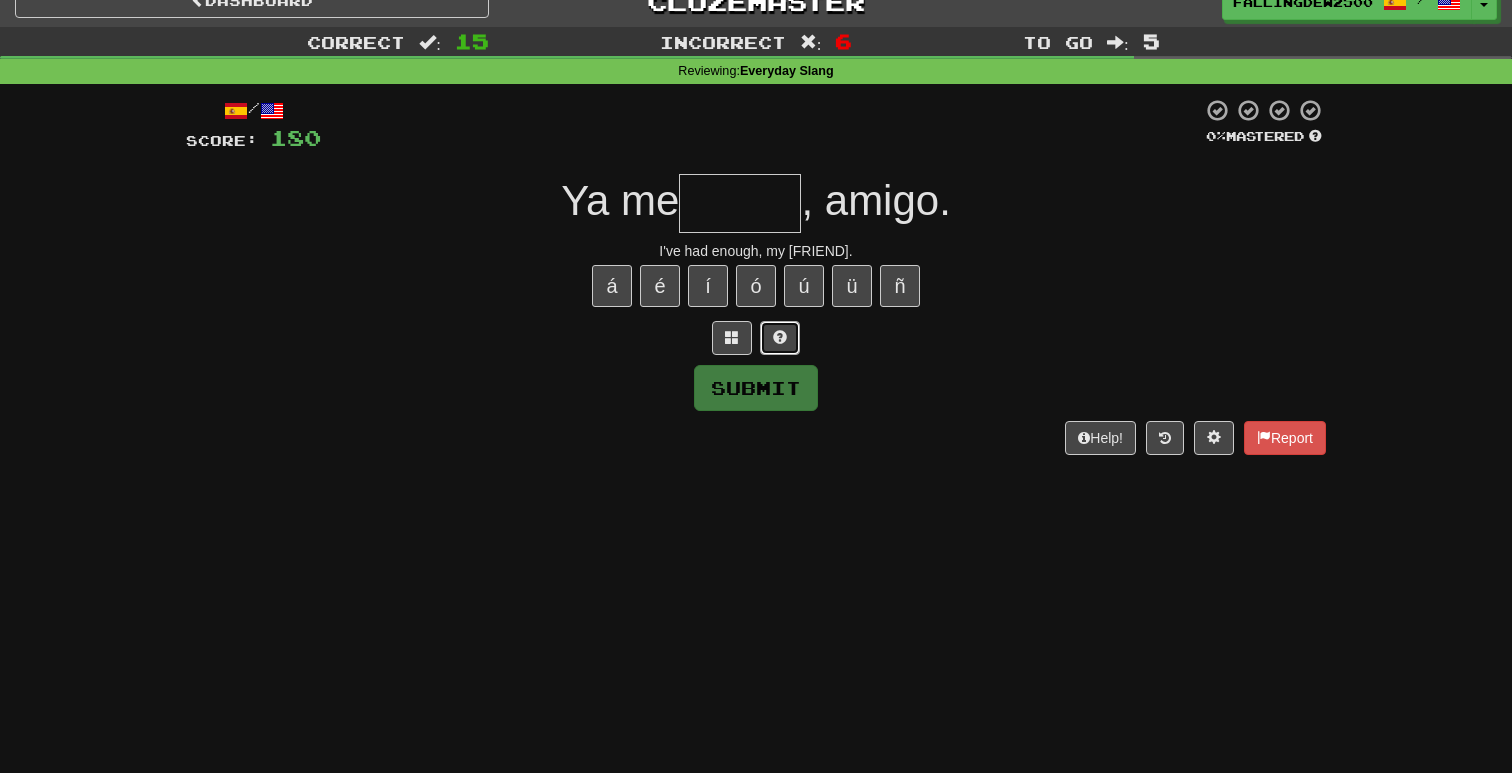 click at bounding box center (780, 338) 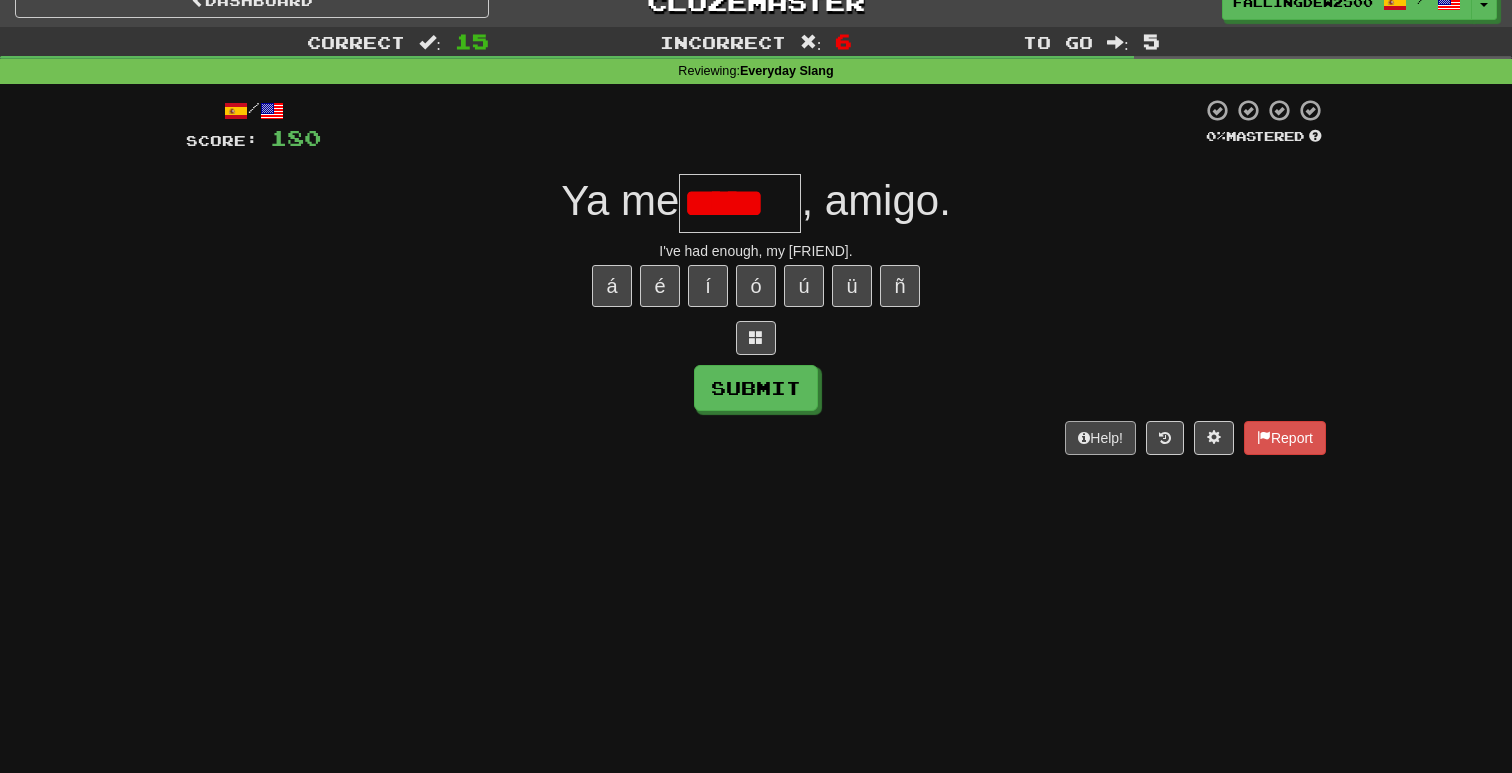 scroll, scrollTop: 0, scrollLeft: 0, axis: both 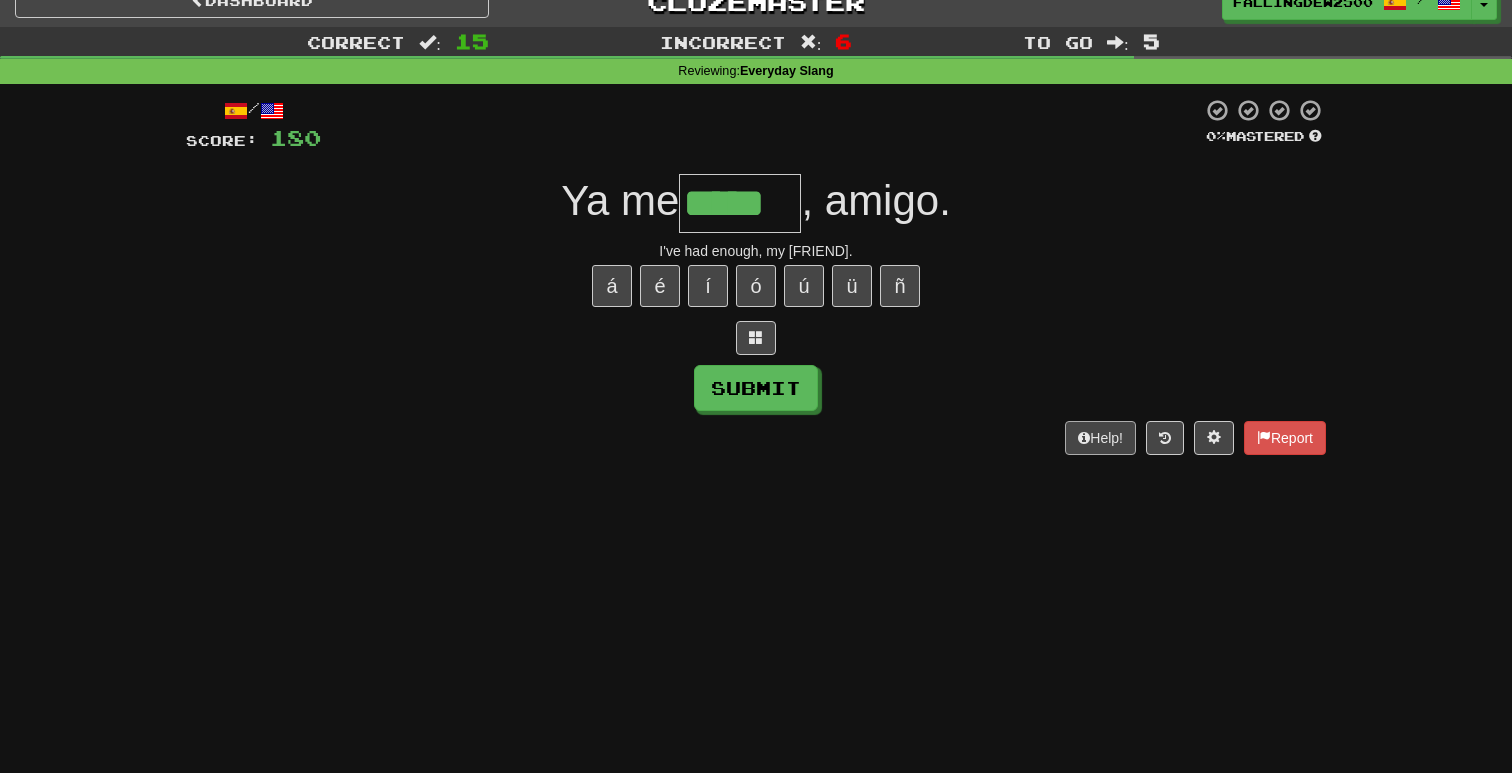 type on "*****" 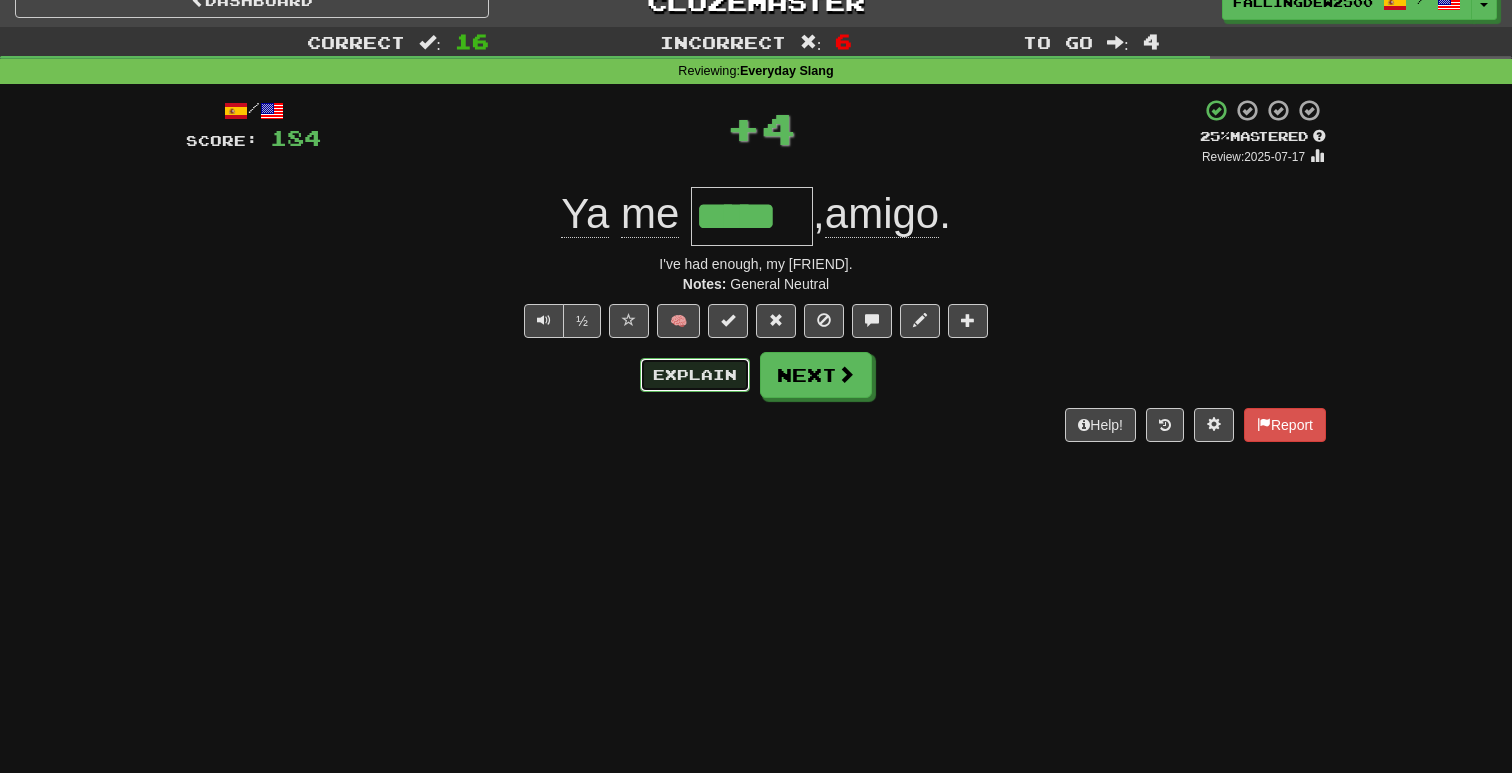 click on "Explain" at bounding box center (695, 375) 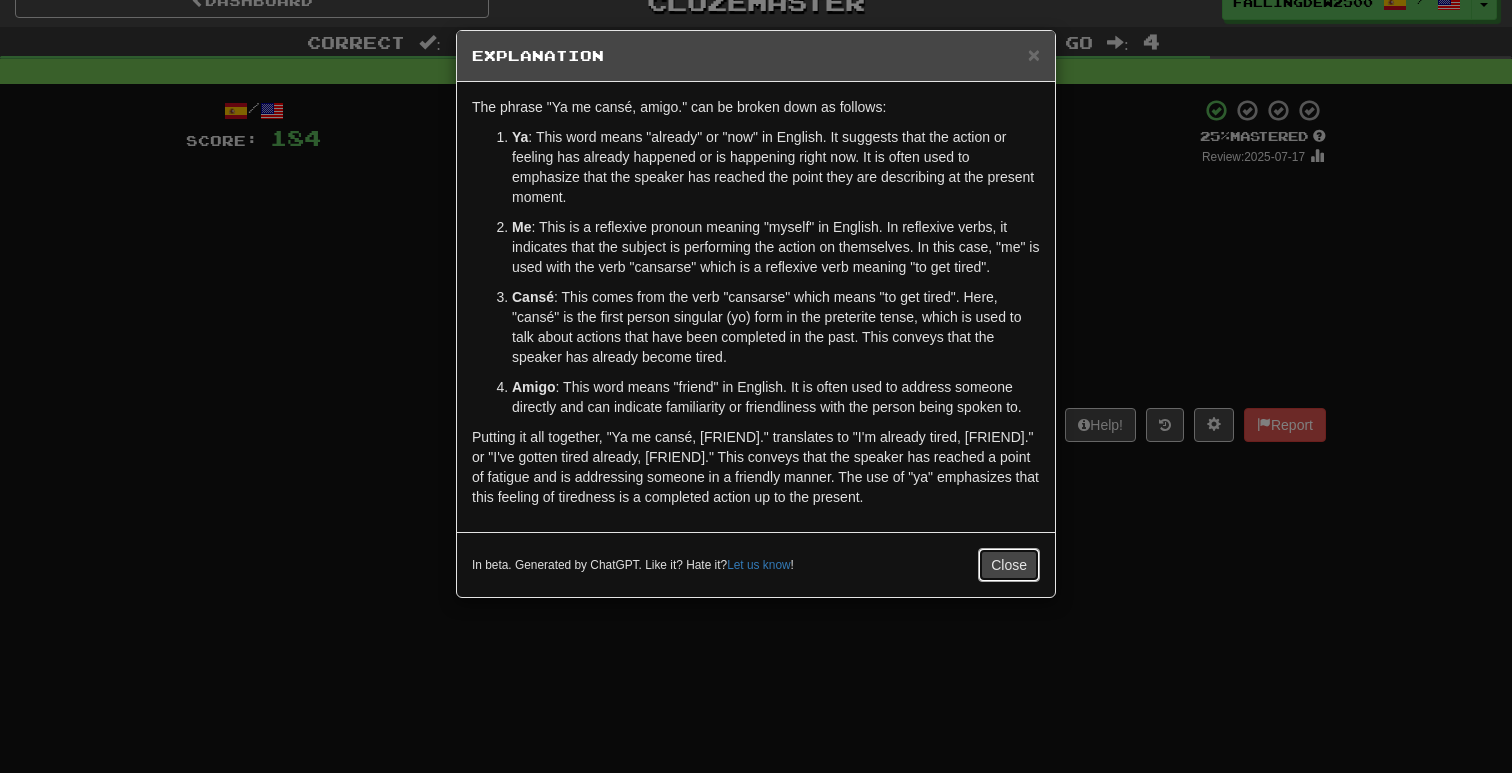 click on "Close" at bounding box center [1009, 565] 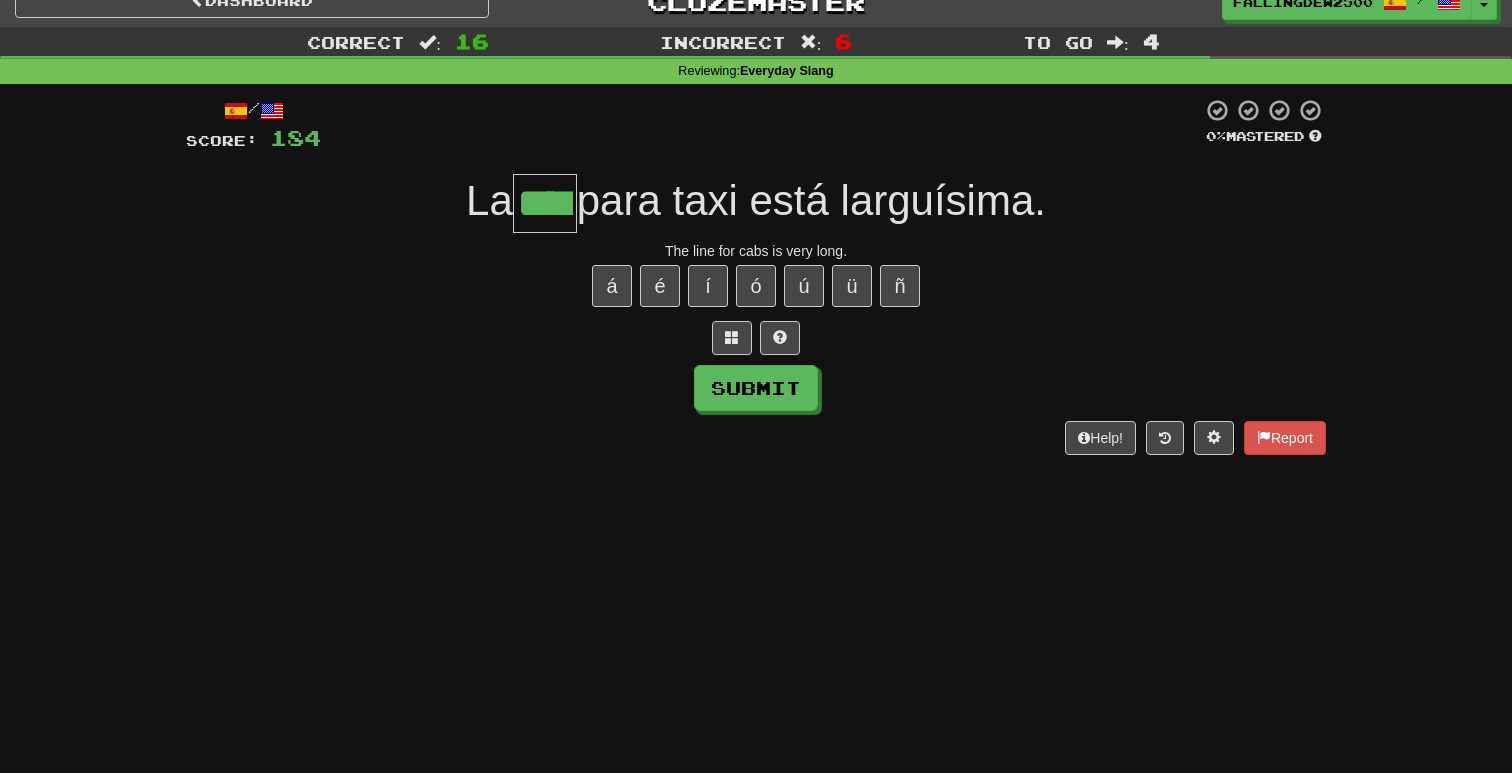type on "****" 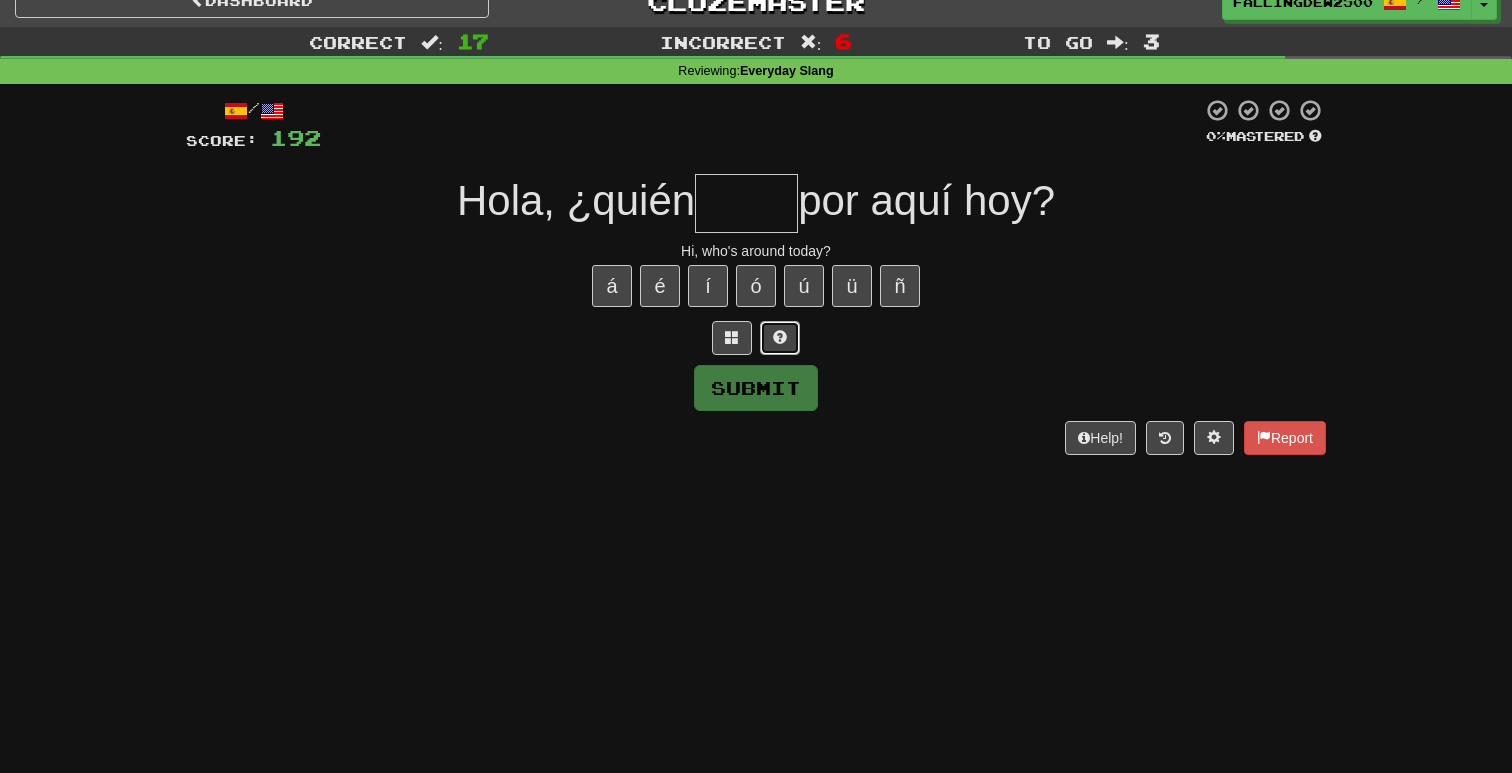 click at bounding box center (780, 337) 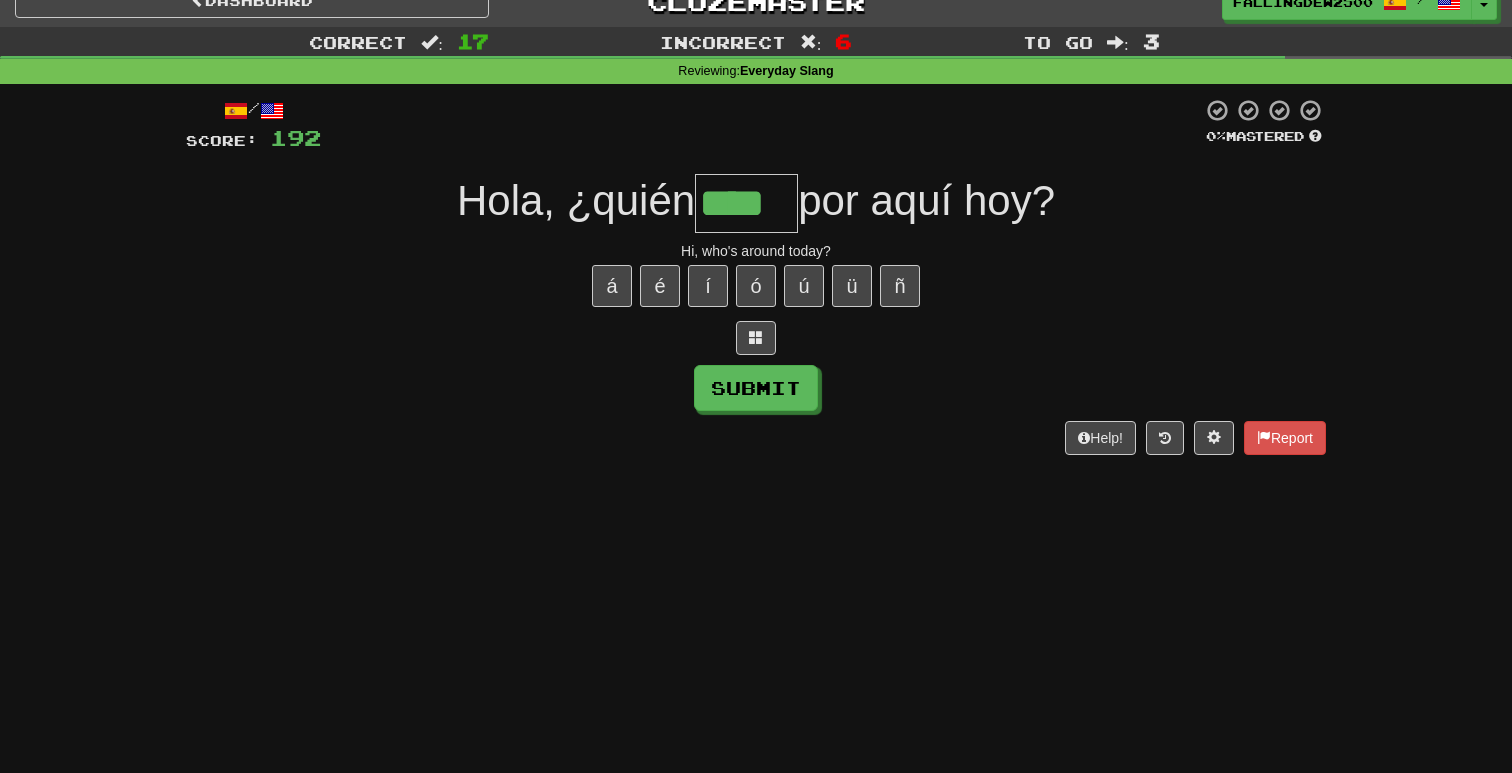type on "****" 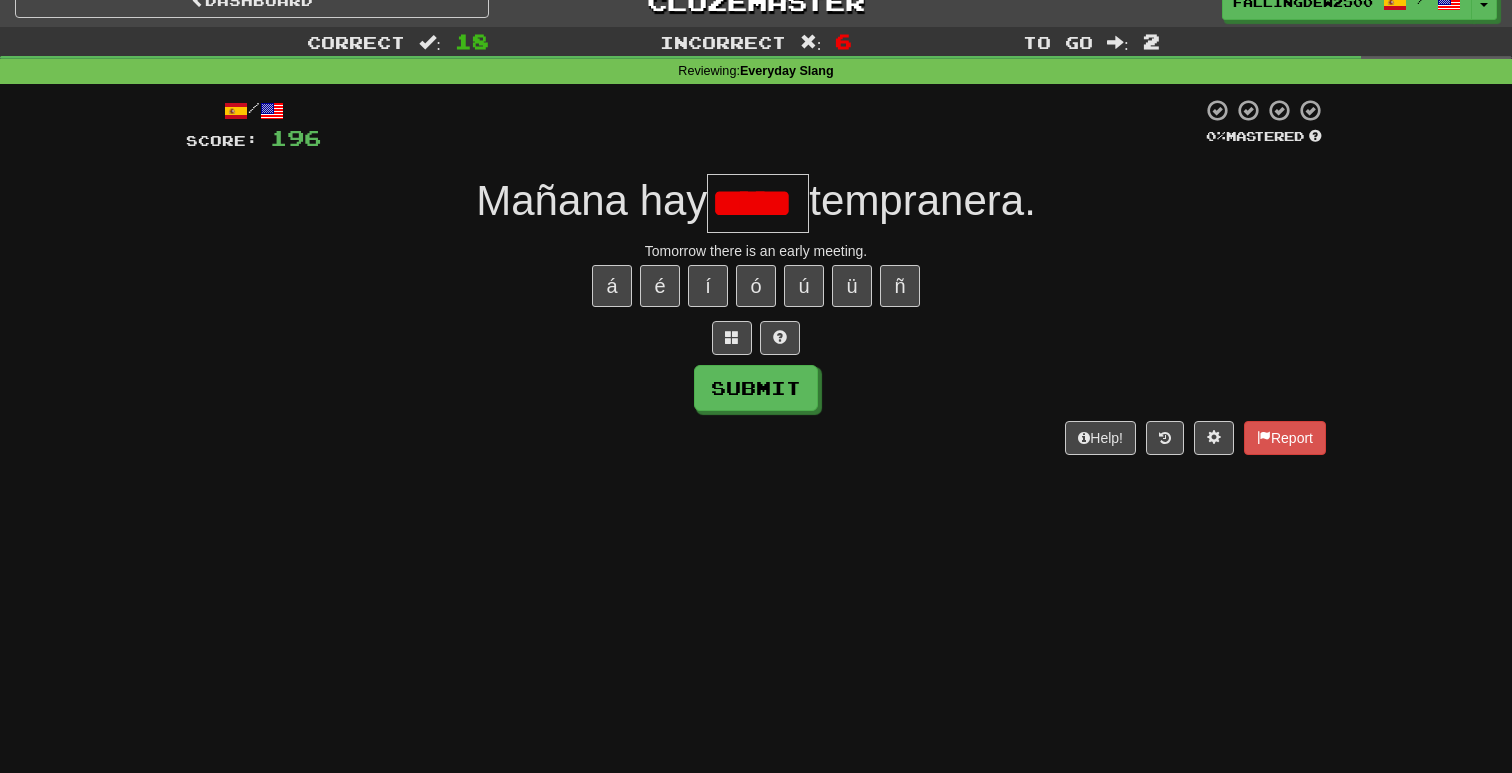 scroll, scrollTop: 0, scrollLeft: 0, axis: both 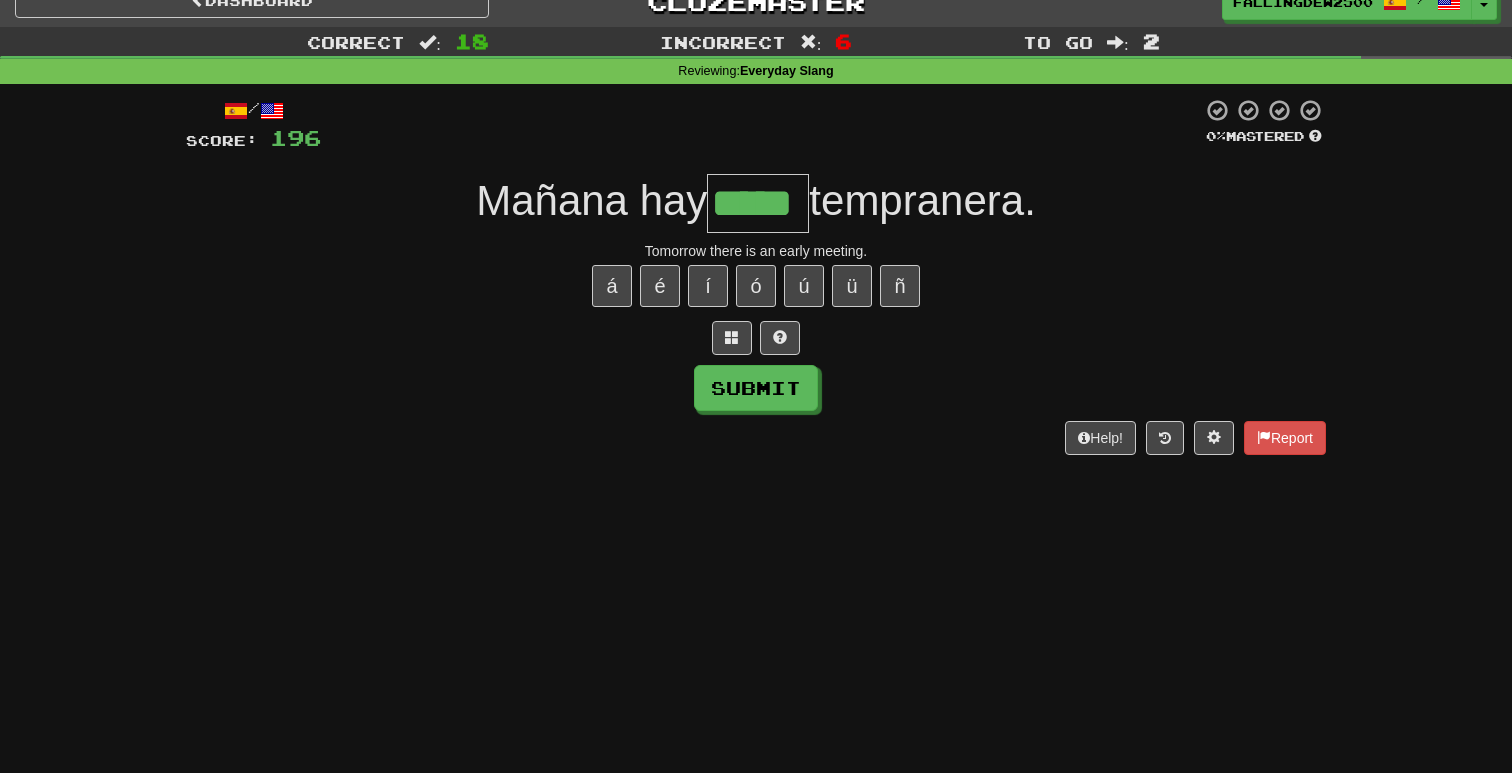 type on "*****" 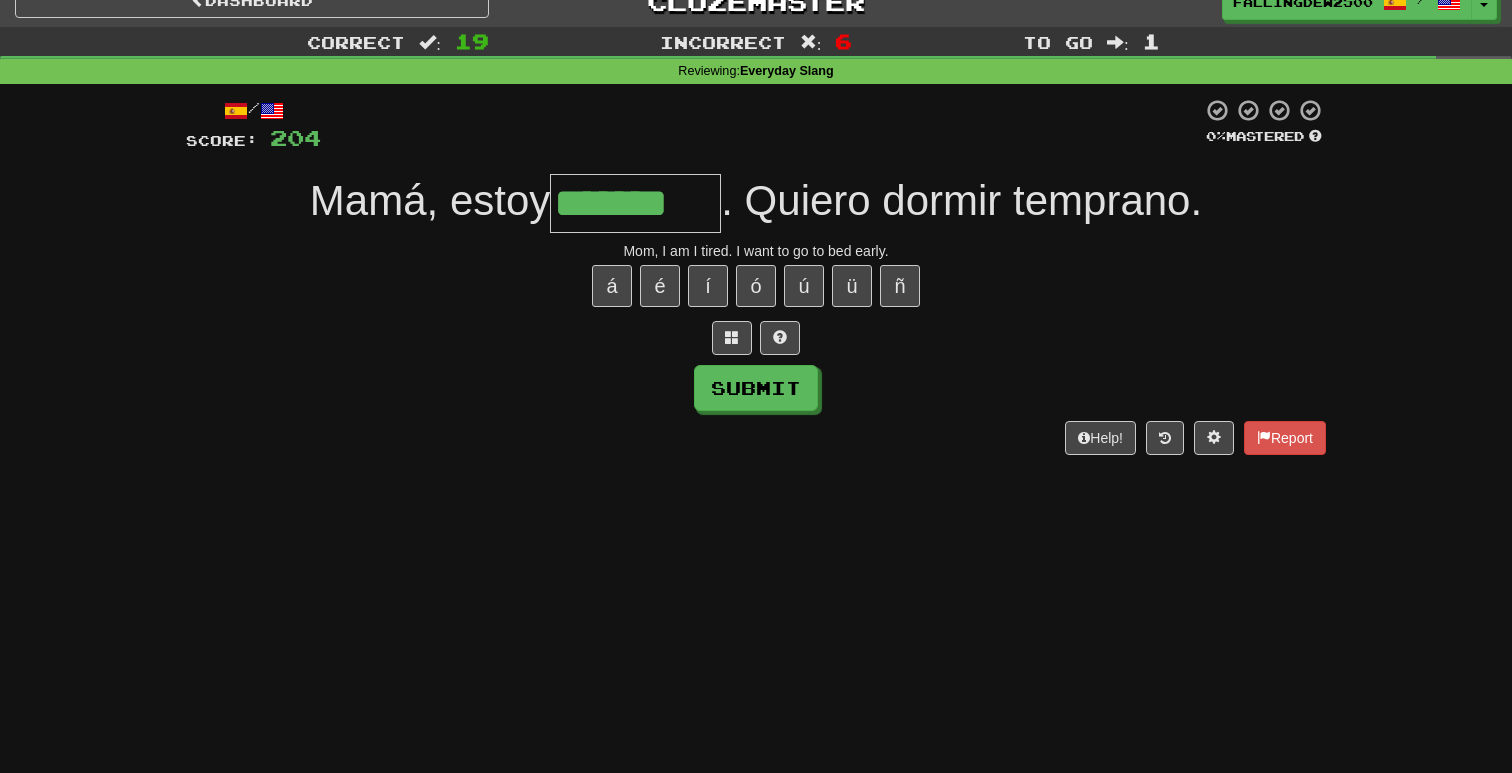 type on "*******" 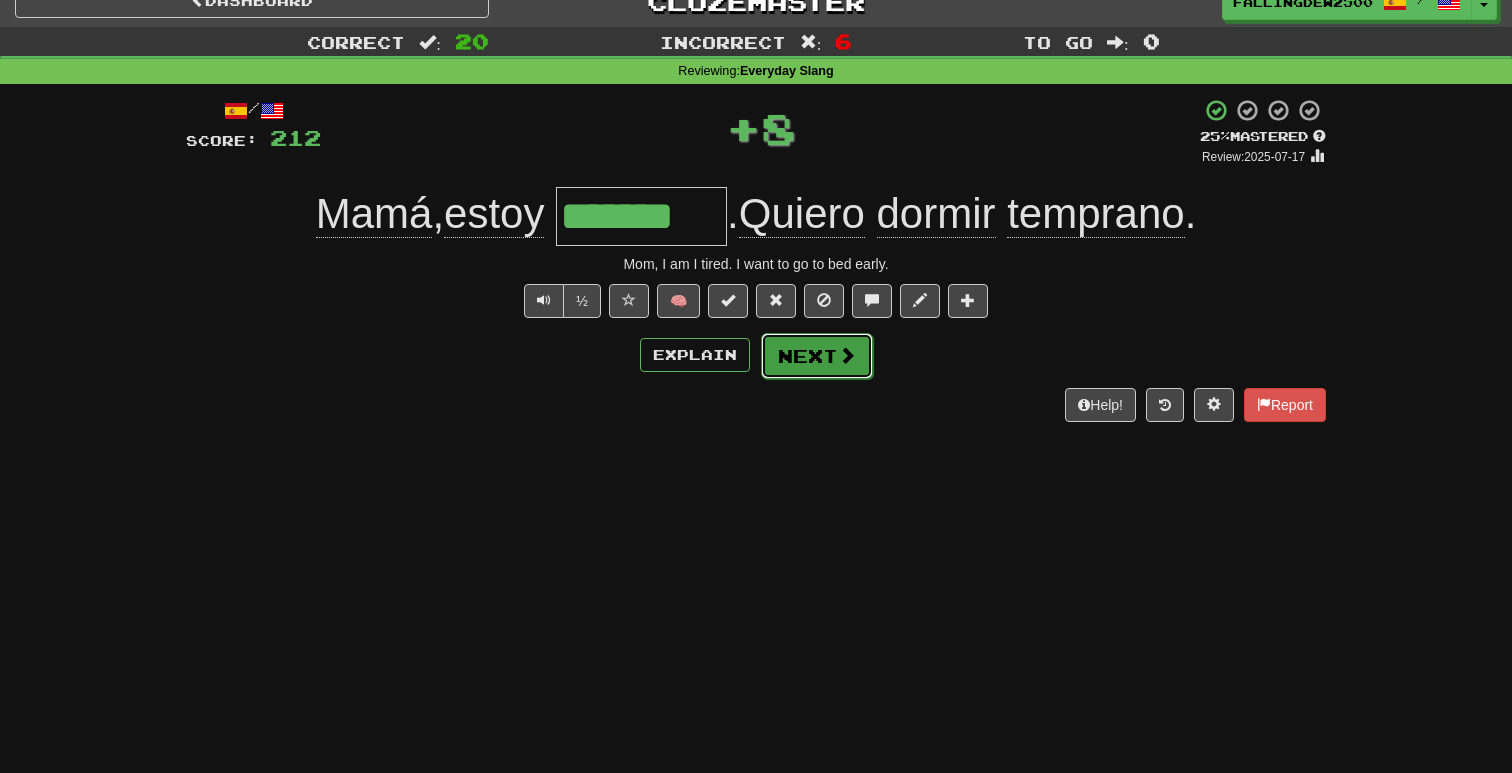 click on "Next" at bounding box center [817, 356] 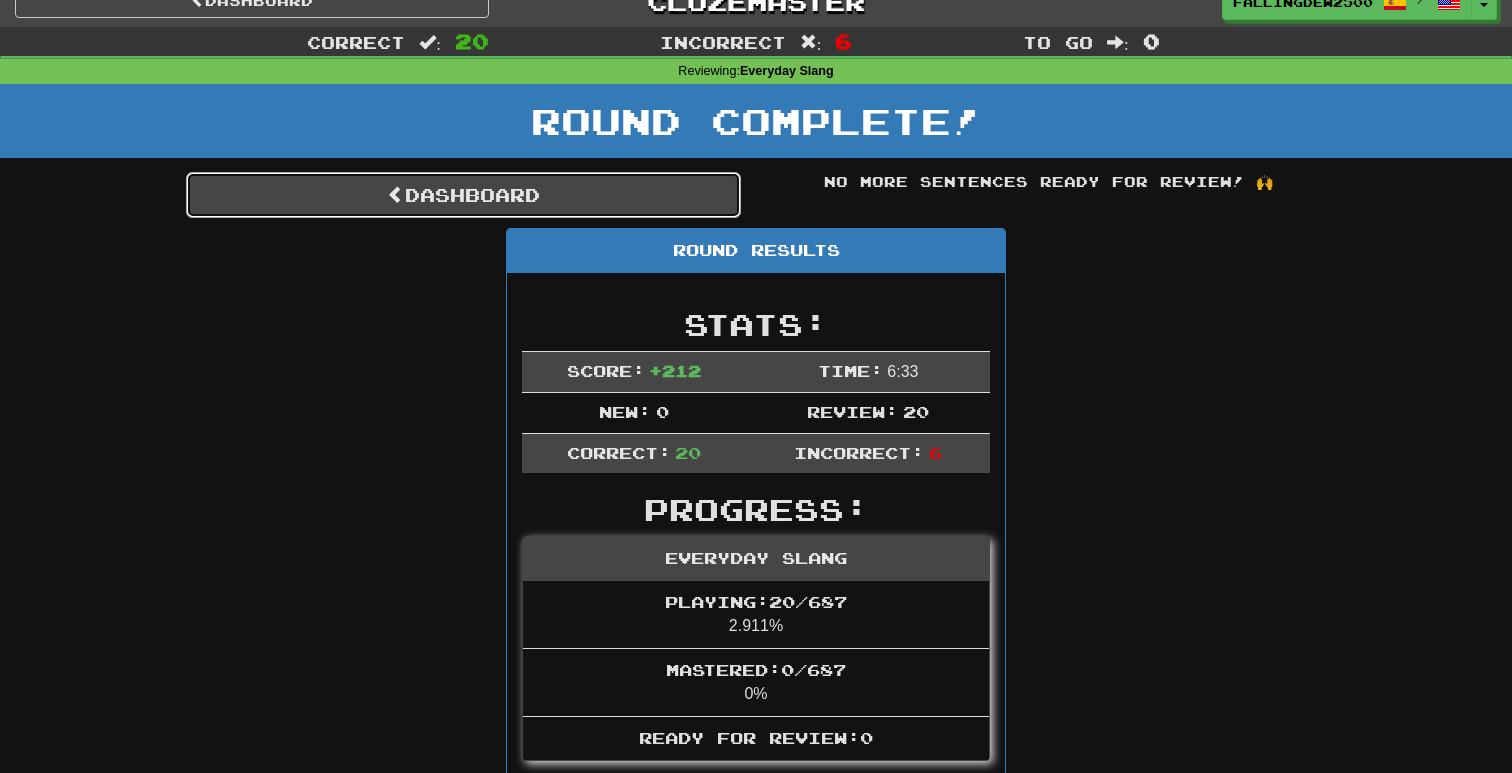 click on "Dashboard" at bounding box center [463, 195] 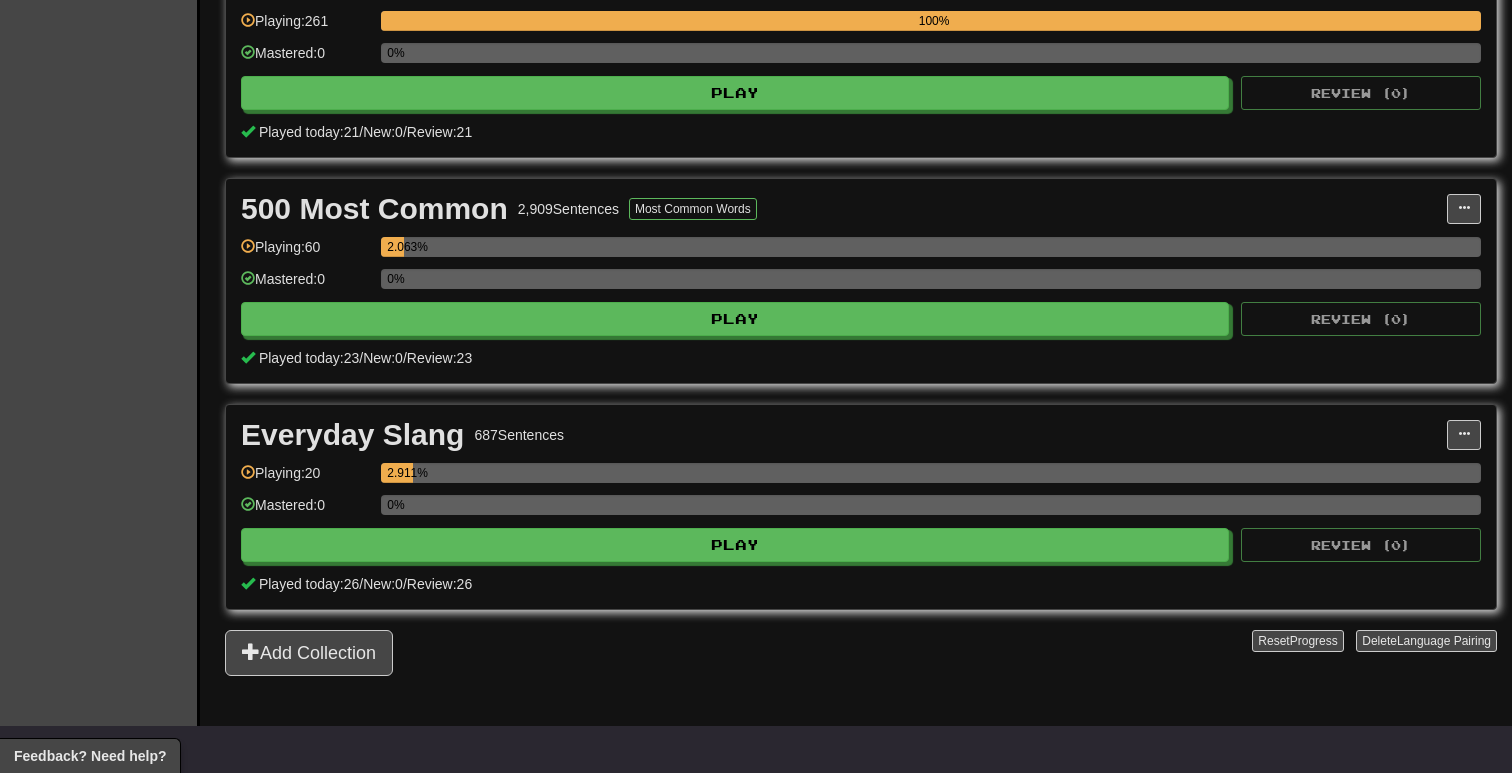 scroll, scrollTop: 487, scrollLeft: 0, axis: vertical 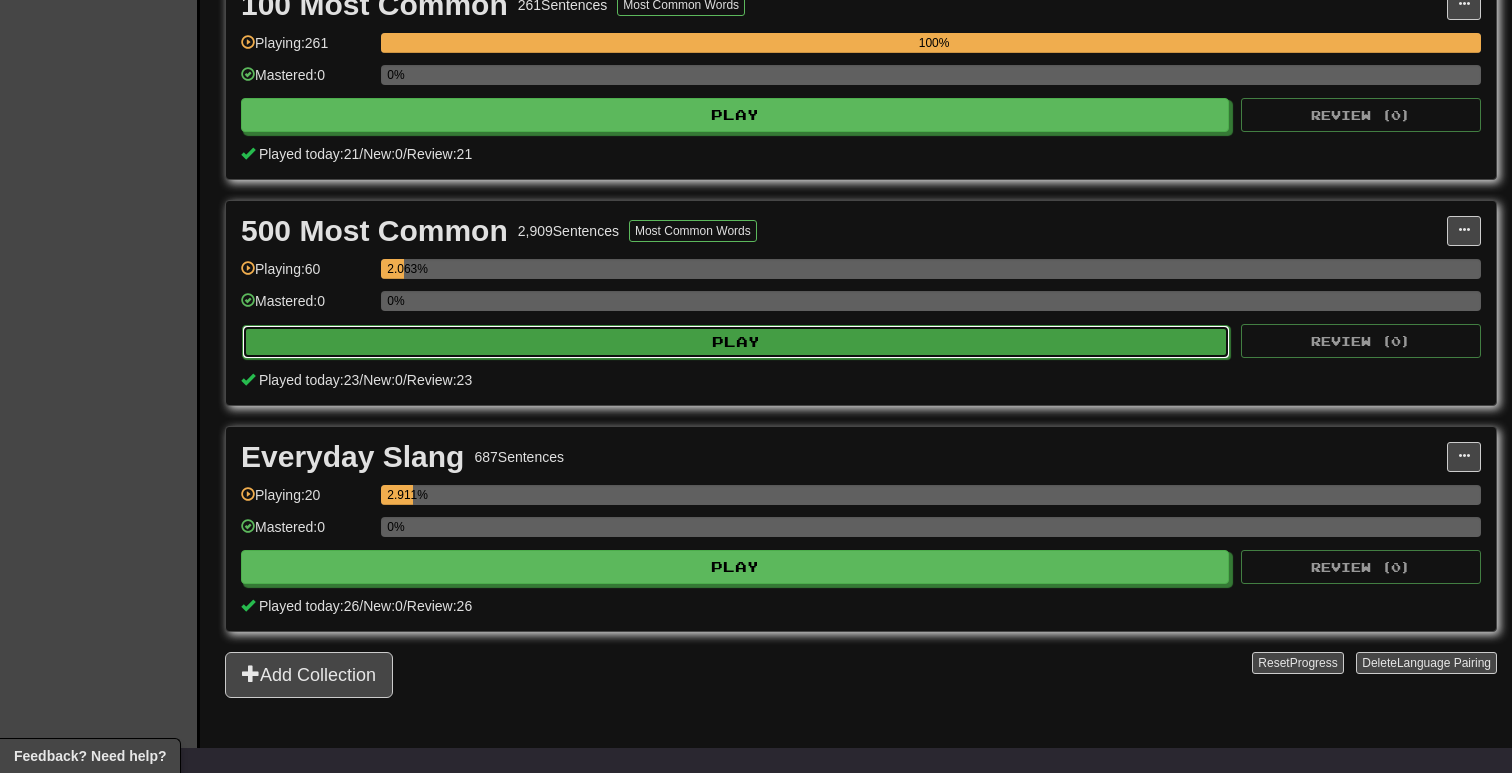 click on "Play" at bounding box center [736, 342] 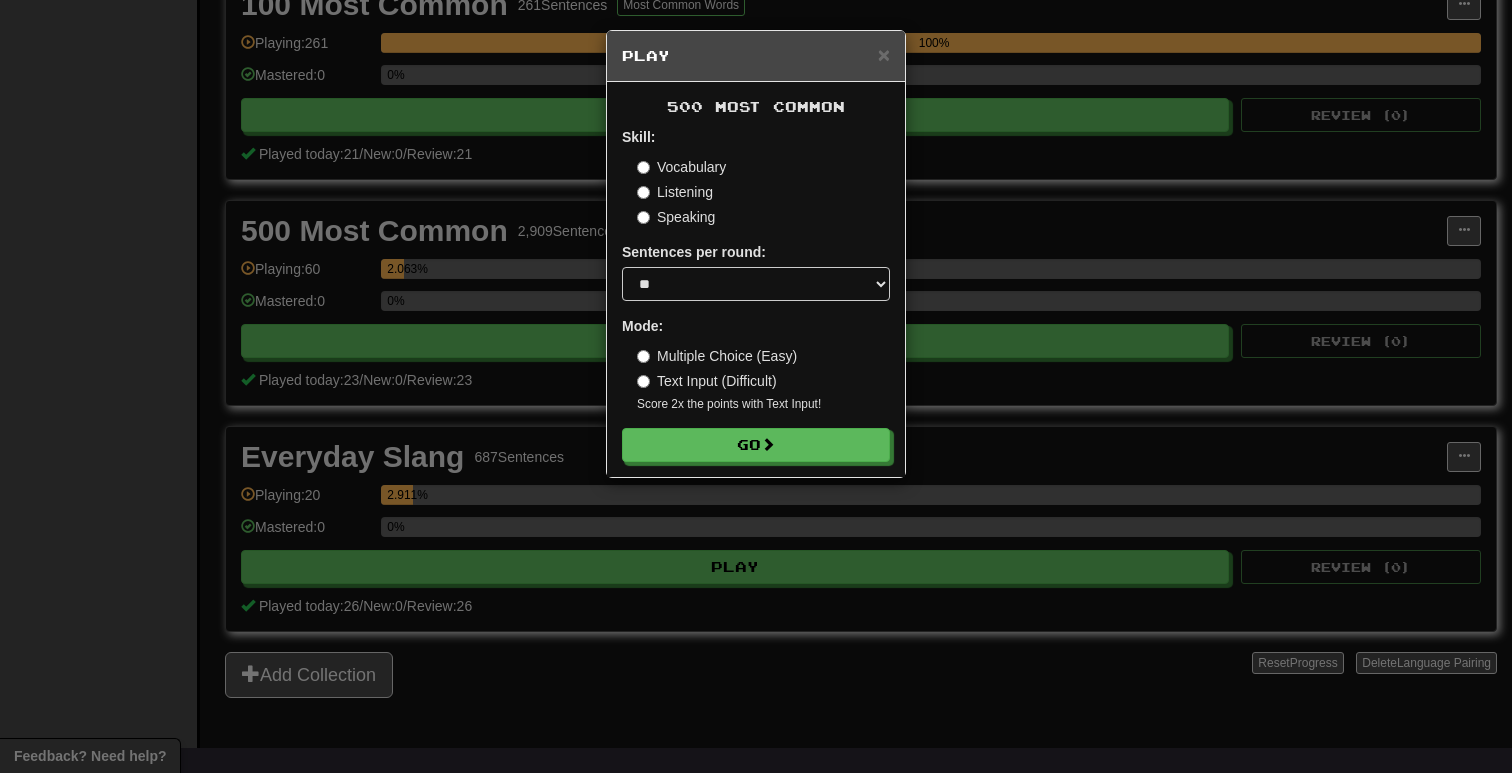click on "Multiple Choice (Easy)" at bounding box center (717, 356) 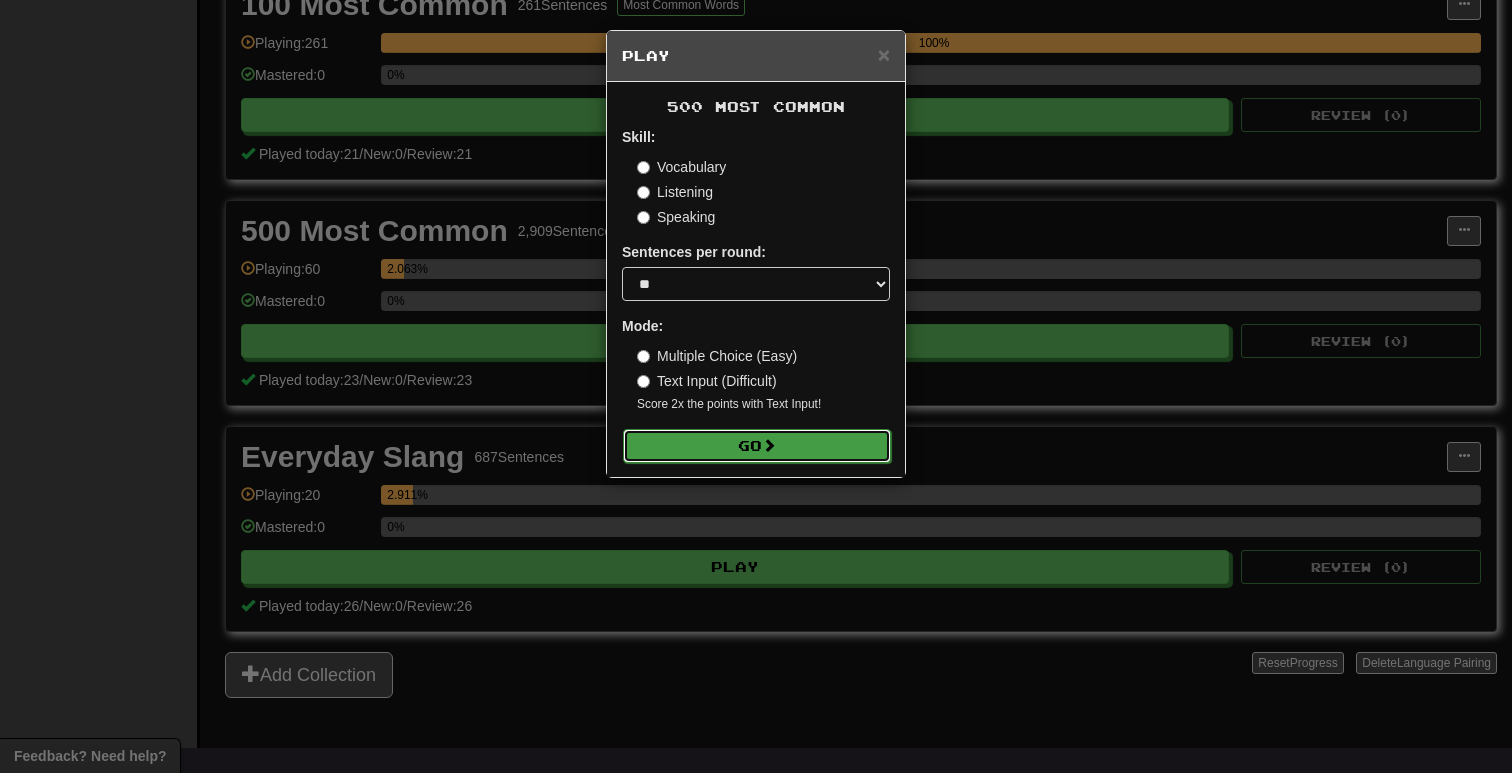 click on "Go" at bounding box center [757, 446] 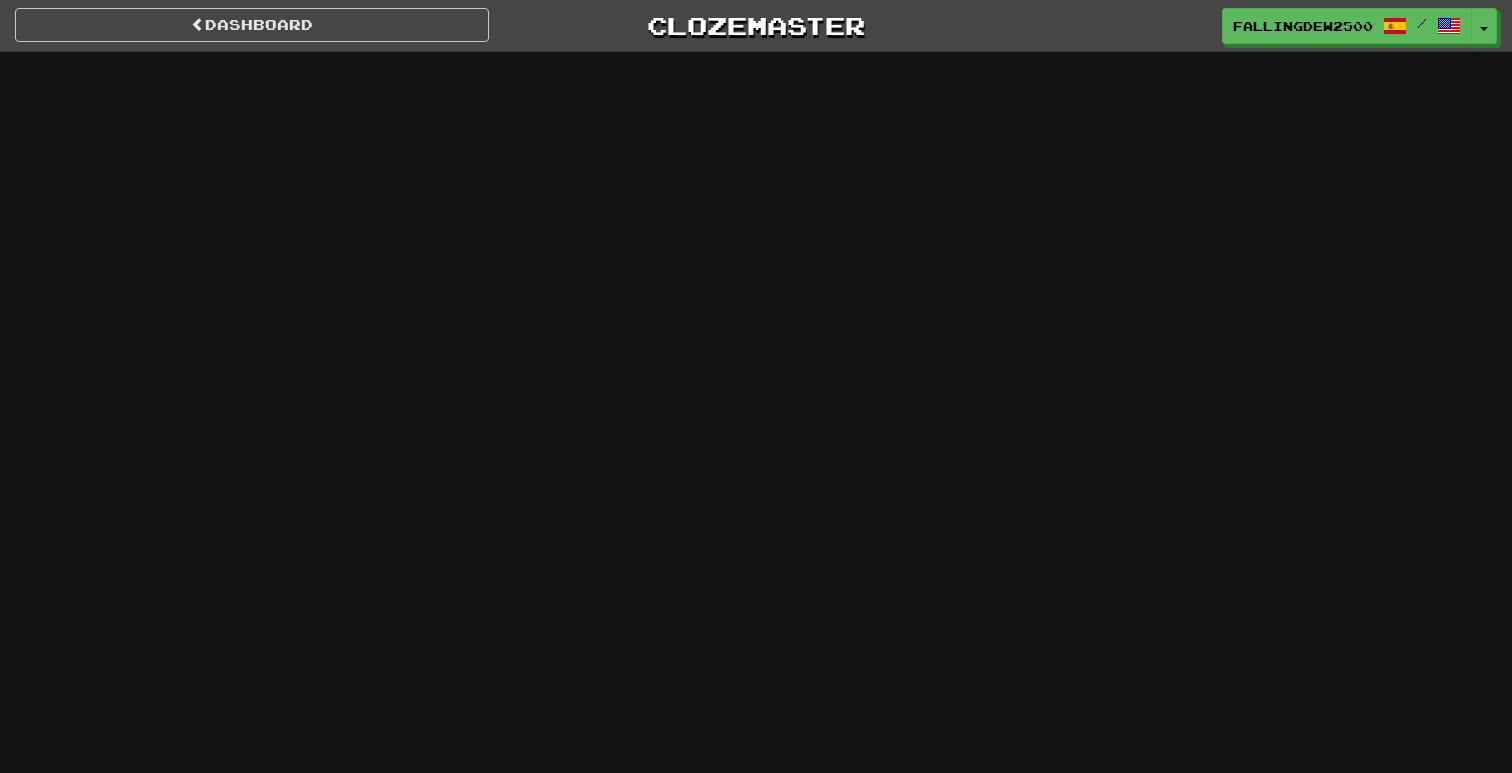 scroll, scrollTop: 0, scrollLeft: 0, axis: both 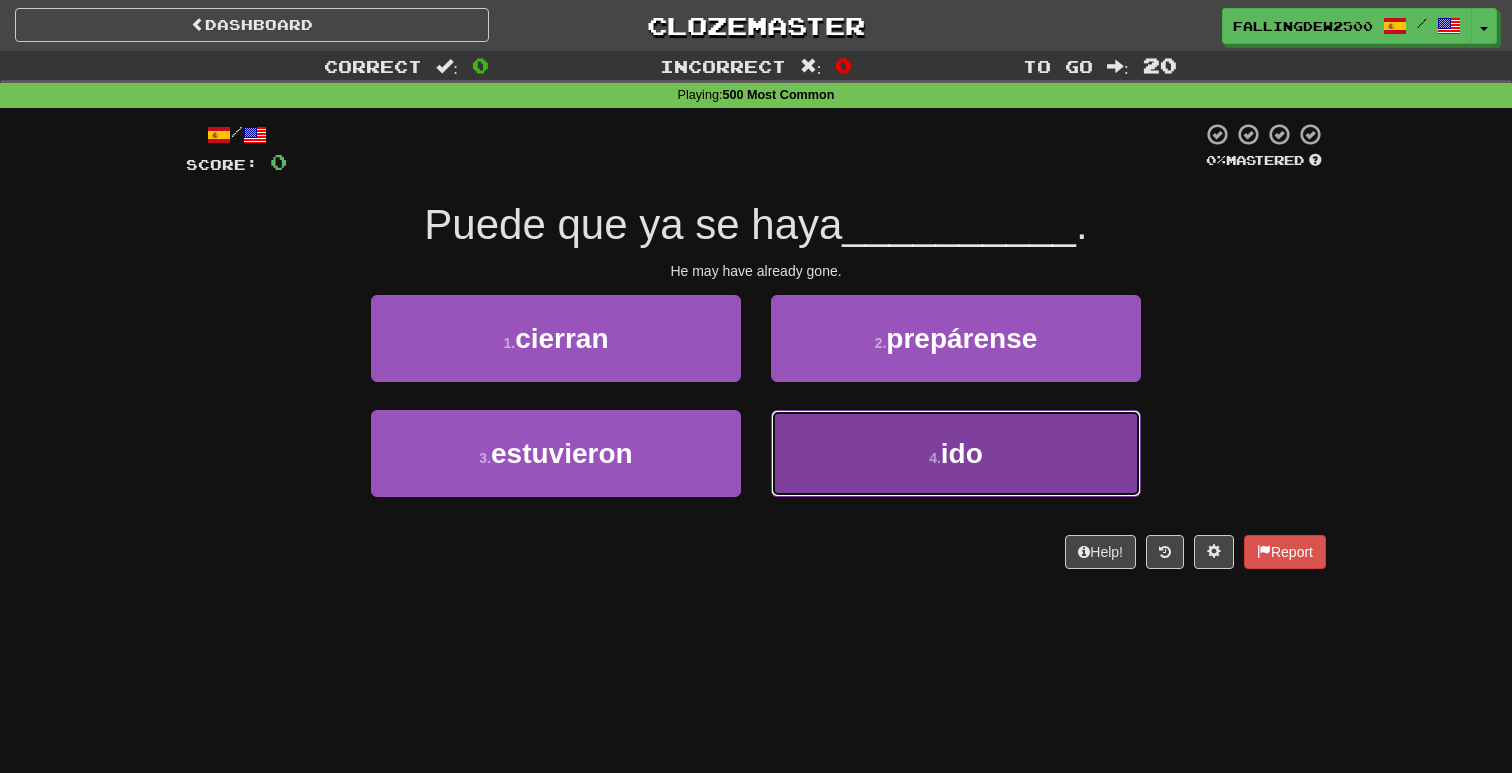 click on "4 .  ido" at bounding box center (956, 453) 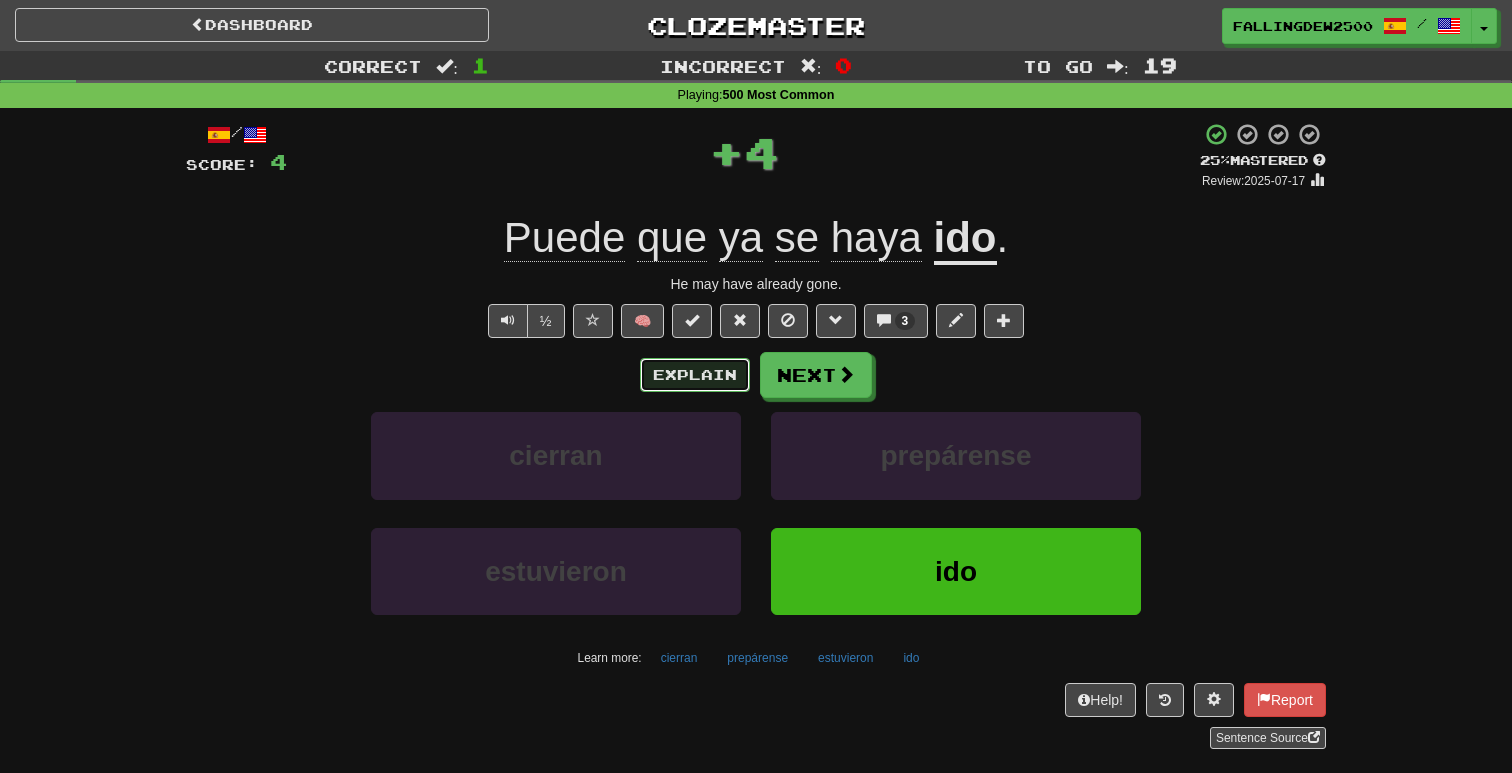 click on "Explain" at bounding box center [695, 375] 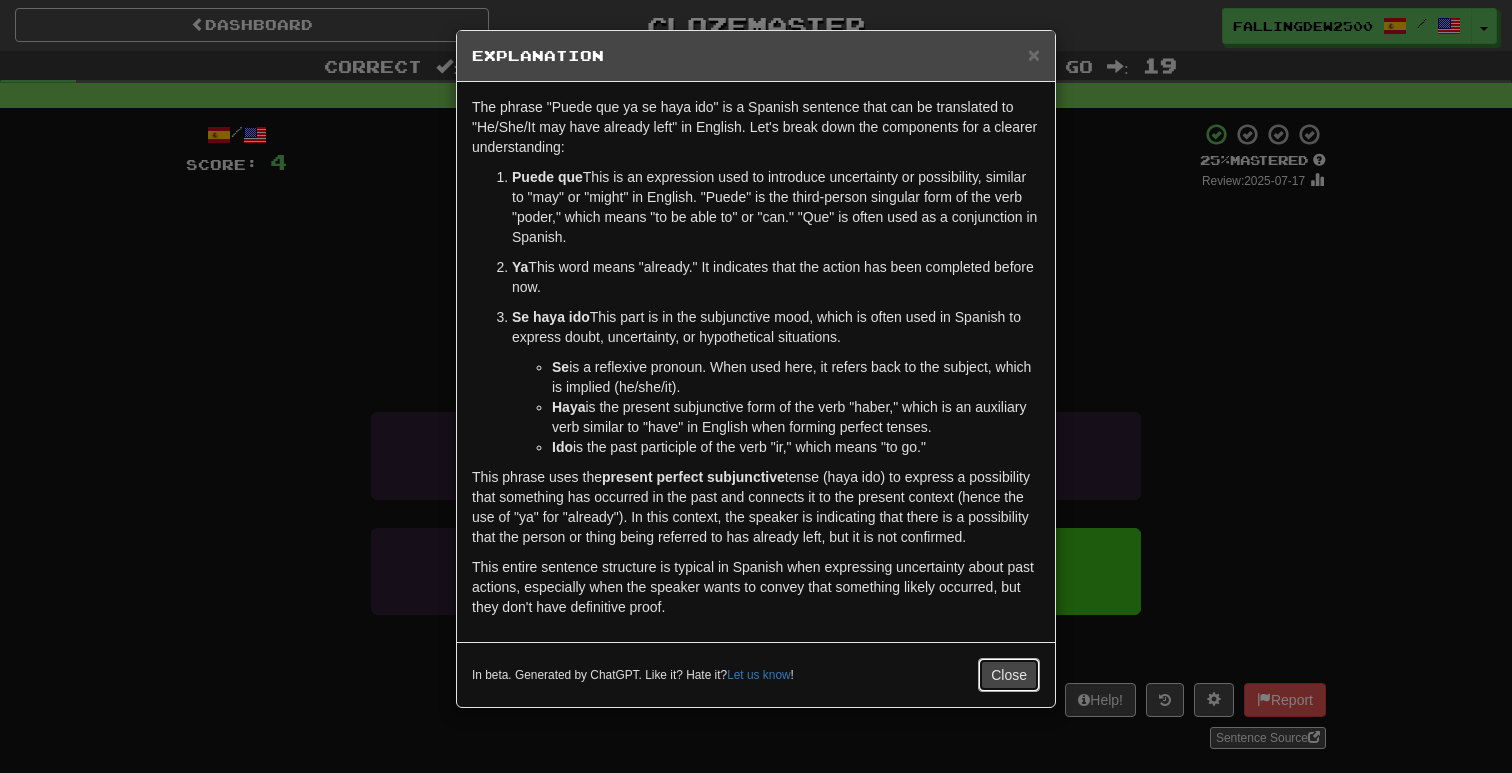 click on "Close" at bounding box center (1009, 675) 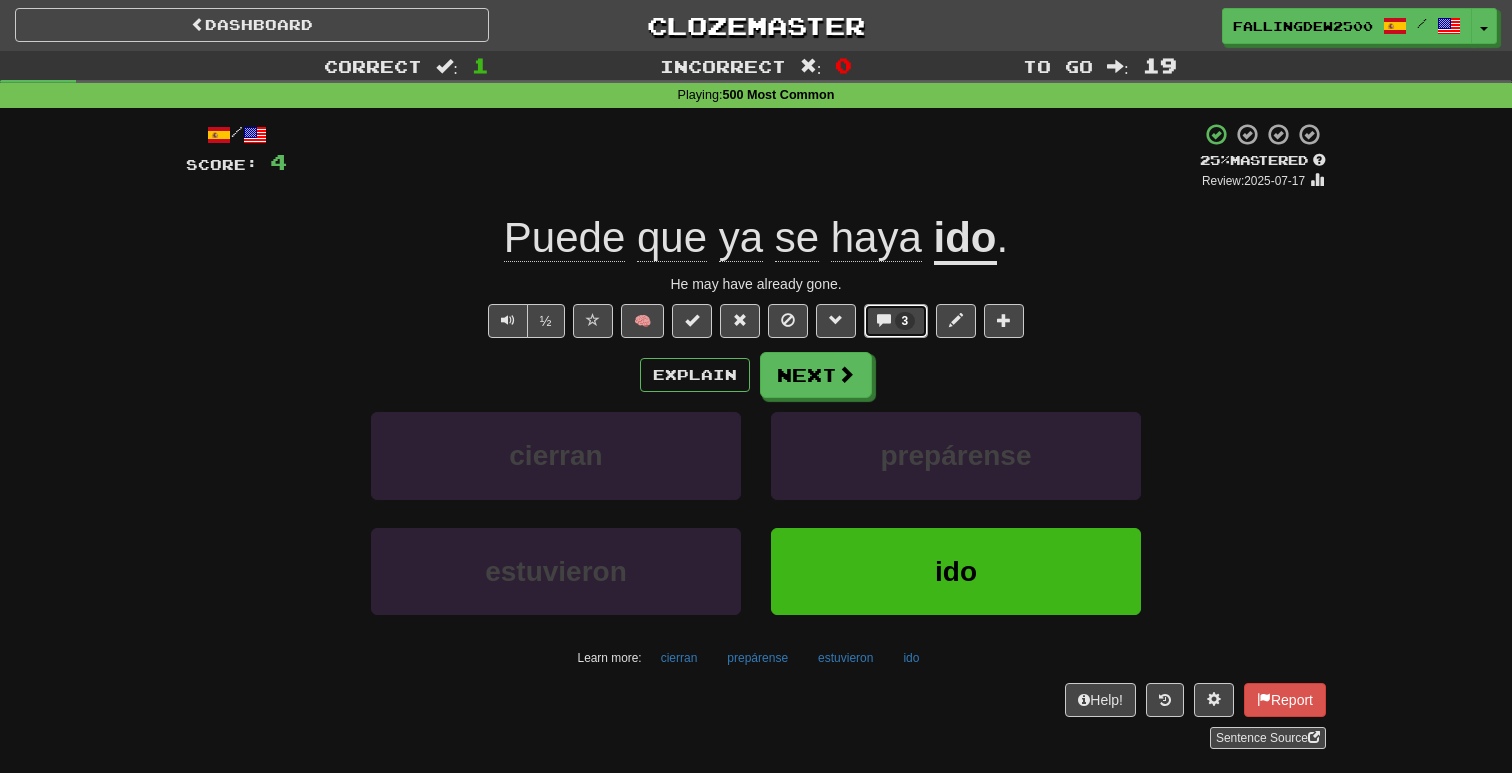 click on "3" at bounding box center [896, 321] 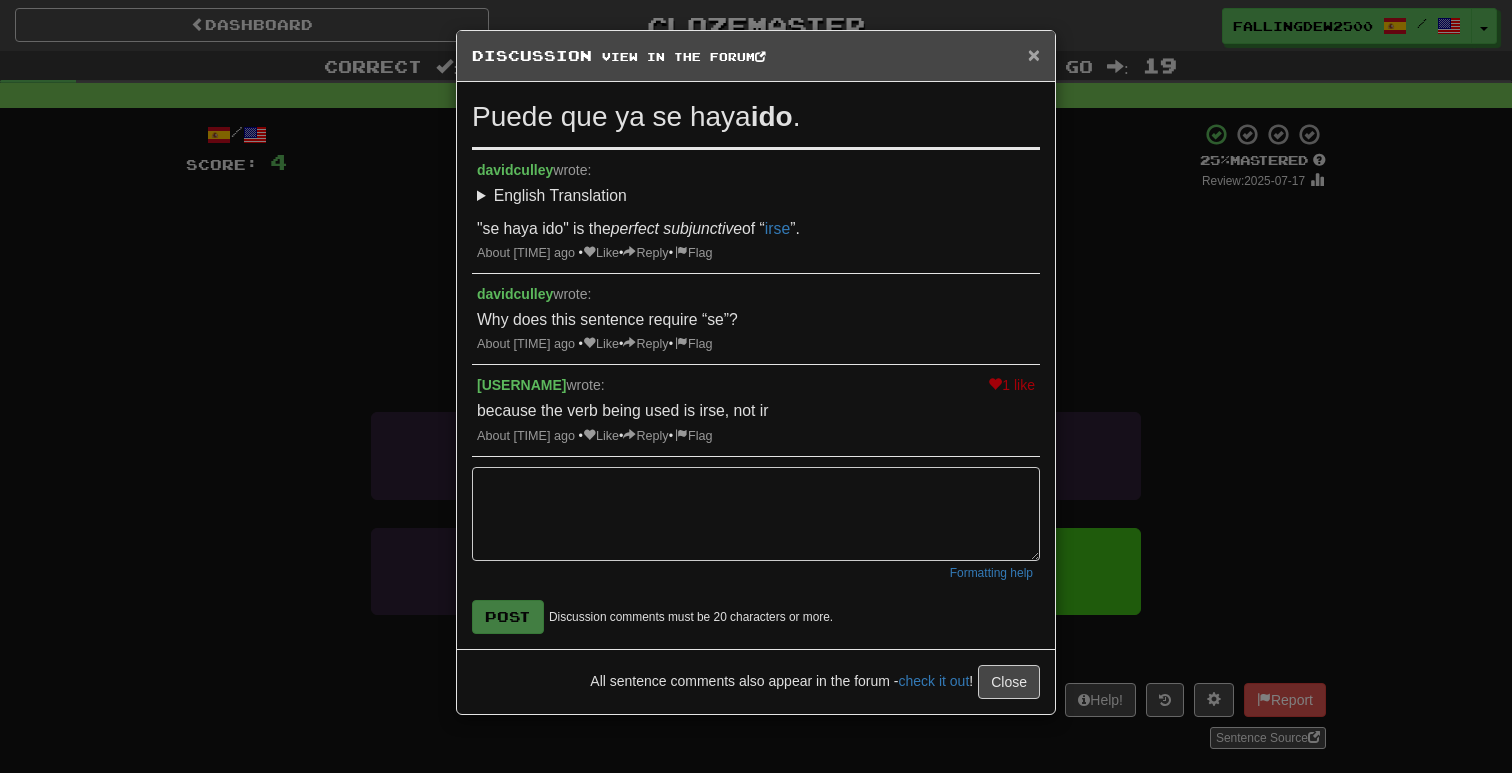 click on "×" at bounding box center (1034, 54) 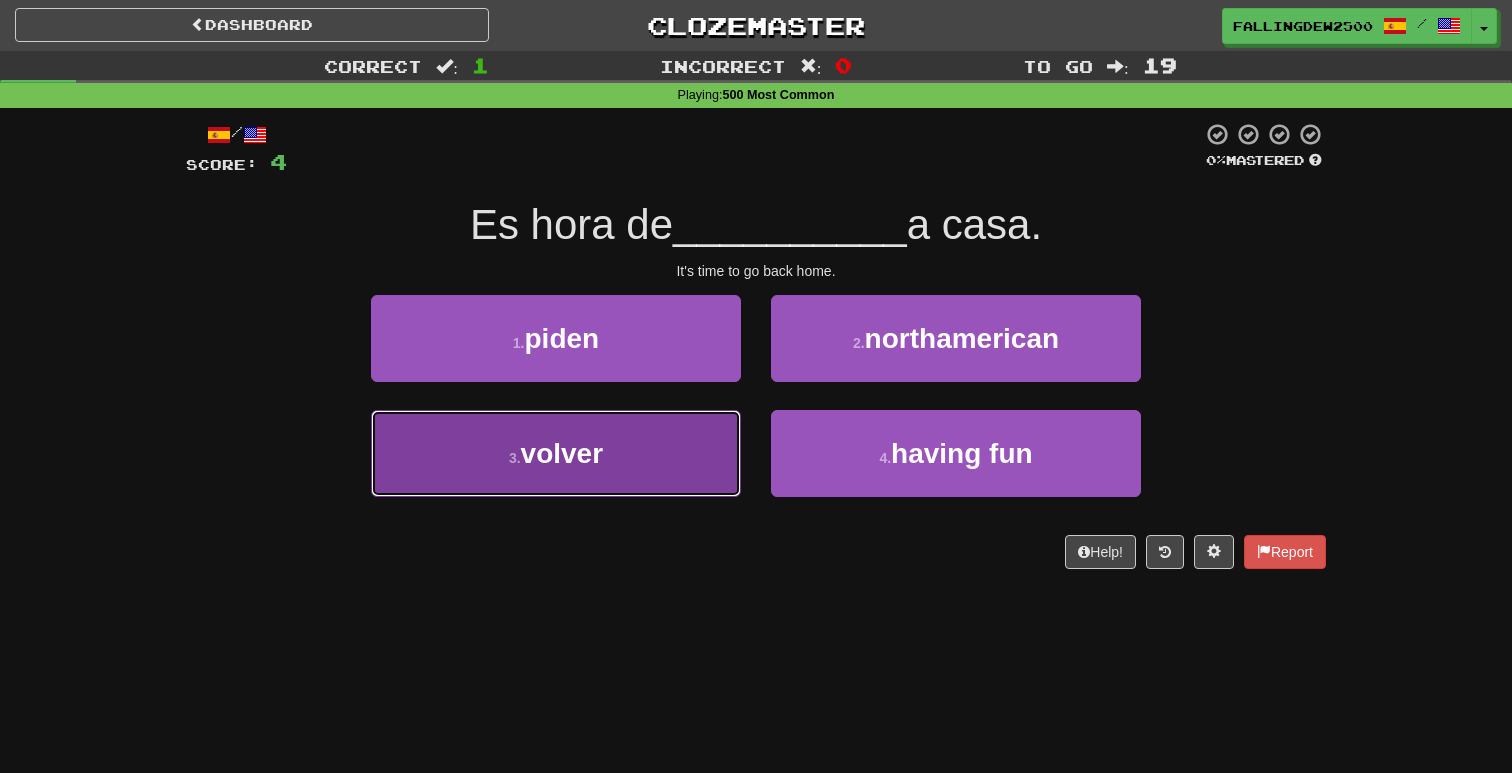 click on "3 .  volver" at bounding box center [556, 453] 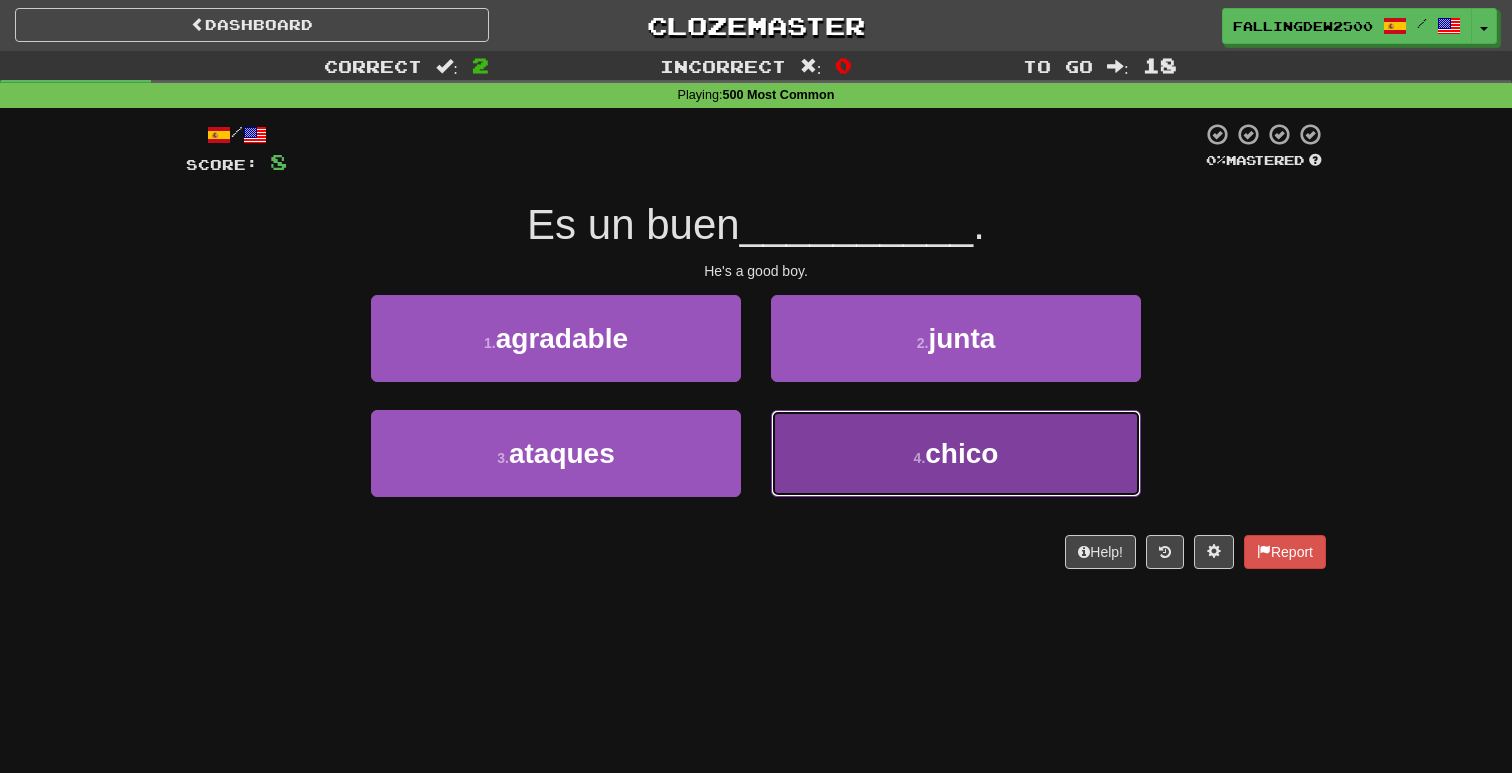 click on "4 .  boy" at bounding box center (956, 453) 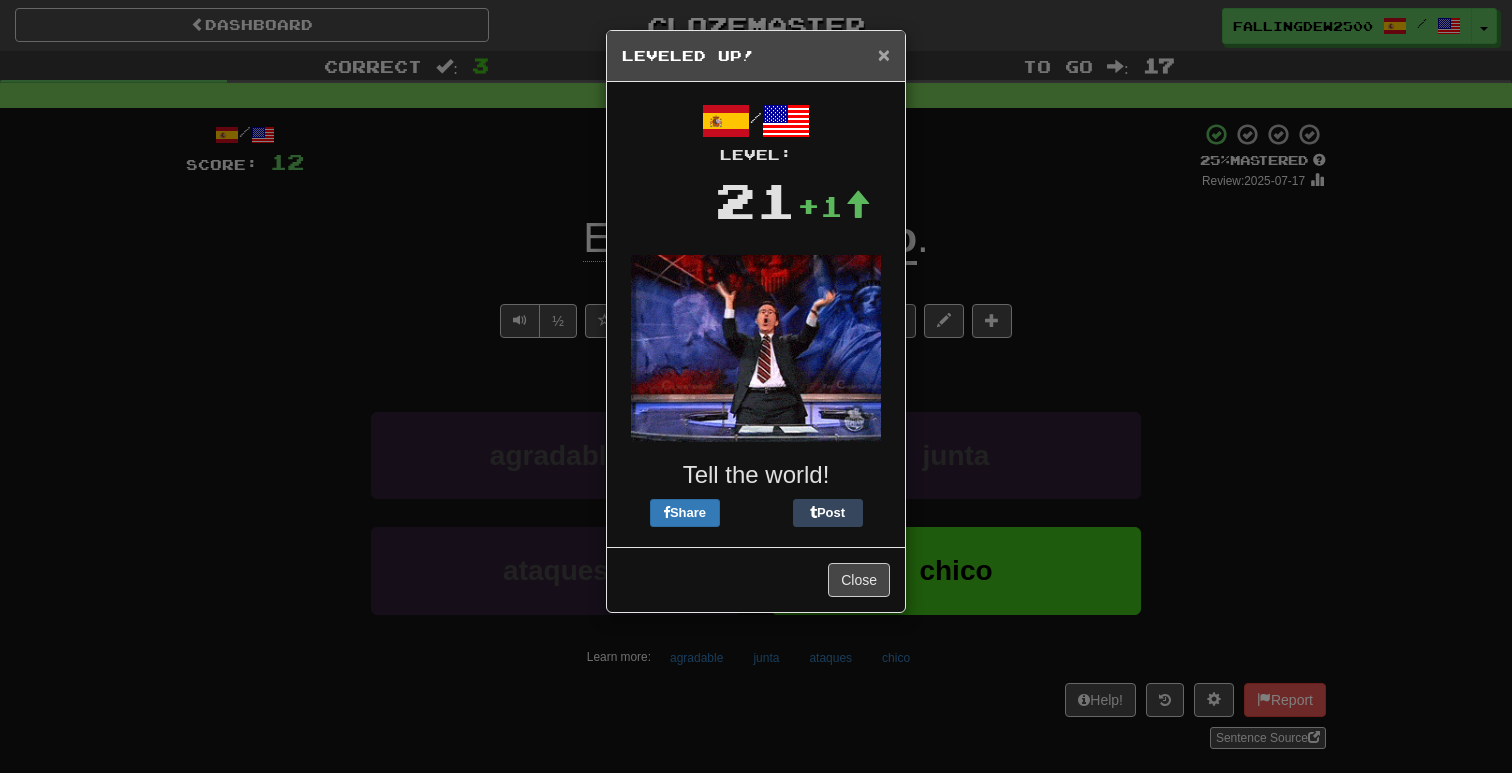 click on "×" at bounding box center (884, 54) 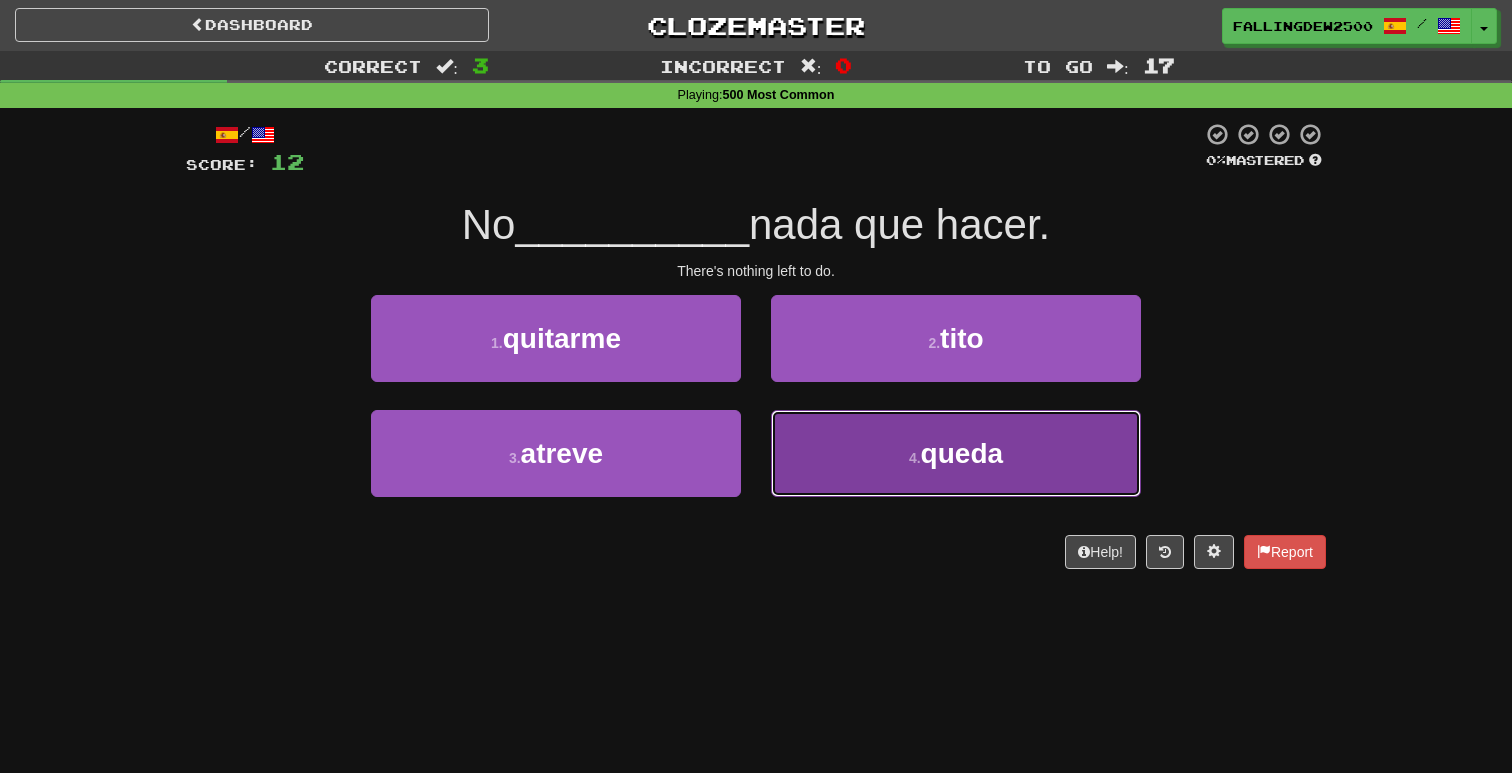 click on "4 ." at bounding box center [915, 458] 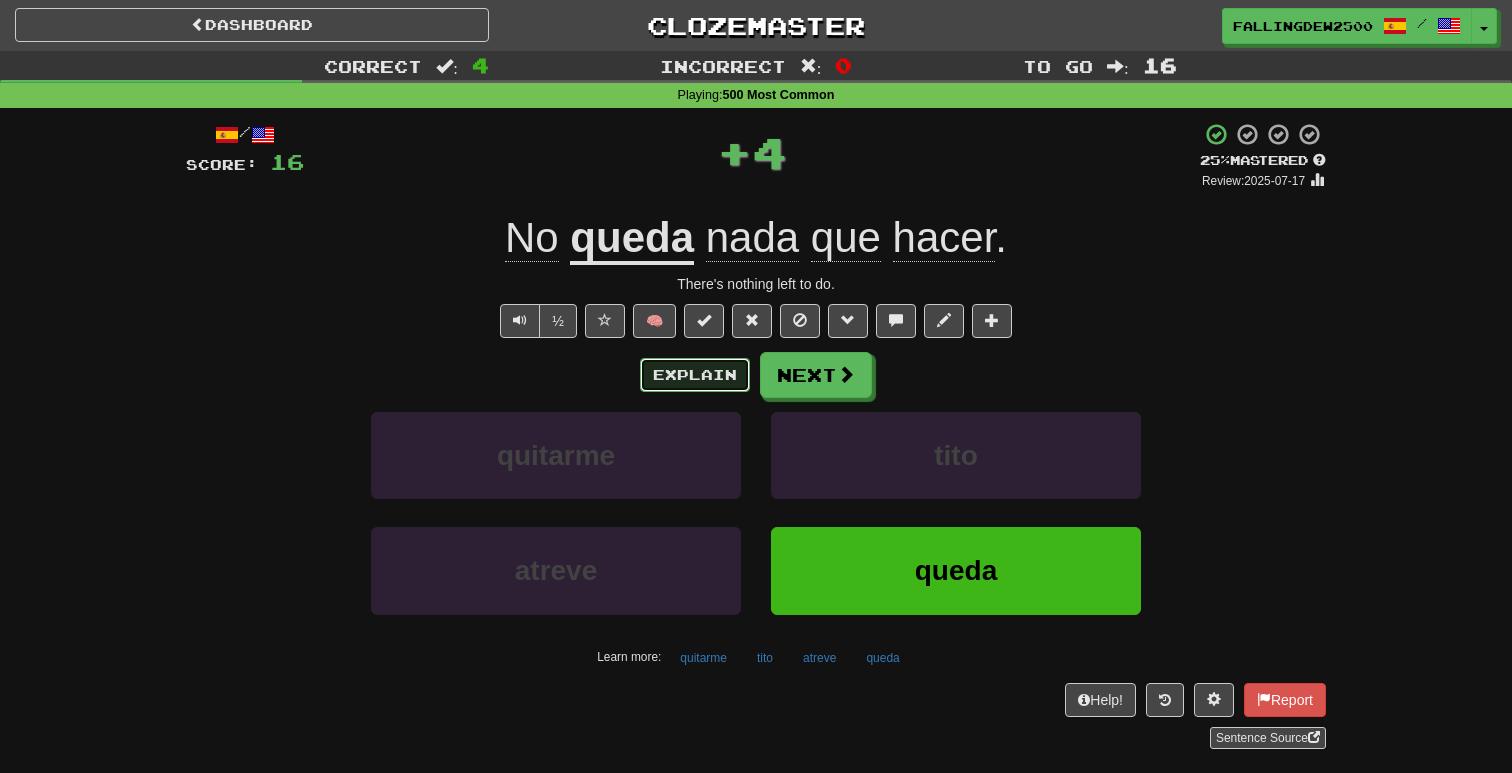 click on "Explain" at bounding box center (695, 375) 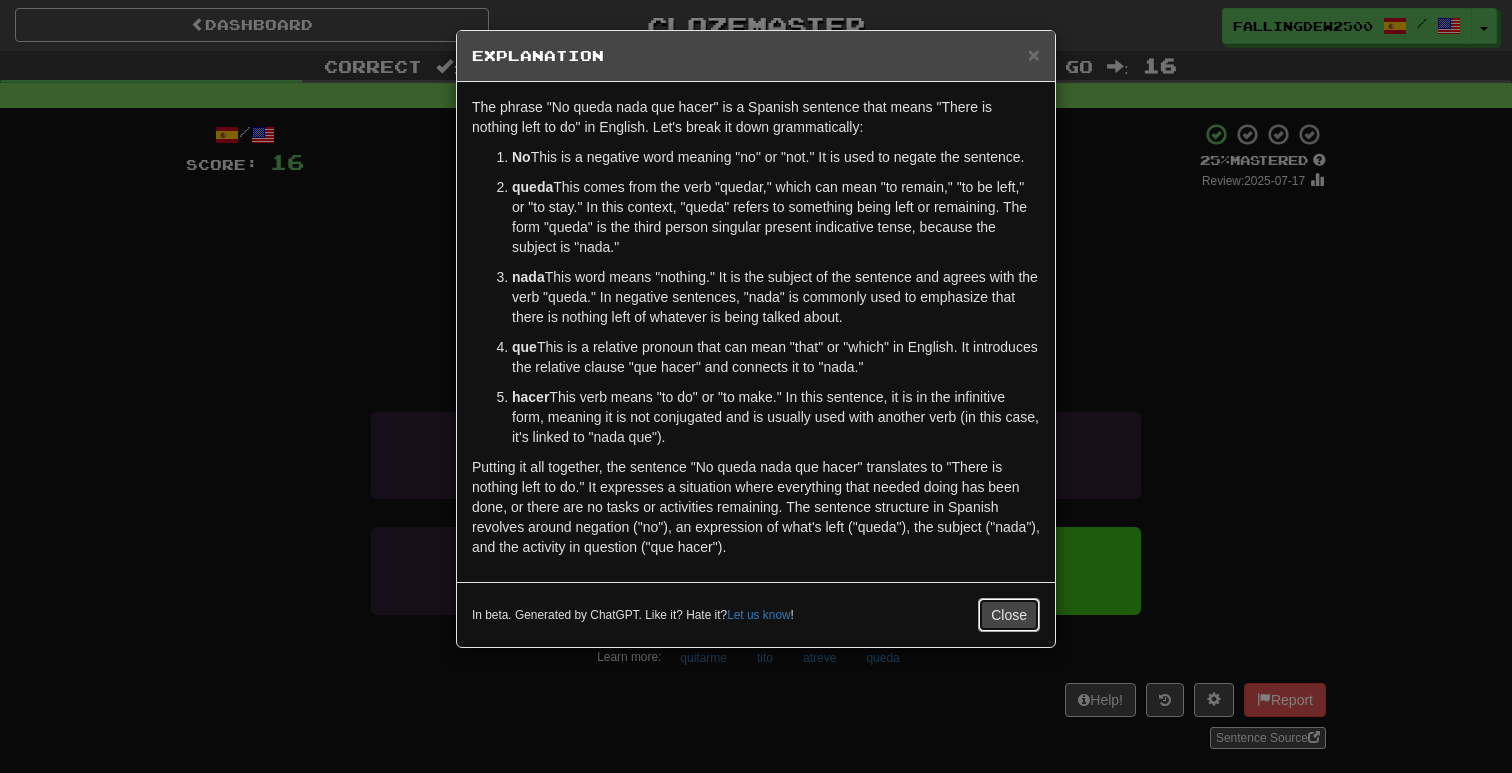 click on "Close" at bounding box center (1009, 615) 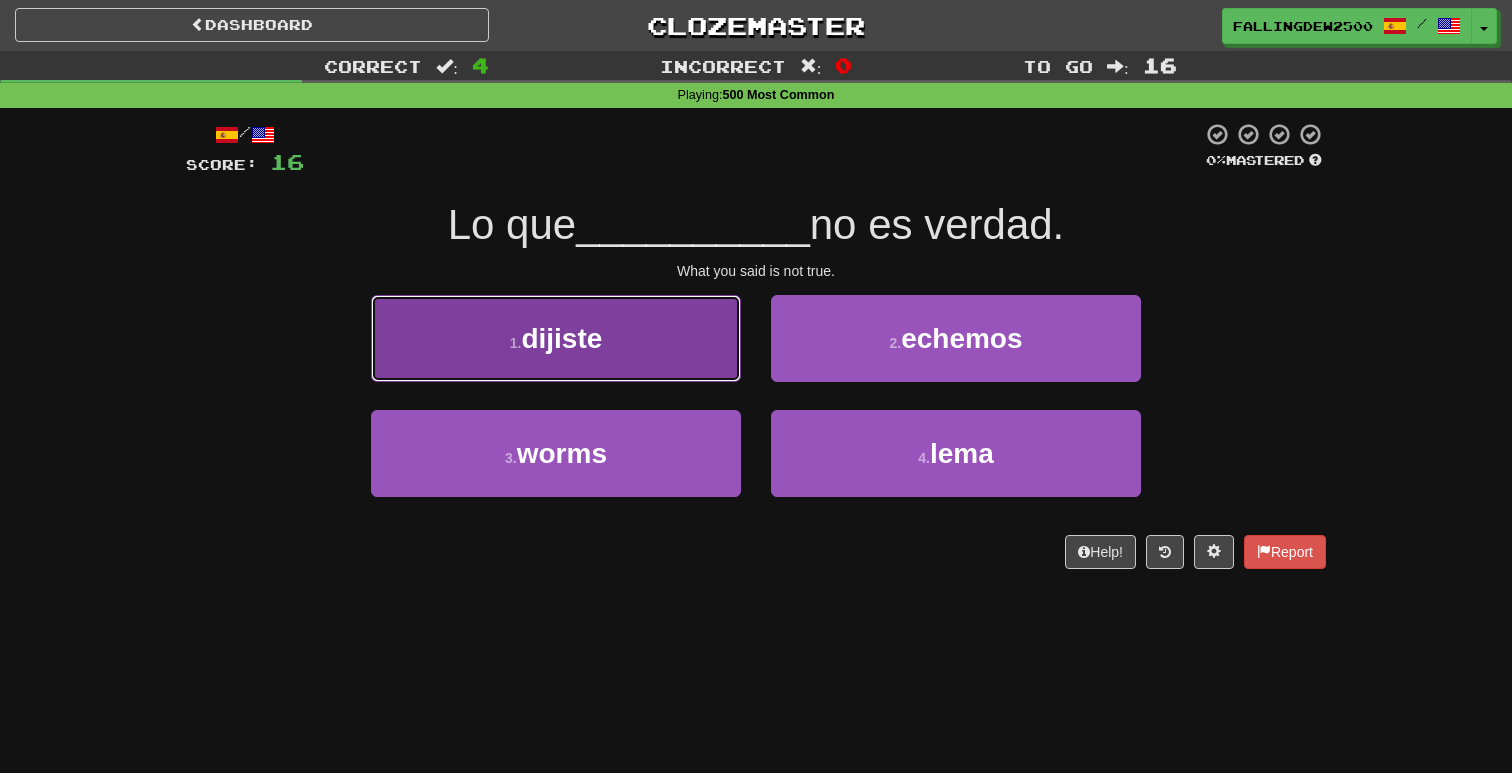 click on "1 .  dijiste" at bounding box center (556, 338) 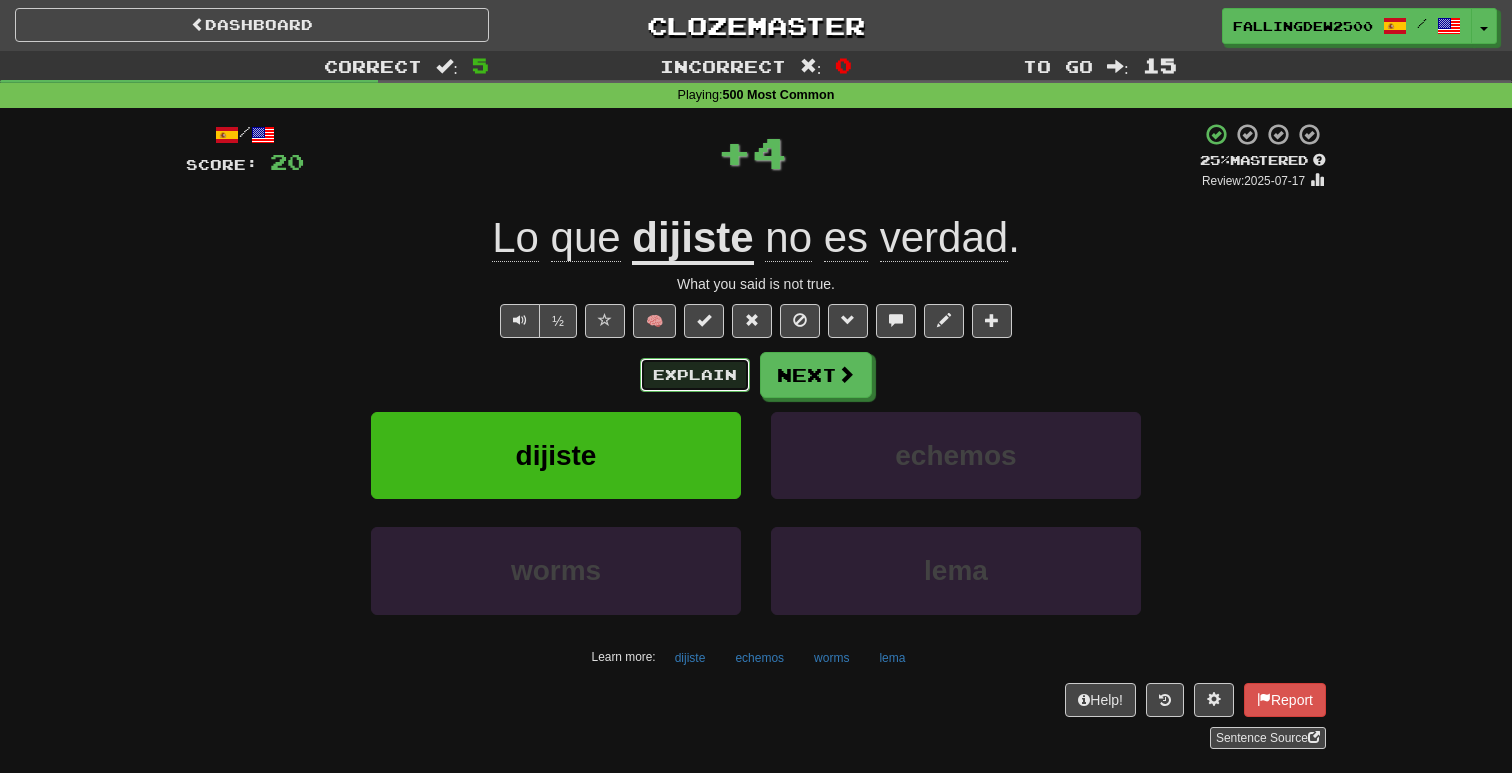 click on "Explain" at bounding box center (695, 375) 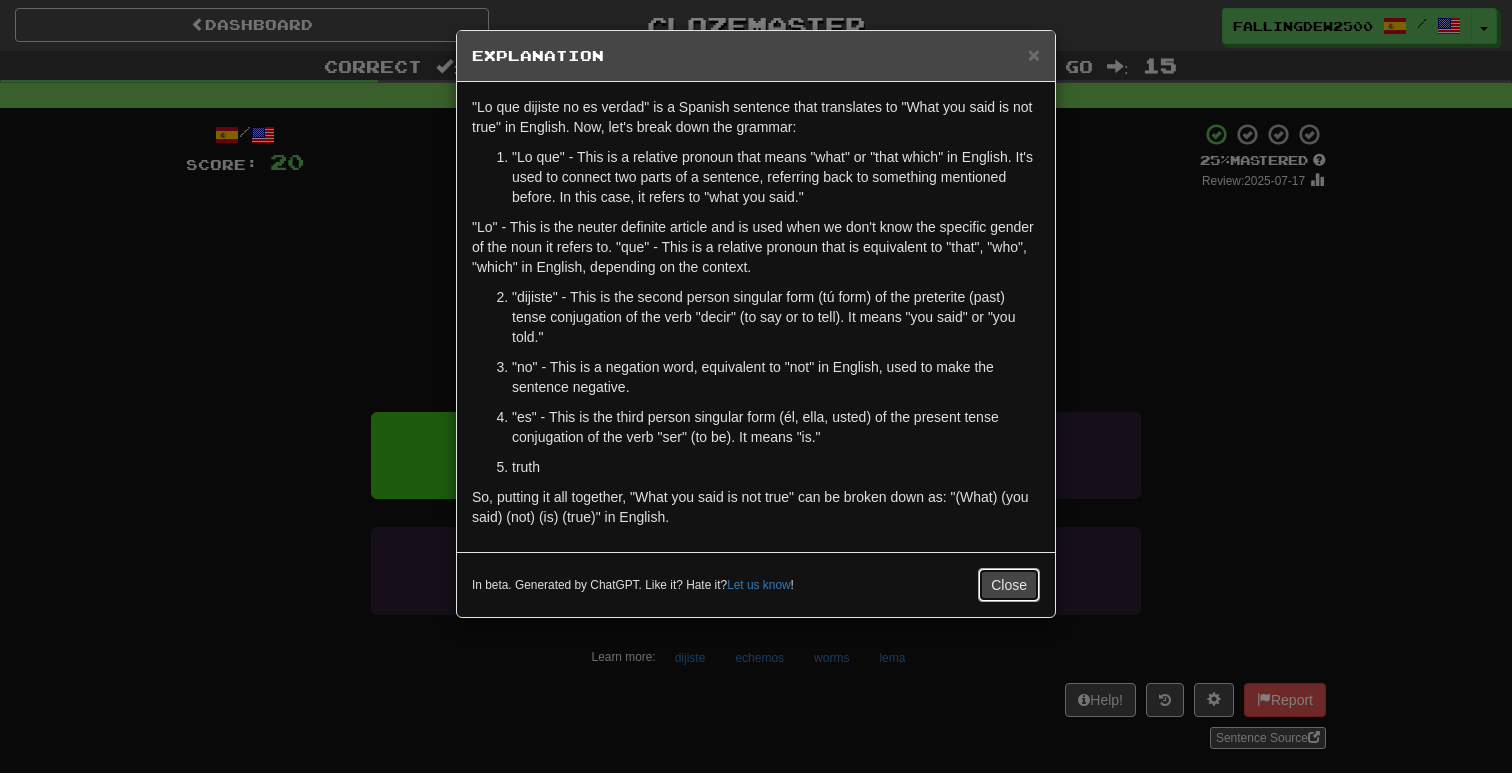 click on "Close" at bounding box center [1009, 585] 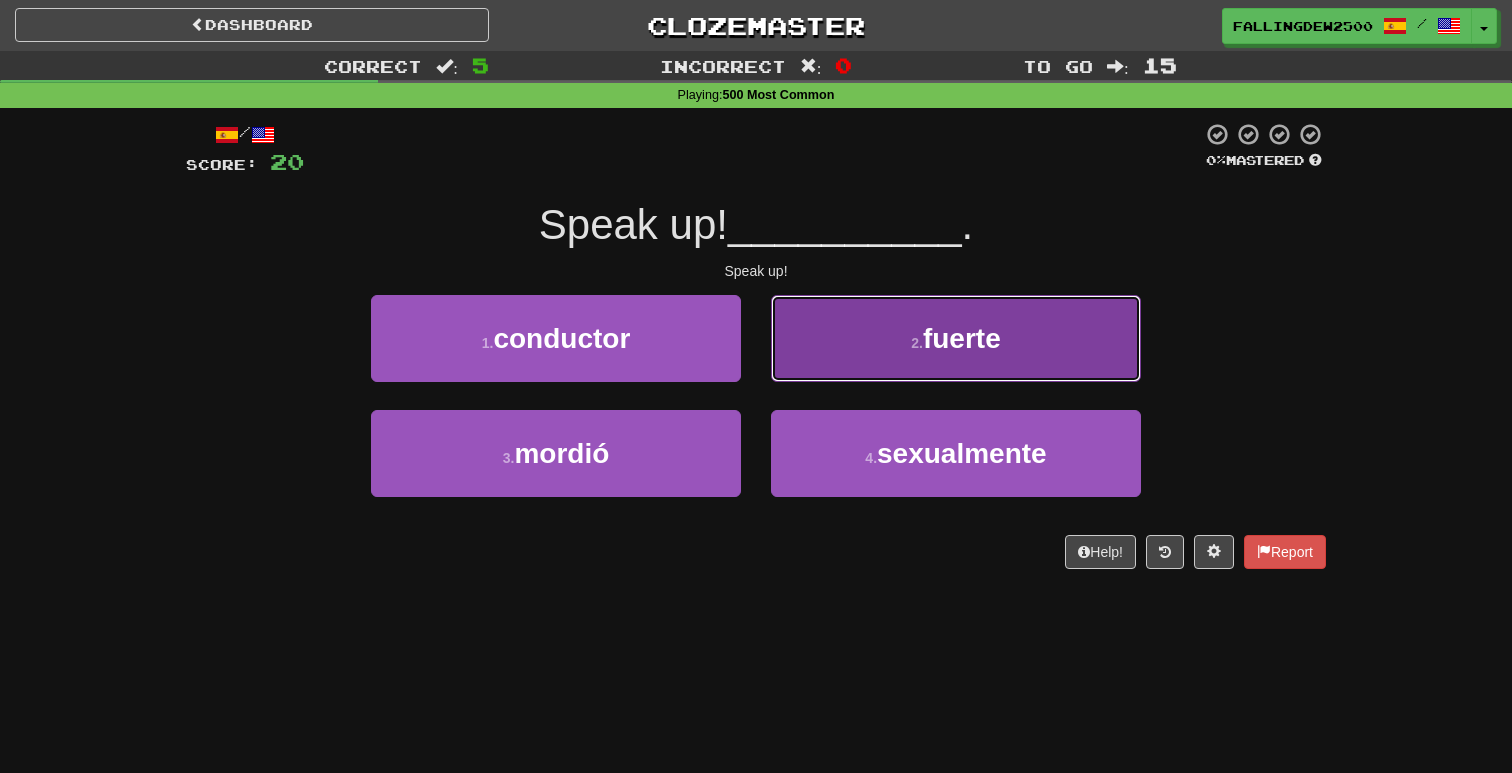 click on "2 .  fuerte" at bounding box center [956, 338] 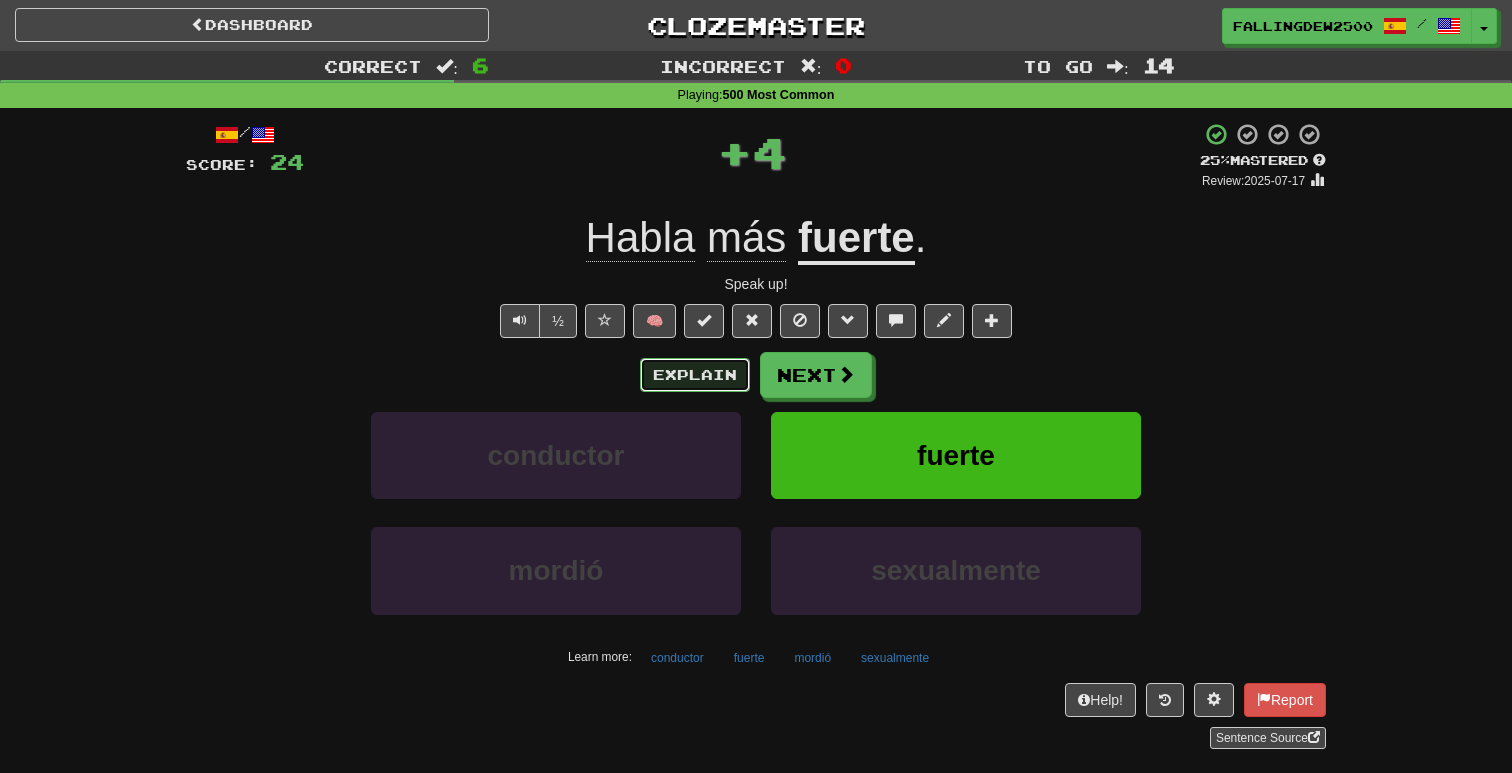click on "Explain" at bounding box center [695, 375] 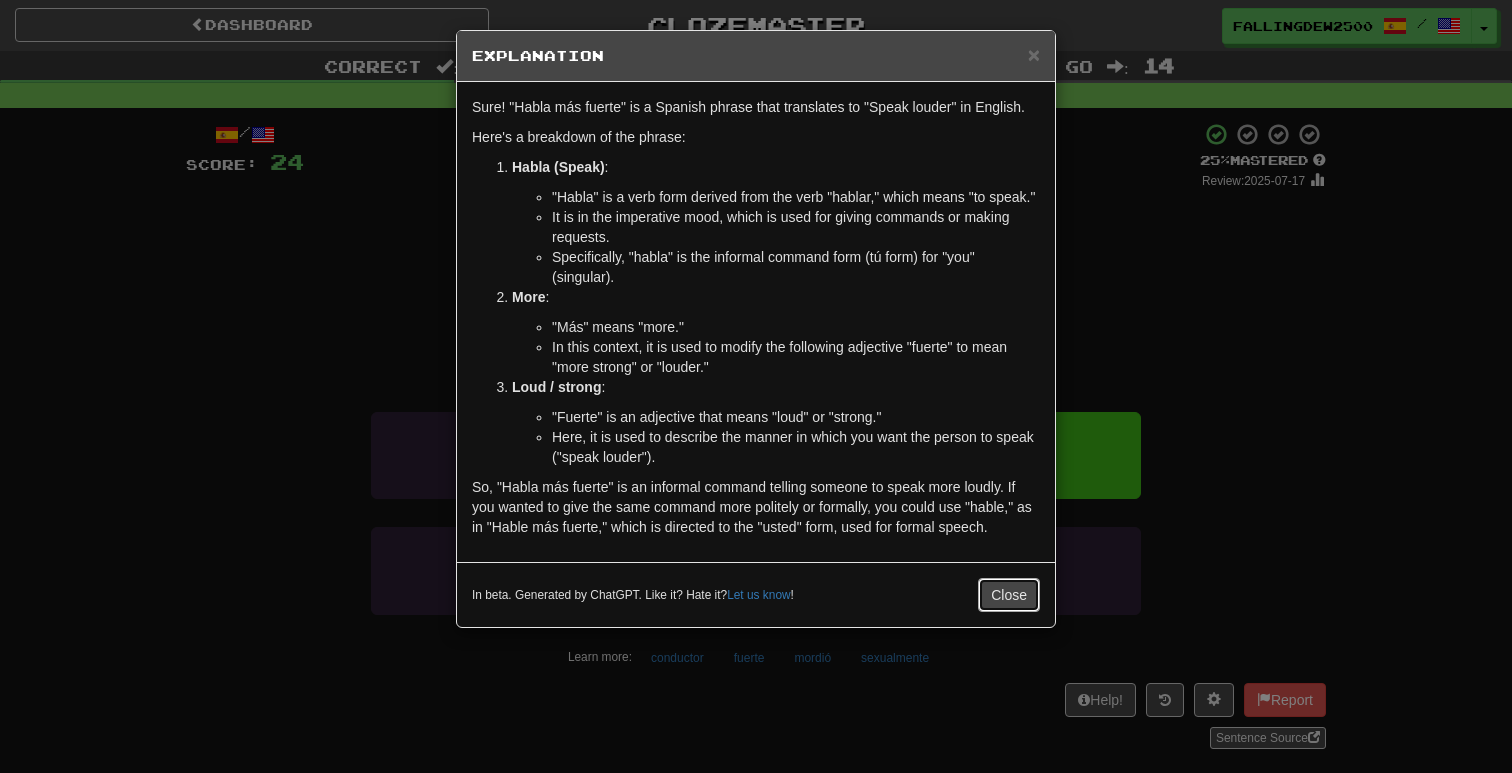 click on "Close" at bounding box center (1009, 595) 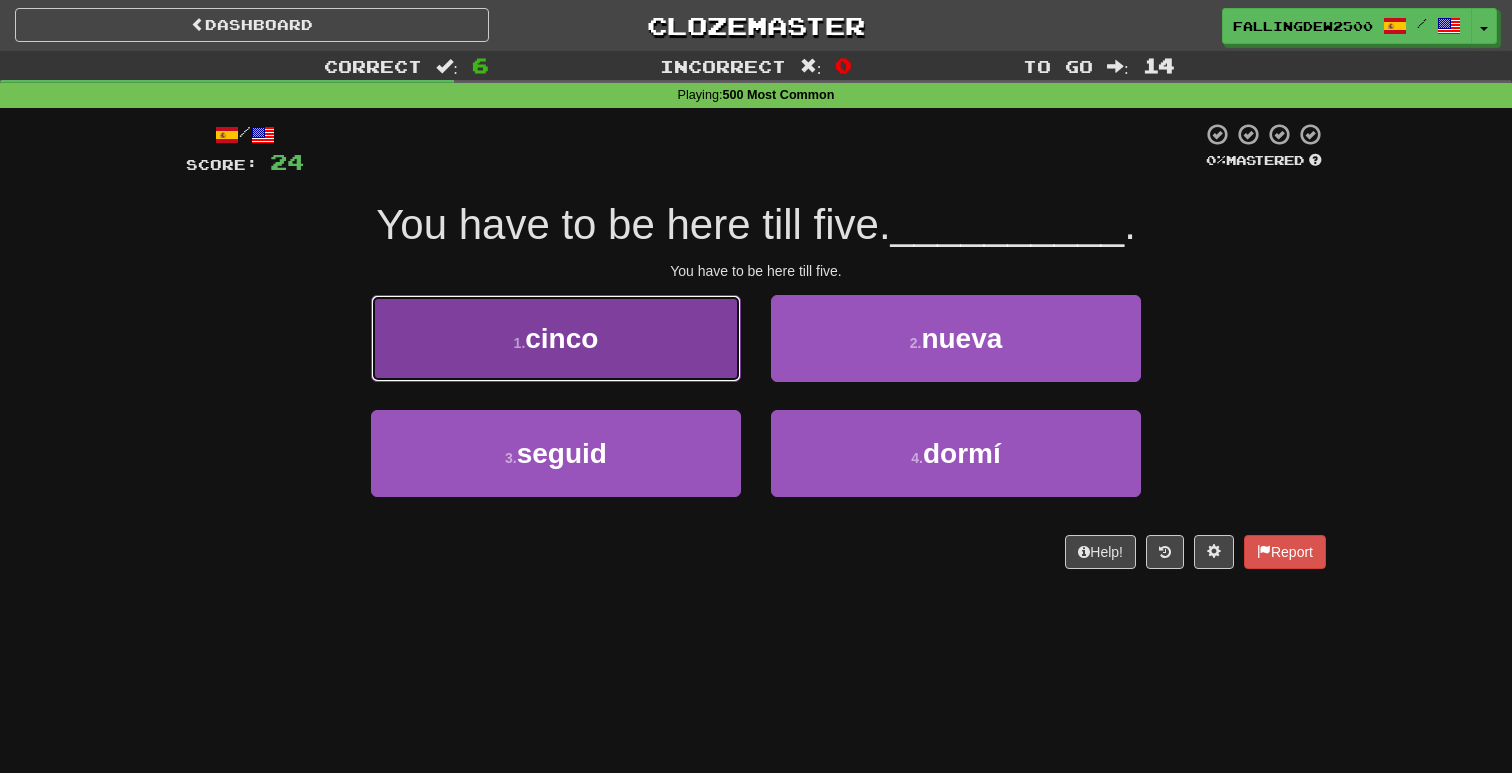 click on "1 .  cinco" at bounding box center (556, 338) 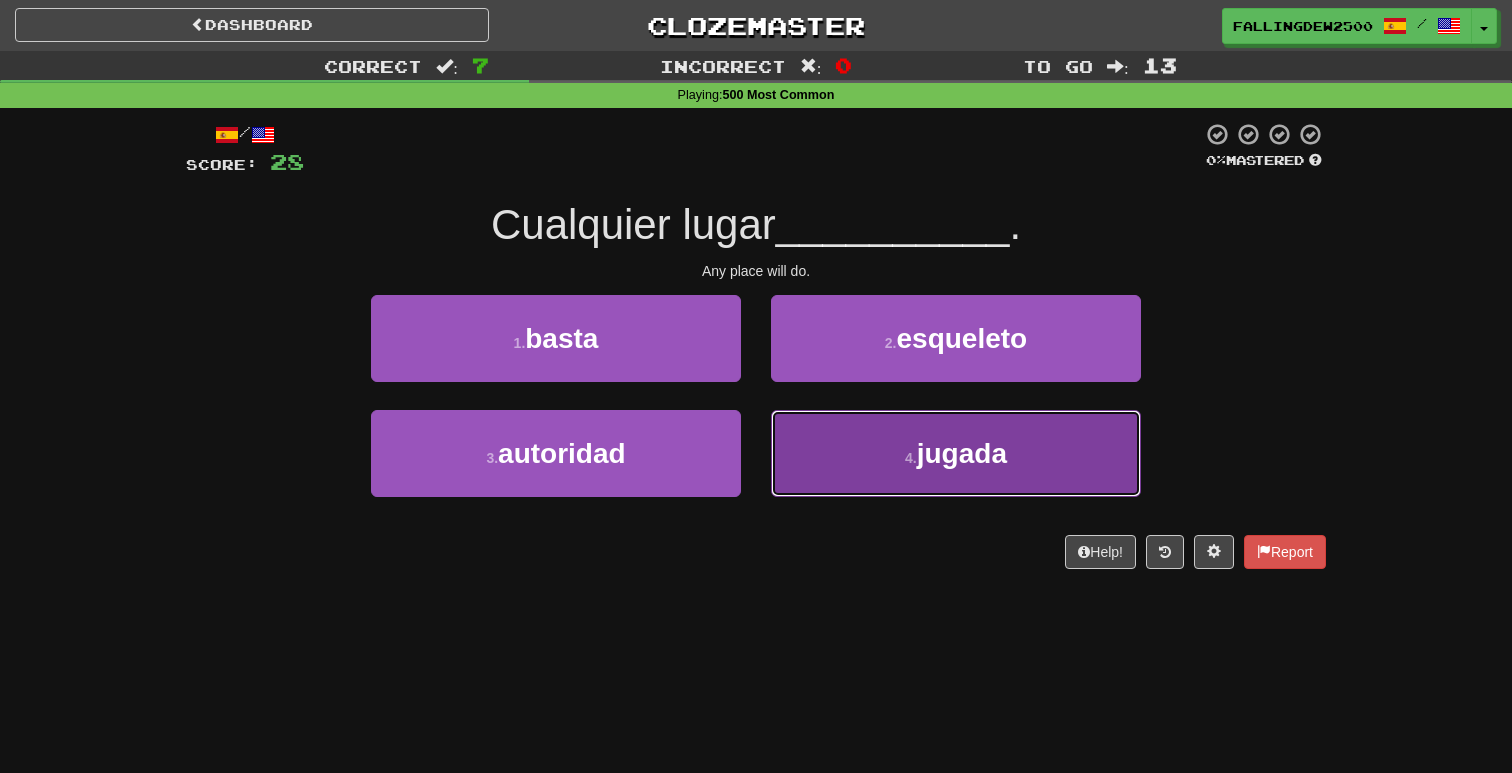 click on ". jugada" at bounding box center (956, 453) 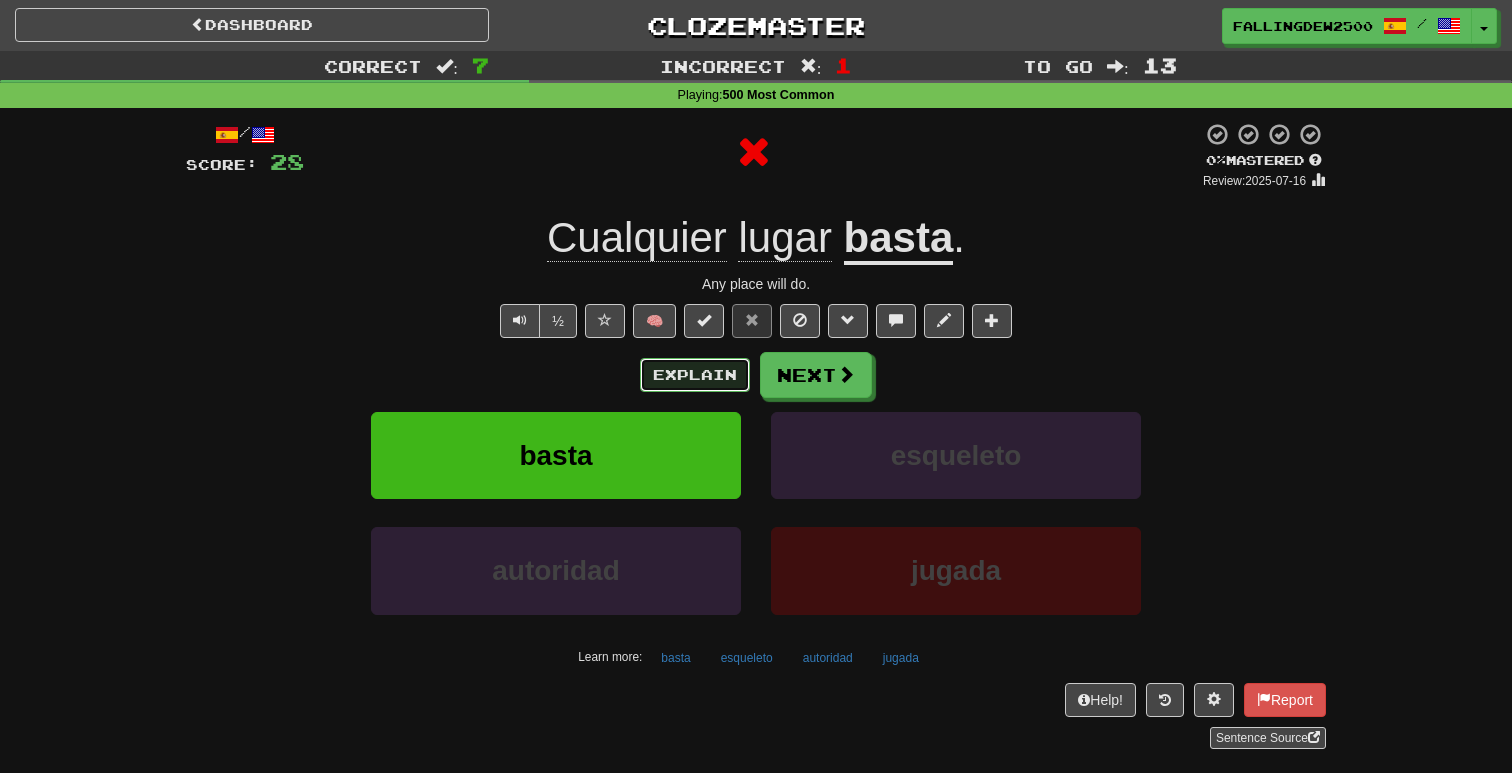 click on "Explain" at bounding box center [695, 375] 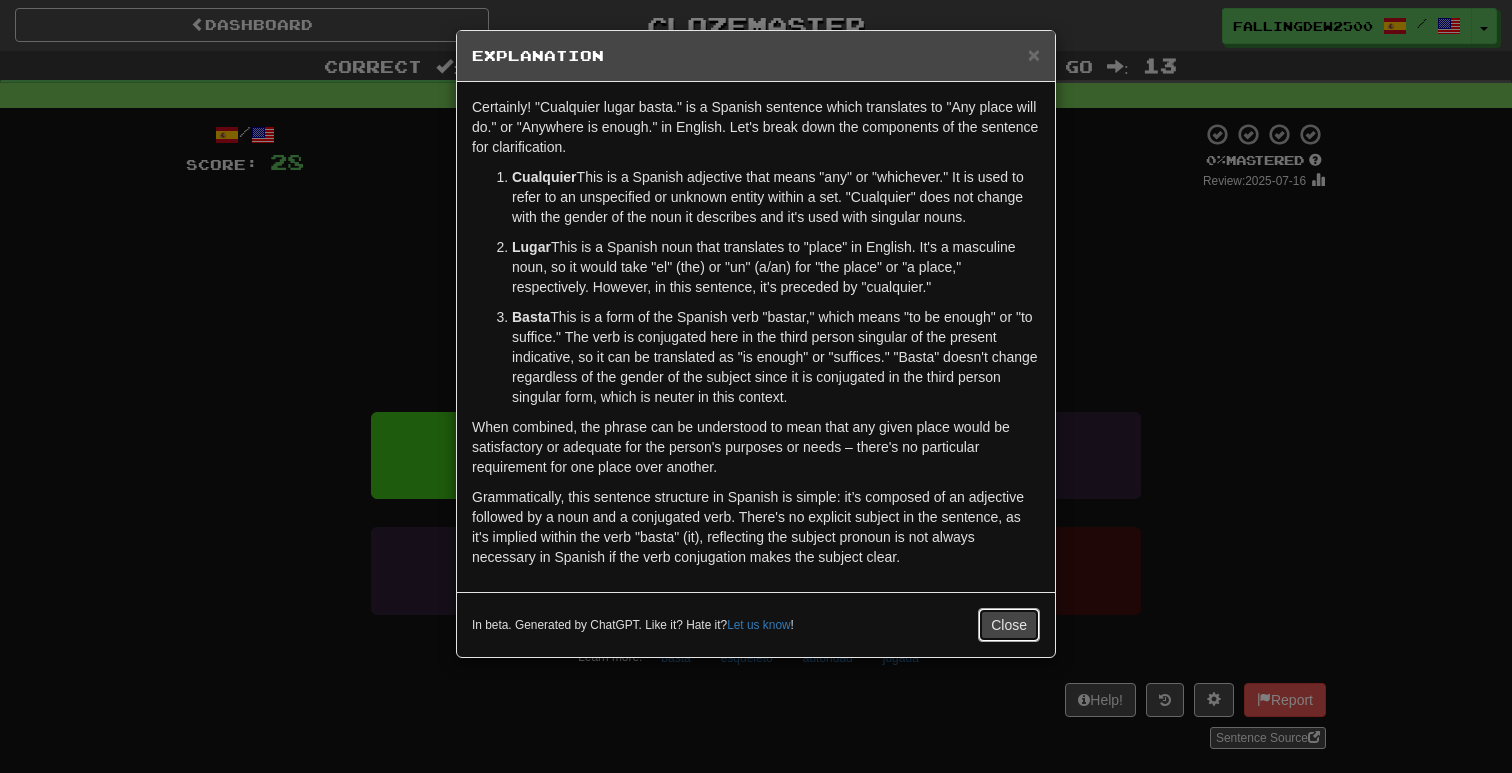 click on "Close" at bounding box center [1009, 625] 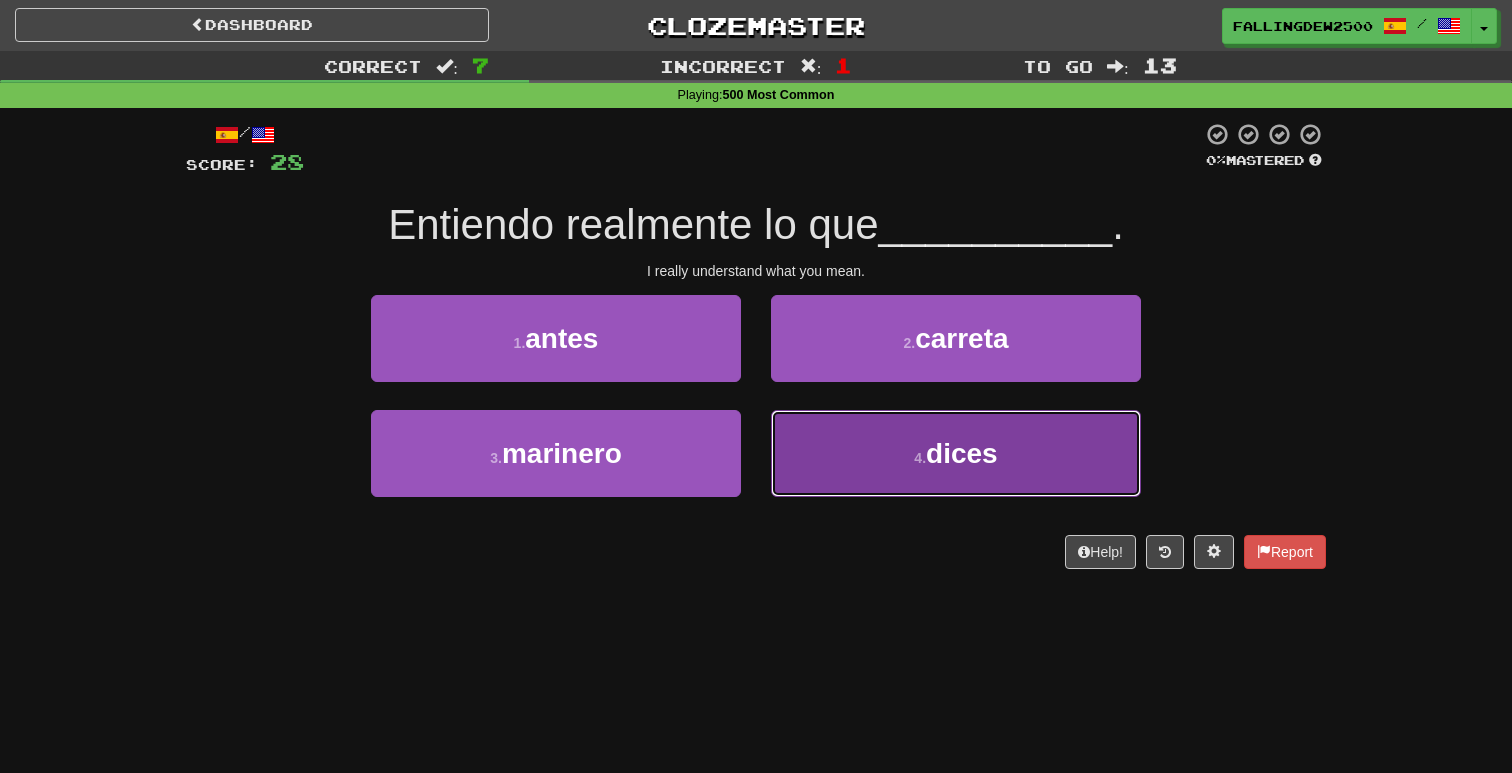 click on "you say" at bounding box center (956, 453) 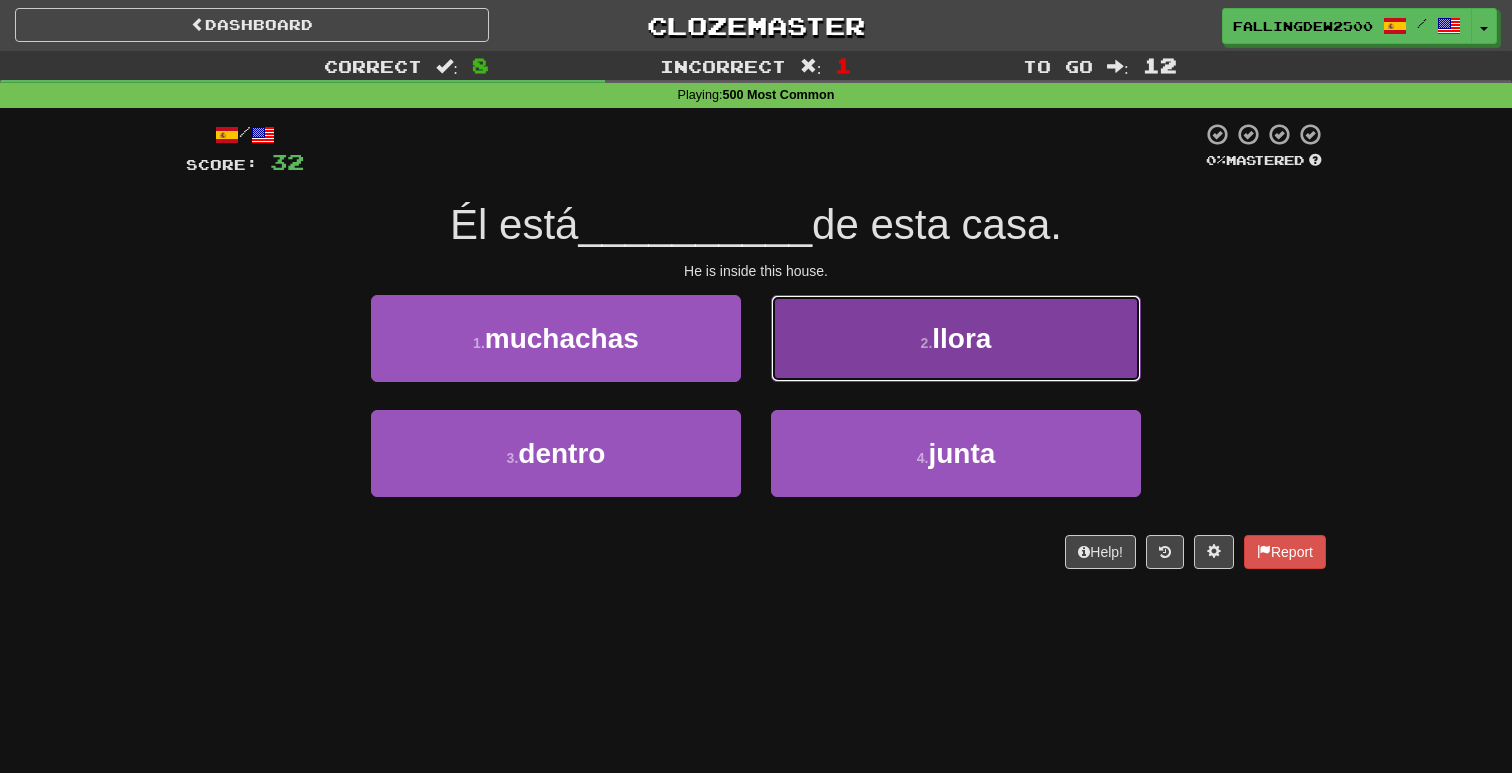 click on "2 .  llora" at bounding box center (956, 338) 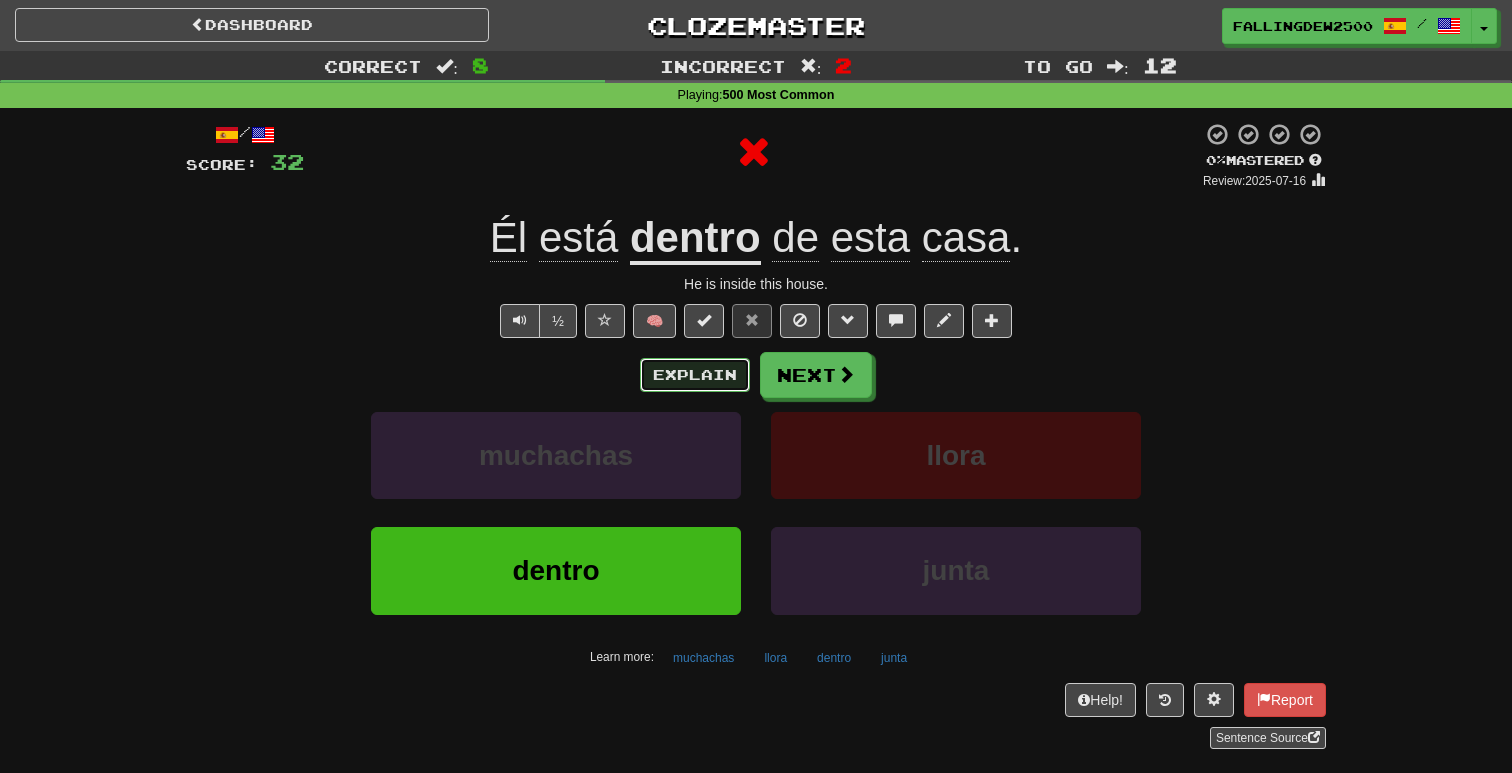 click on "Explain" at bounding box center [695, 375] 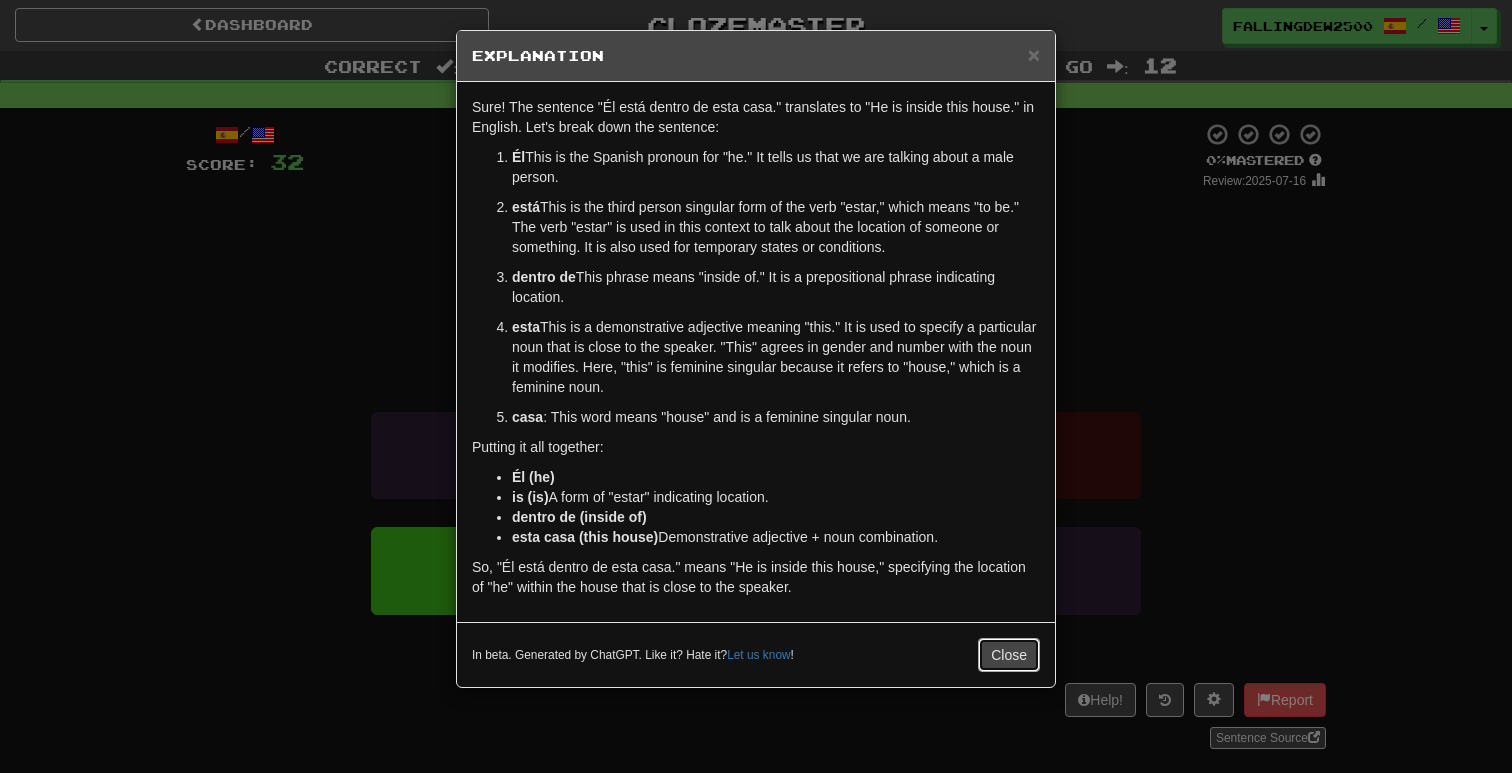 click on "Close" at bounding box center (1009, 655) 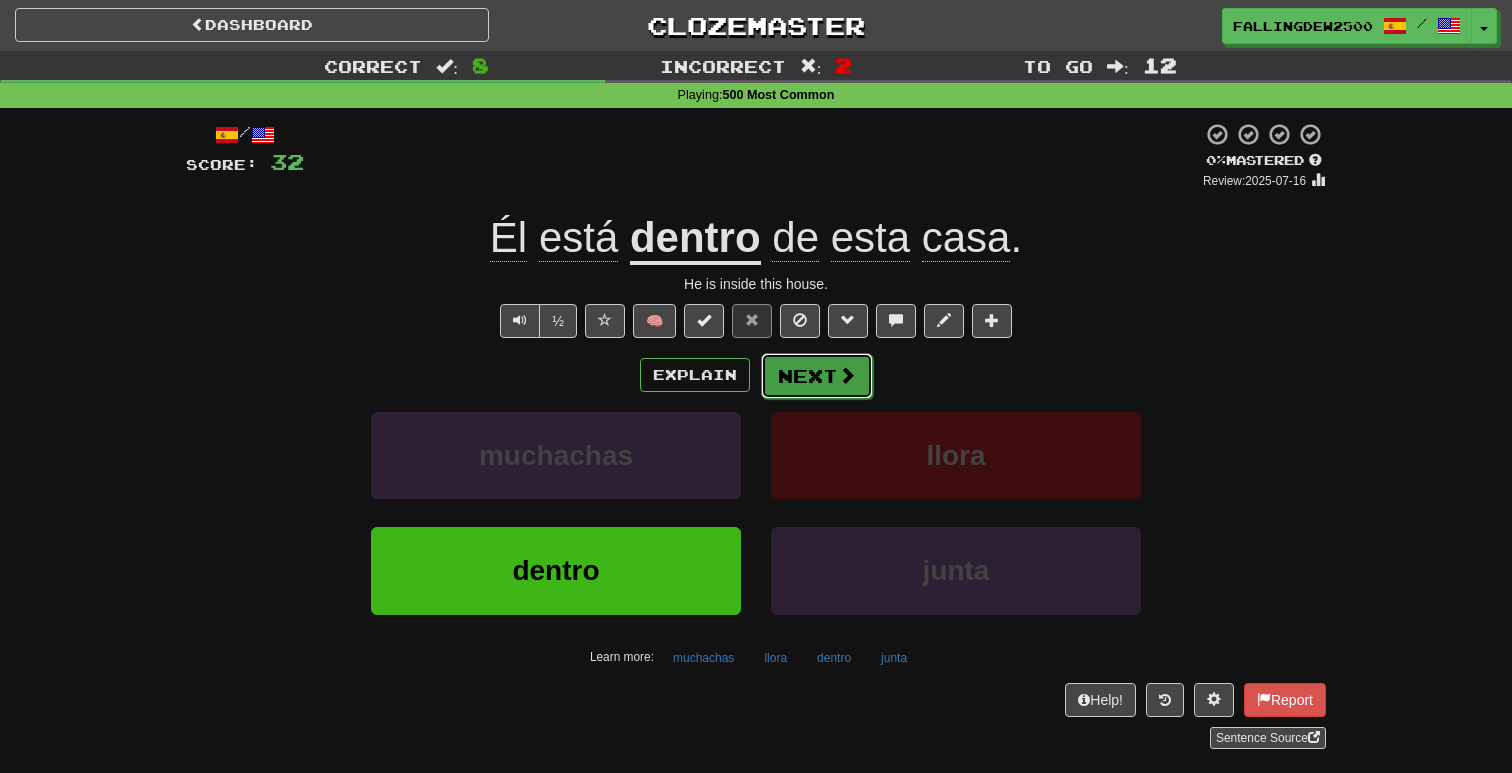click at bounding box center (847, 375) 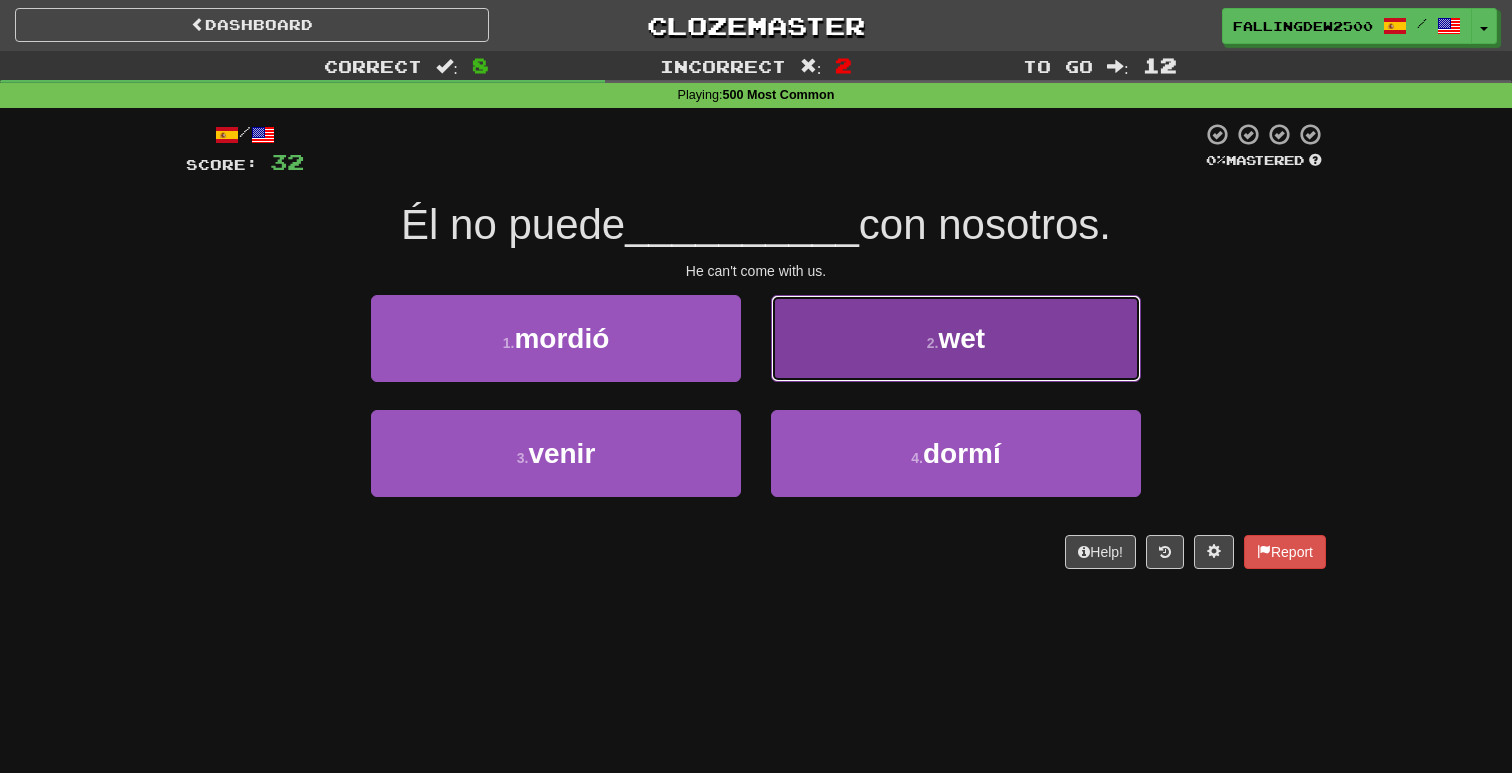 click on "2 .  mojado" at bounding box center (956, 338) 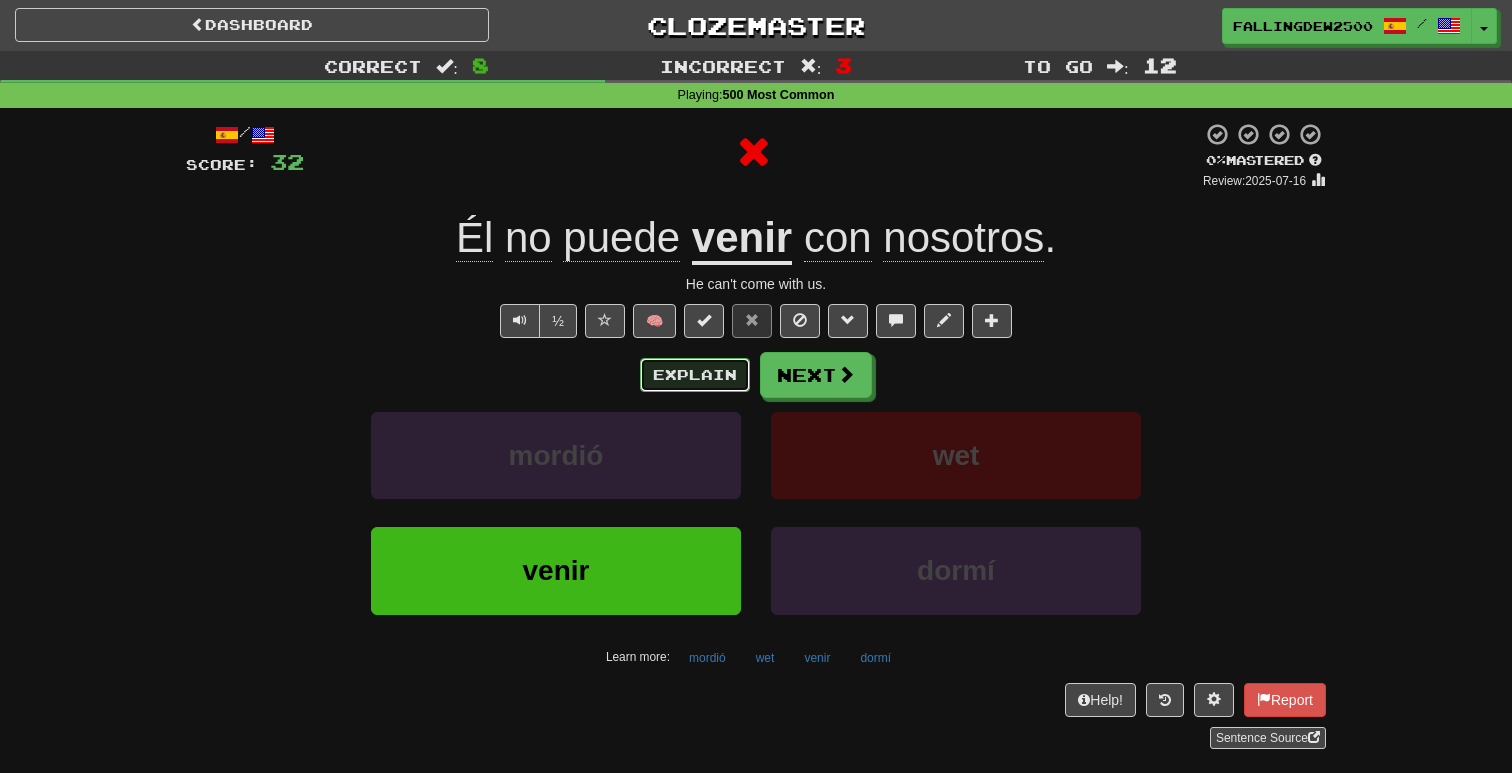 click on "Explain" at bounding box center (695, 375) 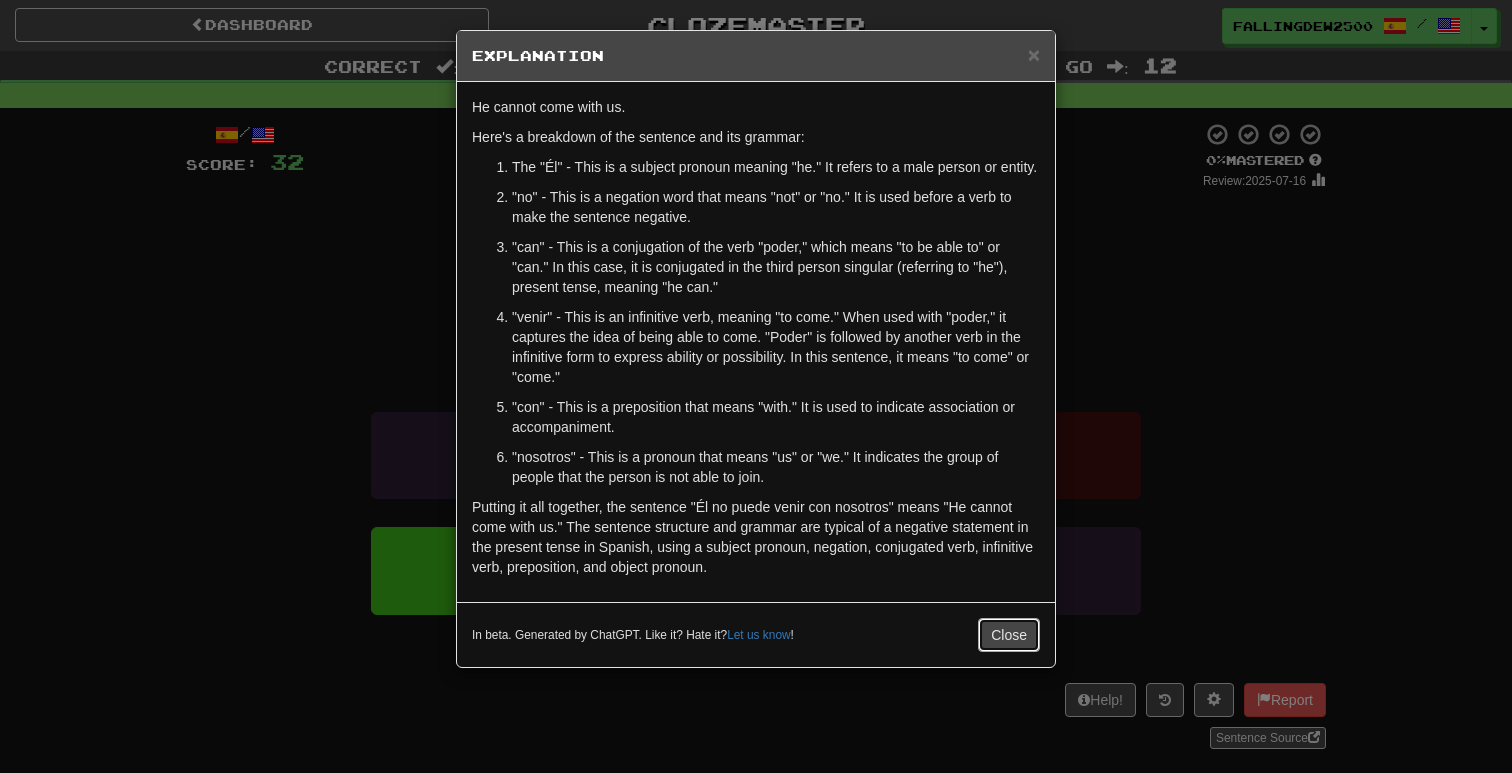 click on "Close" at bounding box center (1009, 635) 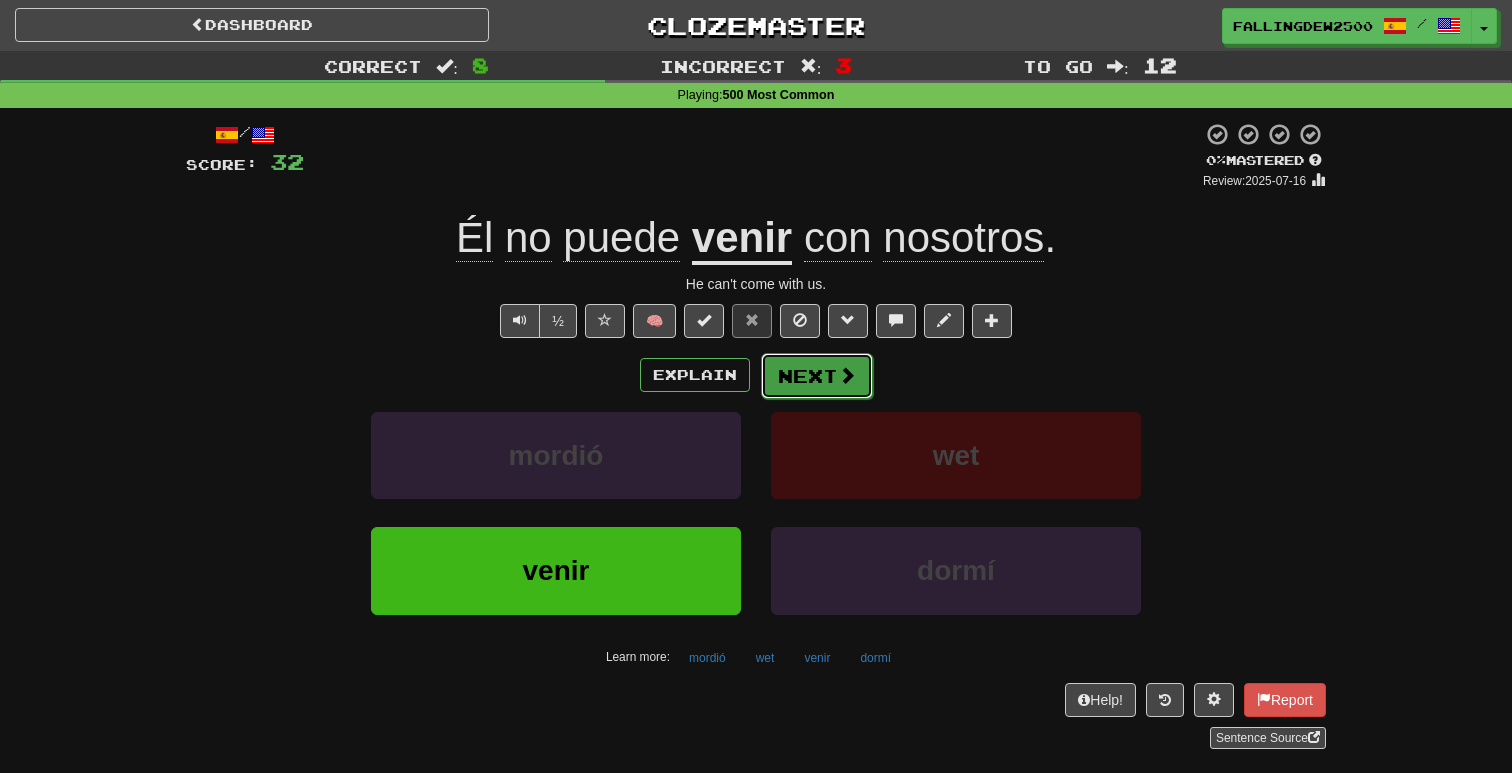 click on "Next" at bounding box center (817, 376) 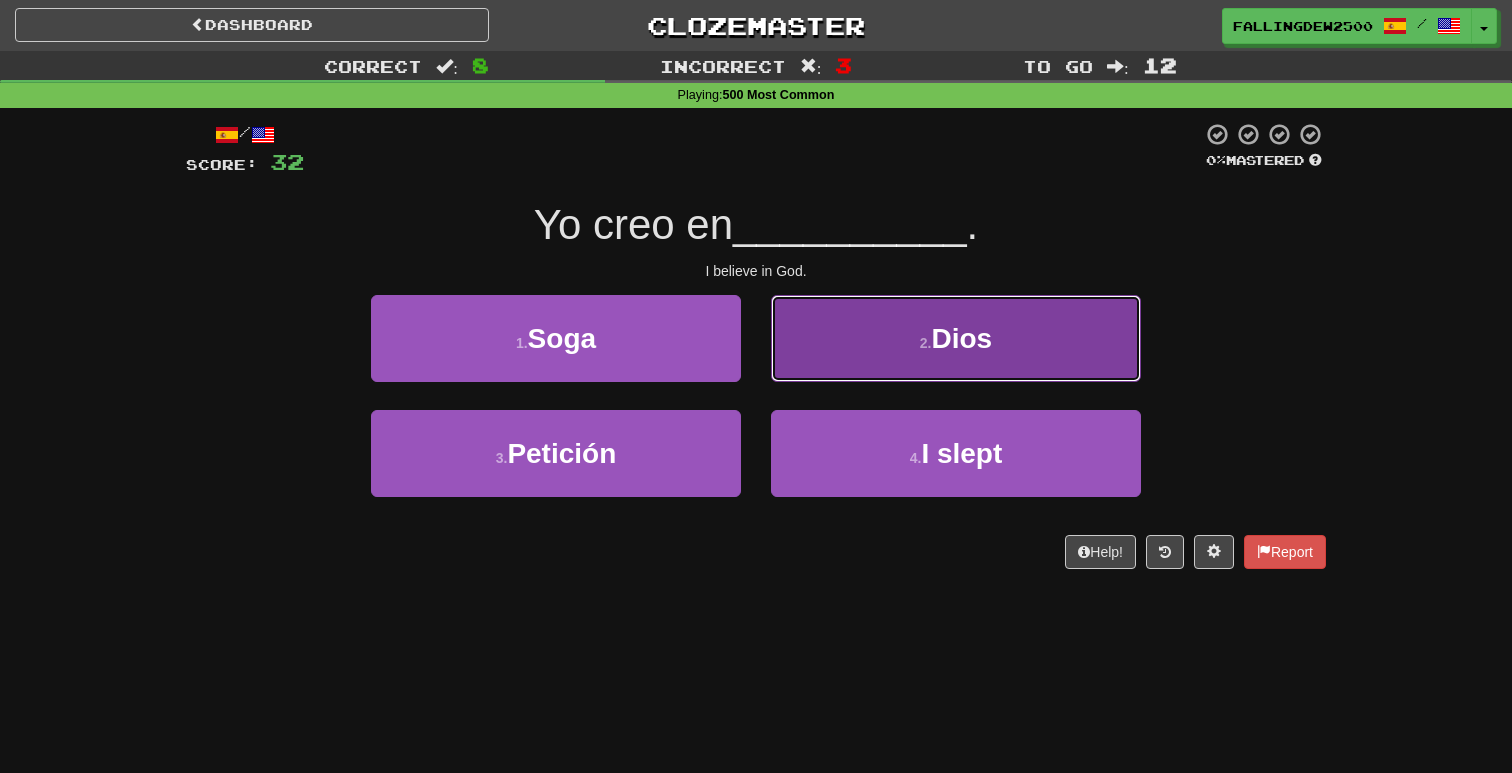 click on "2 .  Dios" at bounding box center [956, 338] 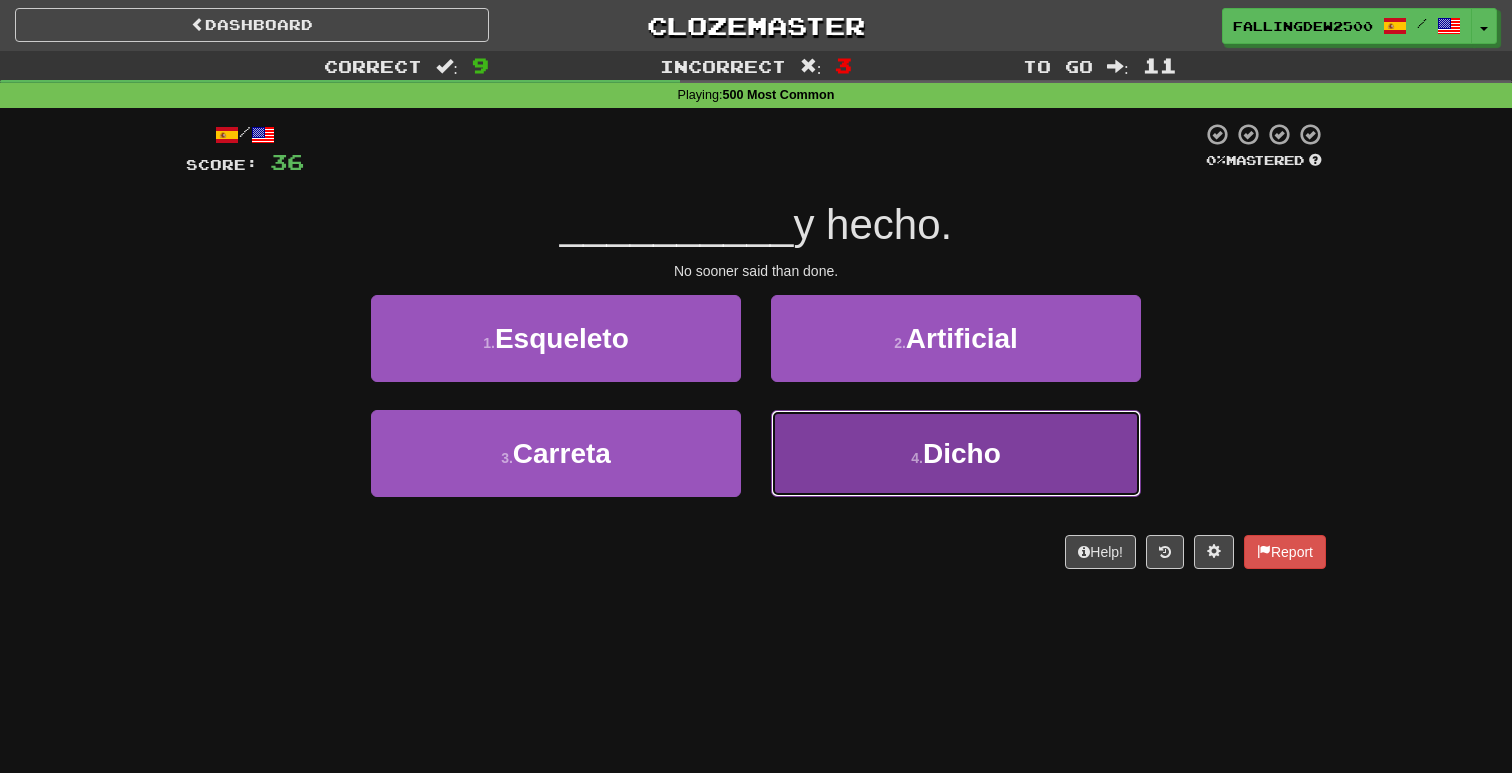 click on "4 .  Dicho" at bounding box center [956, 453] 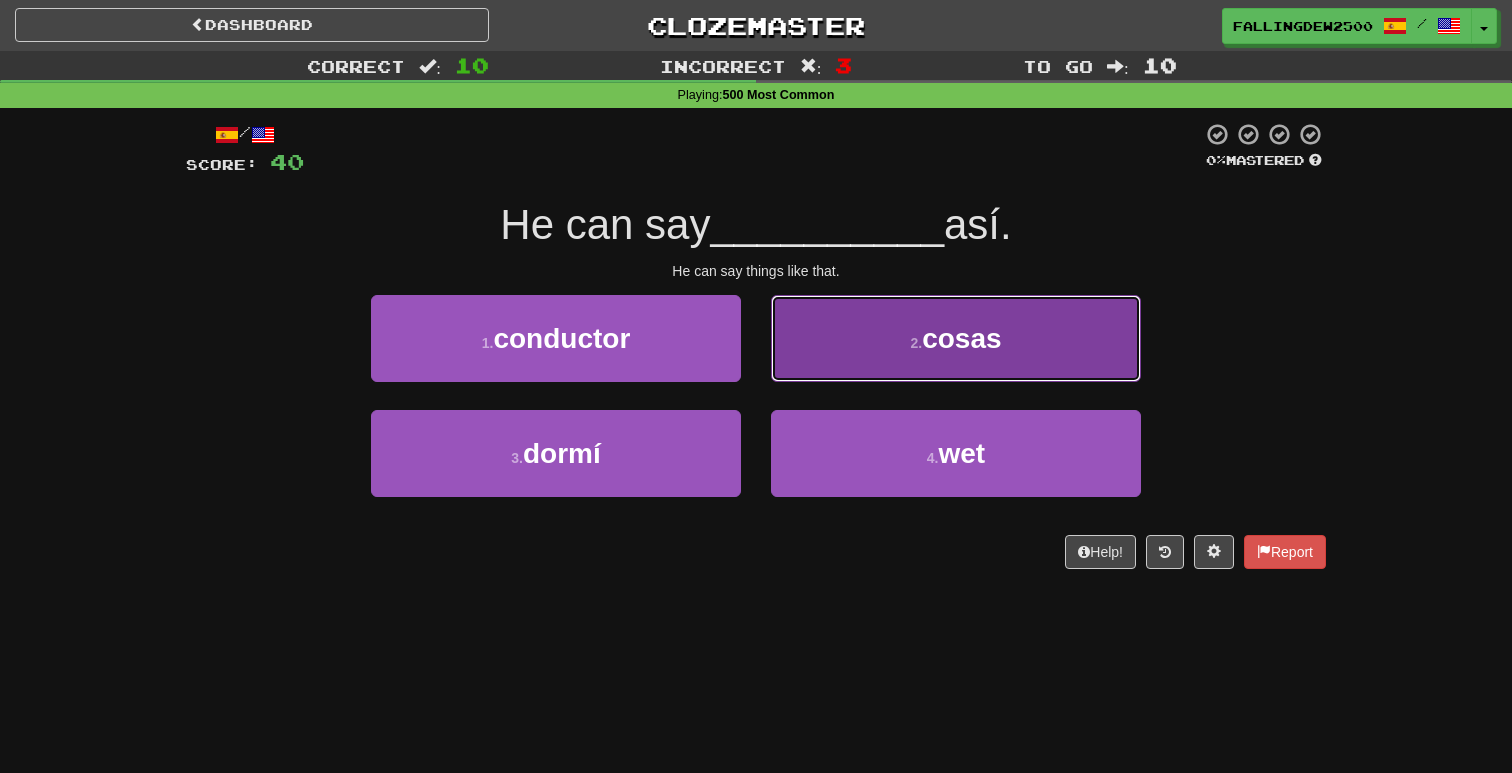 click on "cosas" at bounding box center (961, 338) 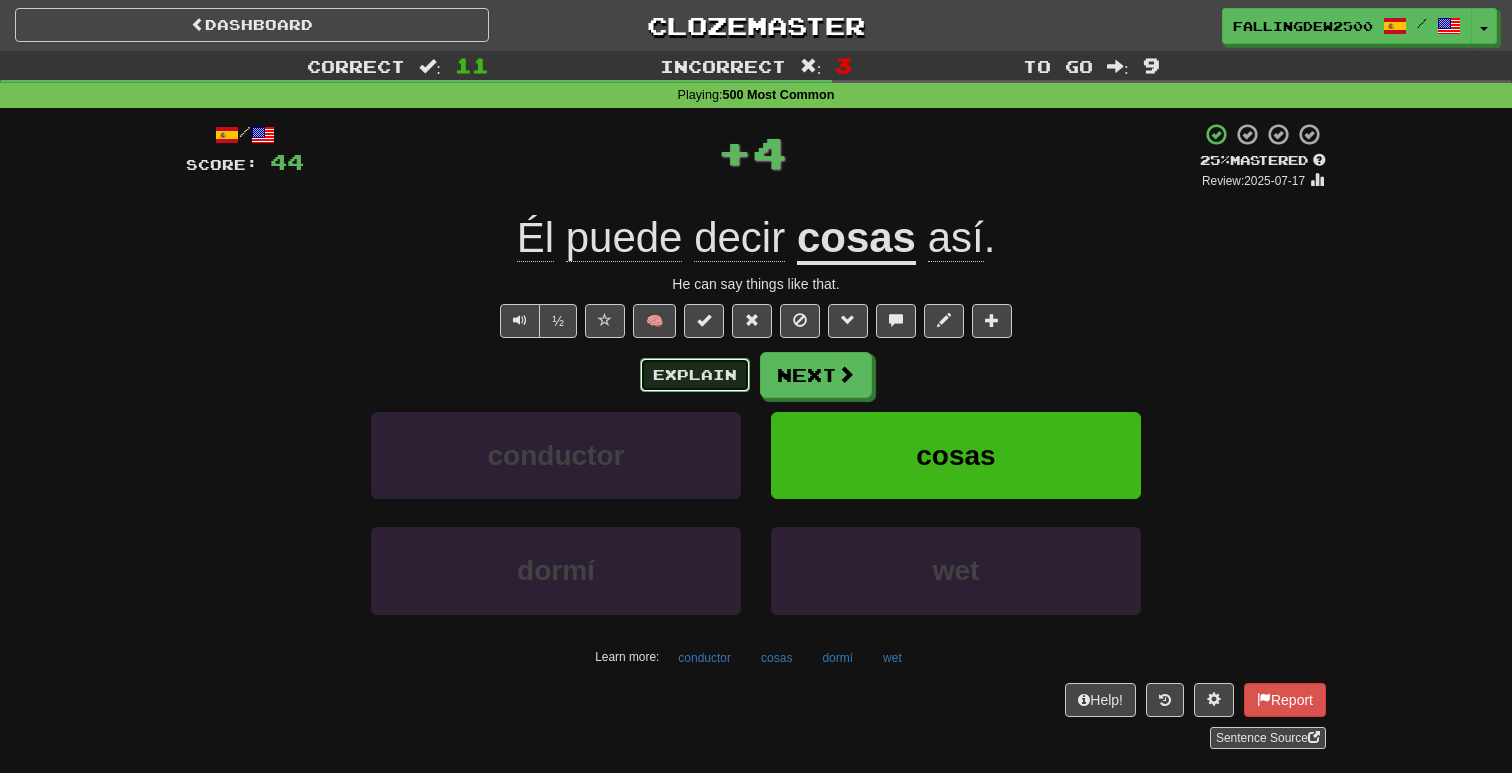 click on "Explain" at bounding box center (695, 375) 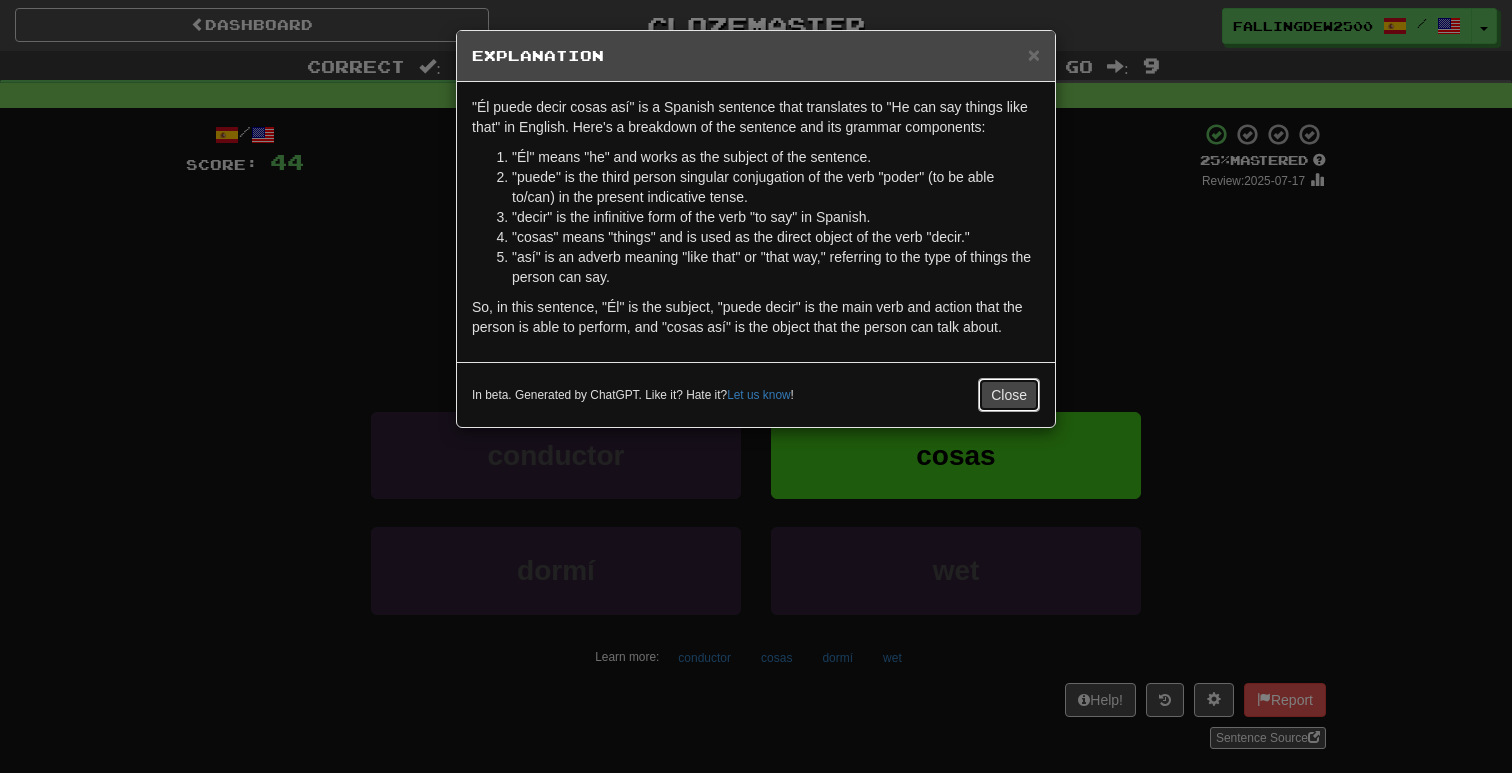 click on "Close" at bounding box center [1009, 395] 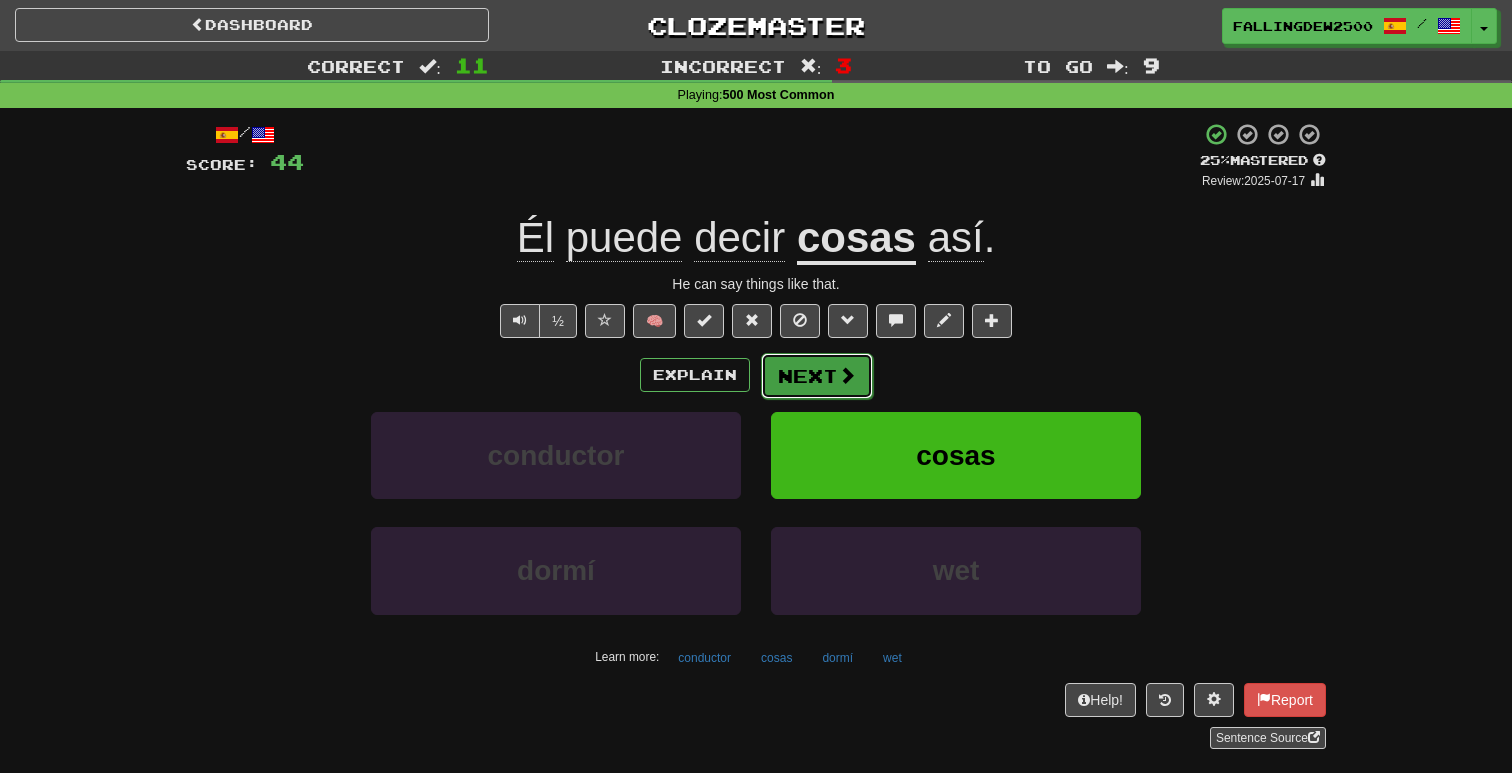 click on "Next" at bounding box center (817, 376) 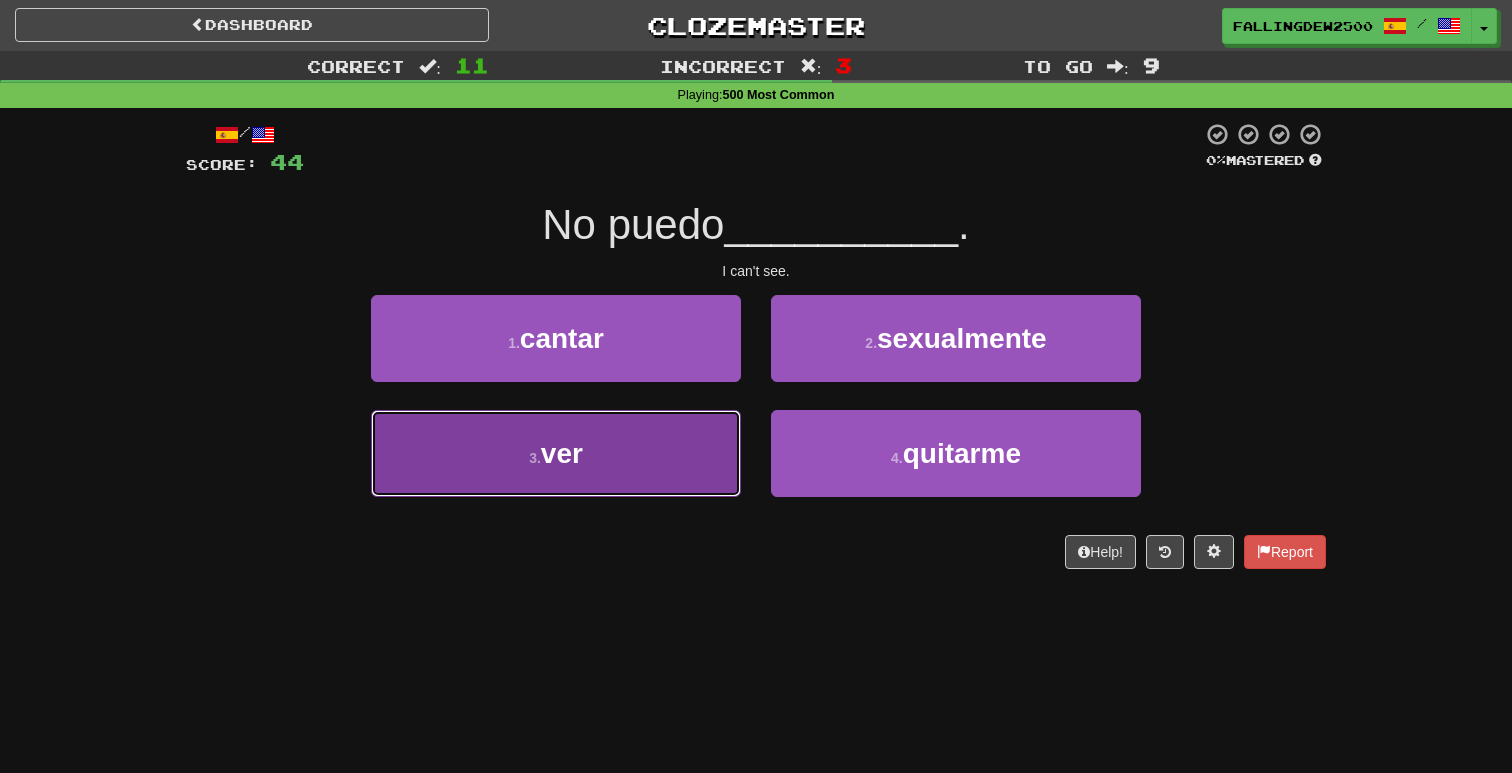 click on "3 .  ver" at bounding box center [556, 453] 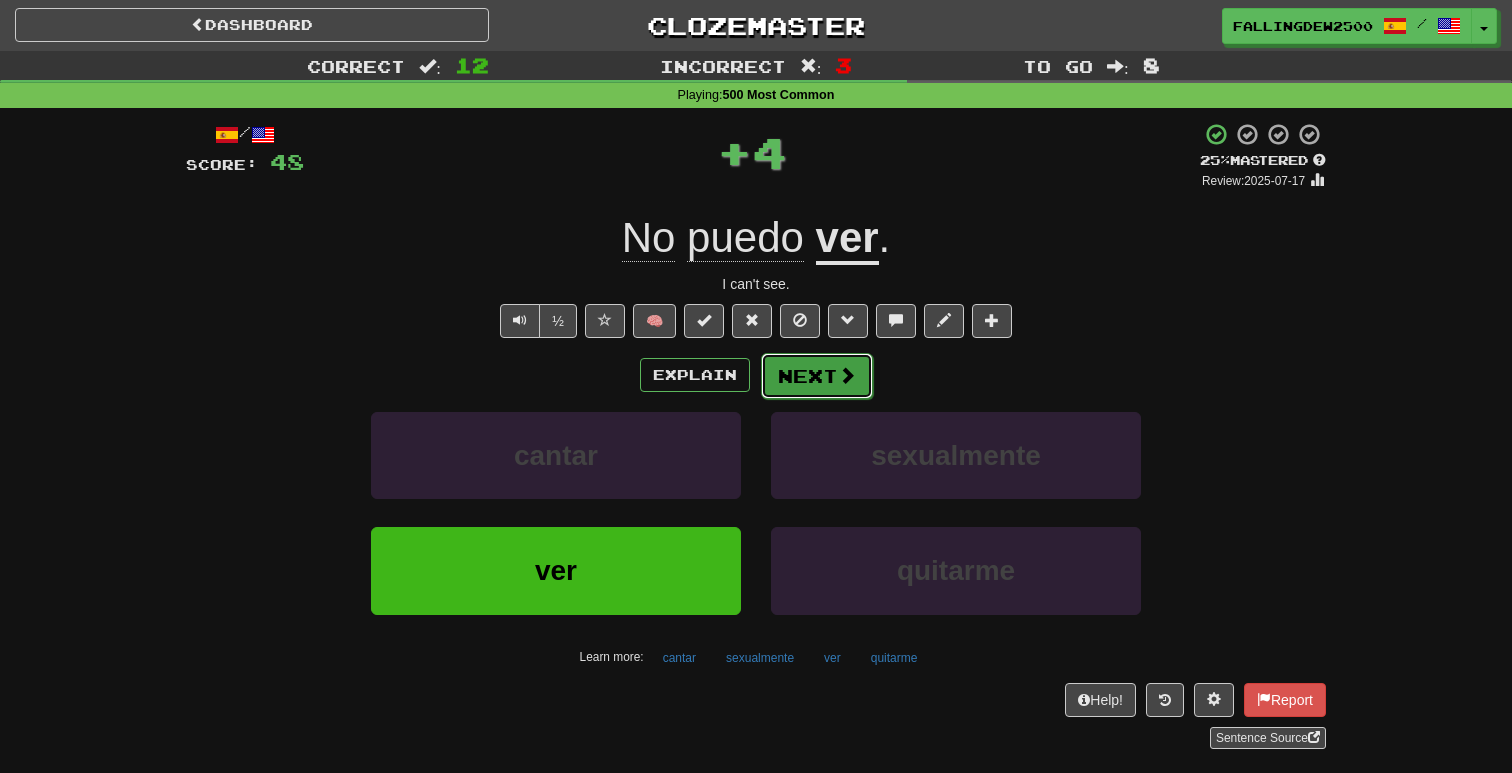 click on "Next" at bounding box center (817, 376) 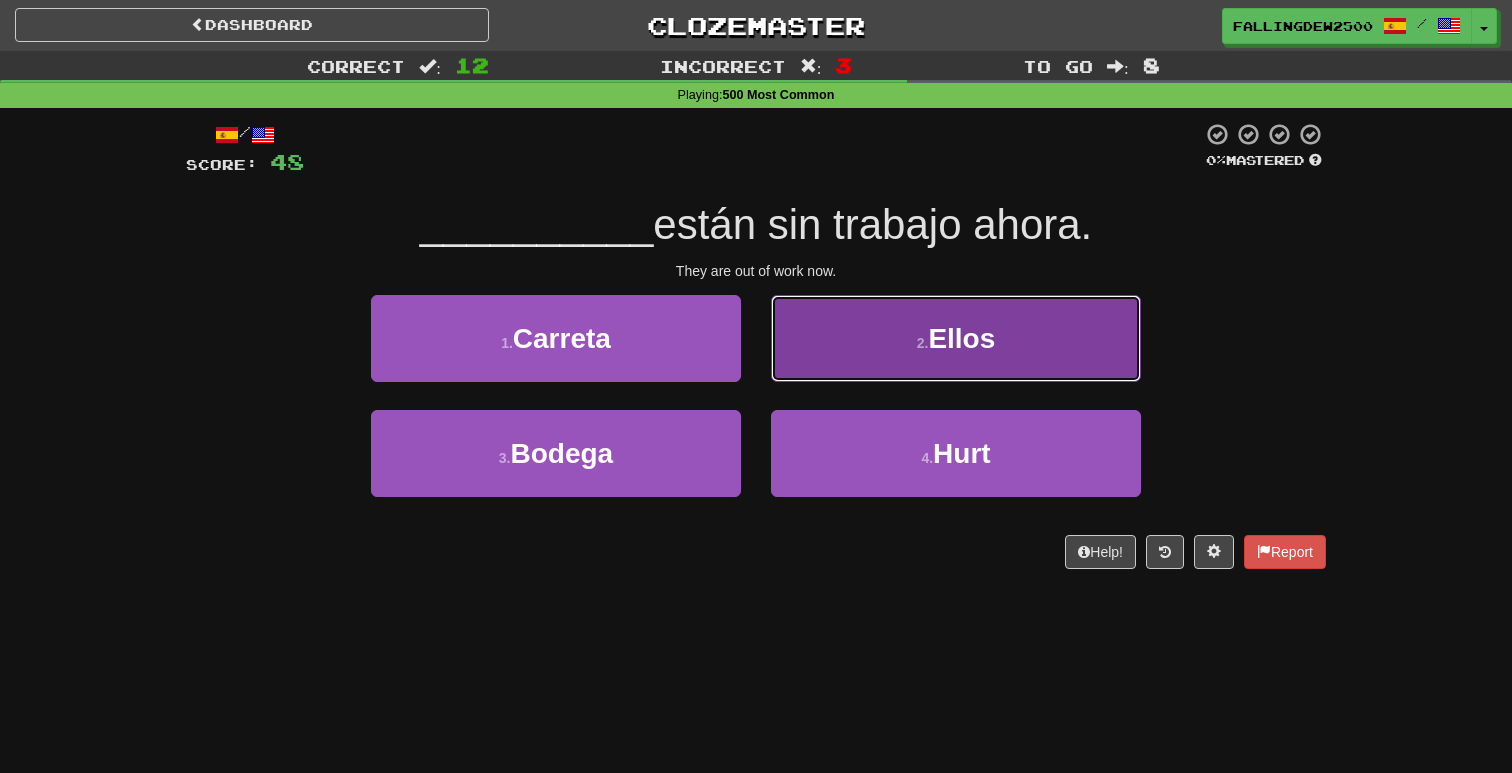 click on ". Ellos" at bounding box center [956, 338] 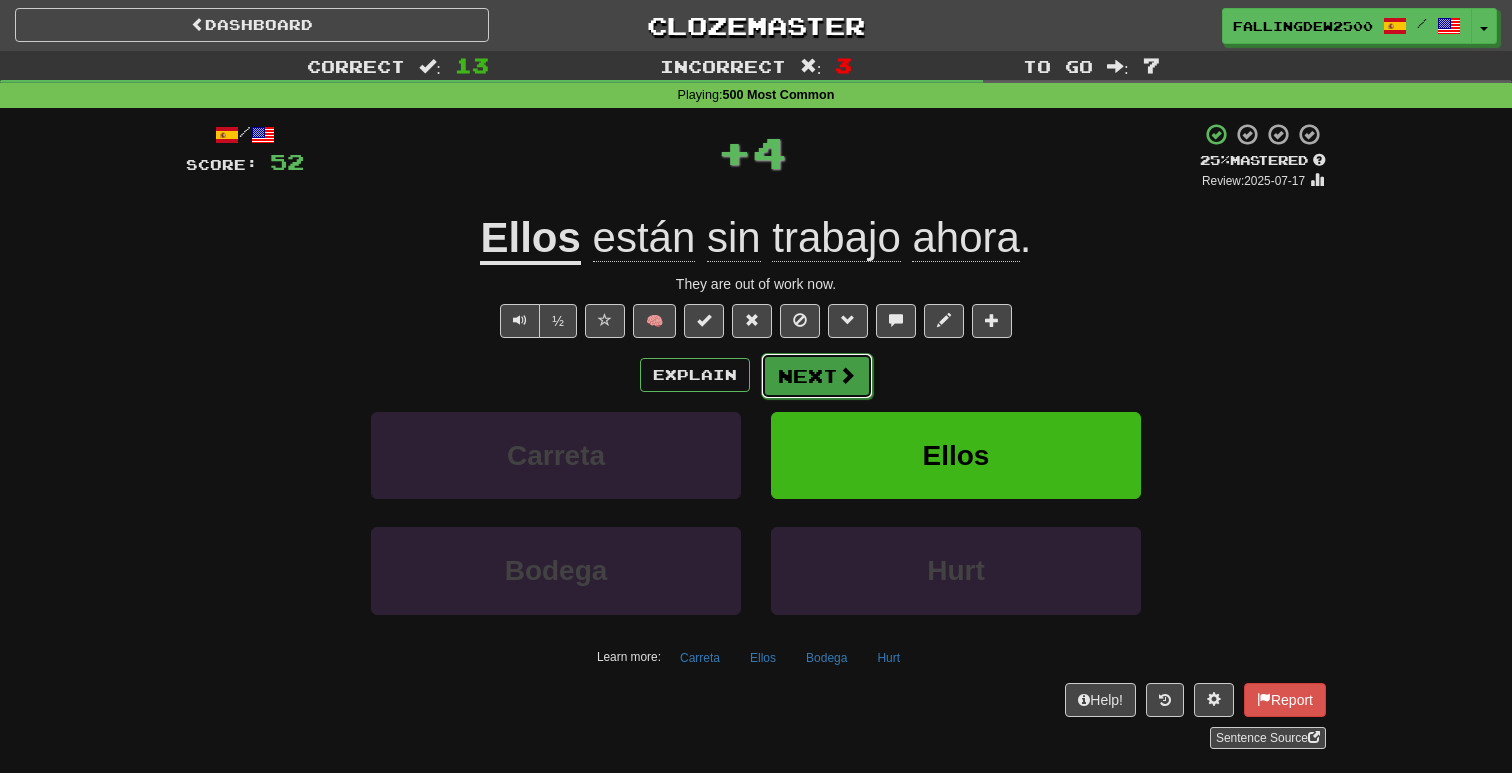 click on "Next" at bounding box center [817, 376] 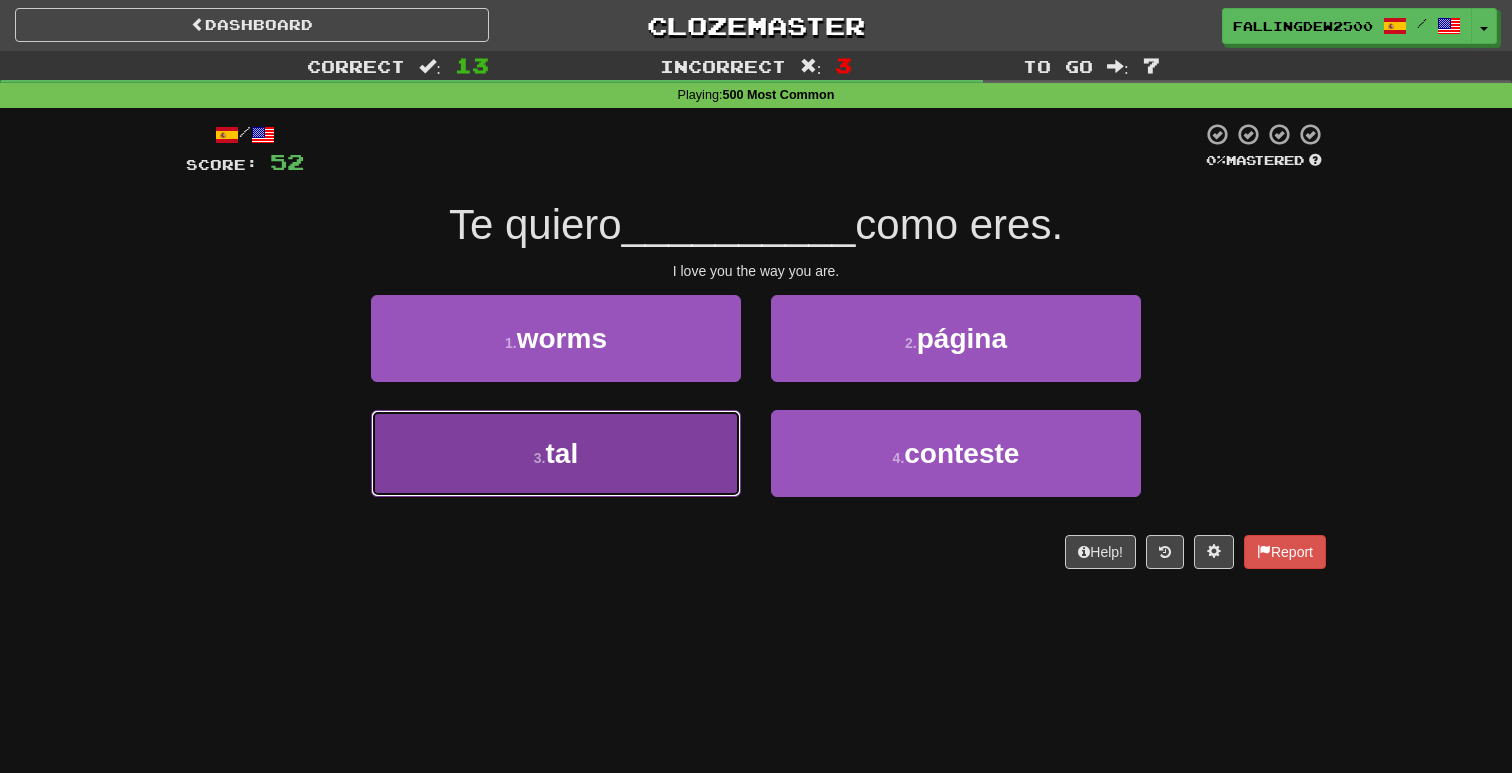 click on "3 .  just" at bounding box center [556, 453] 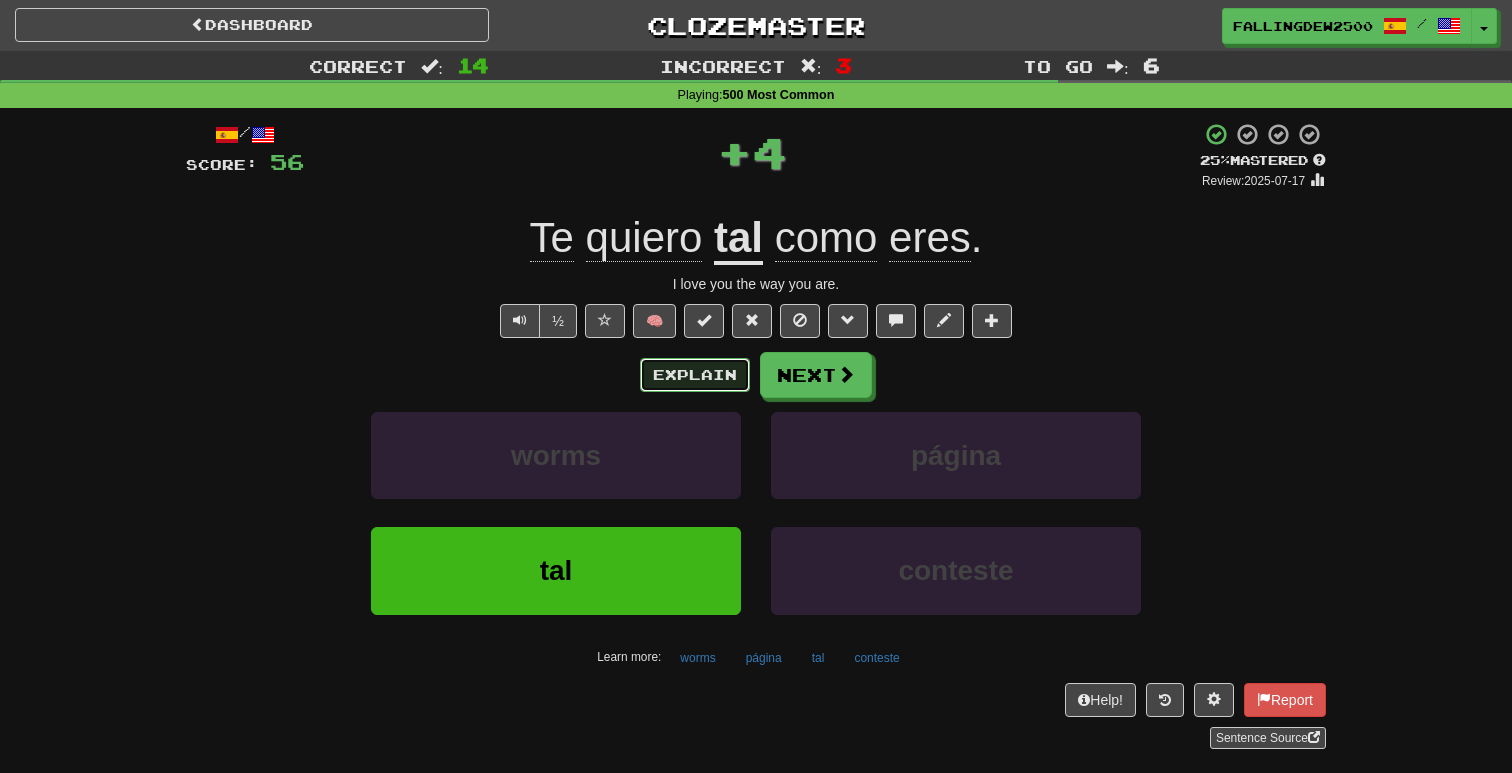 click on "Explain" at bounding box center (695, 375) 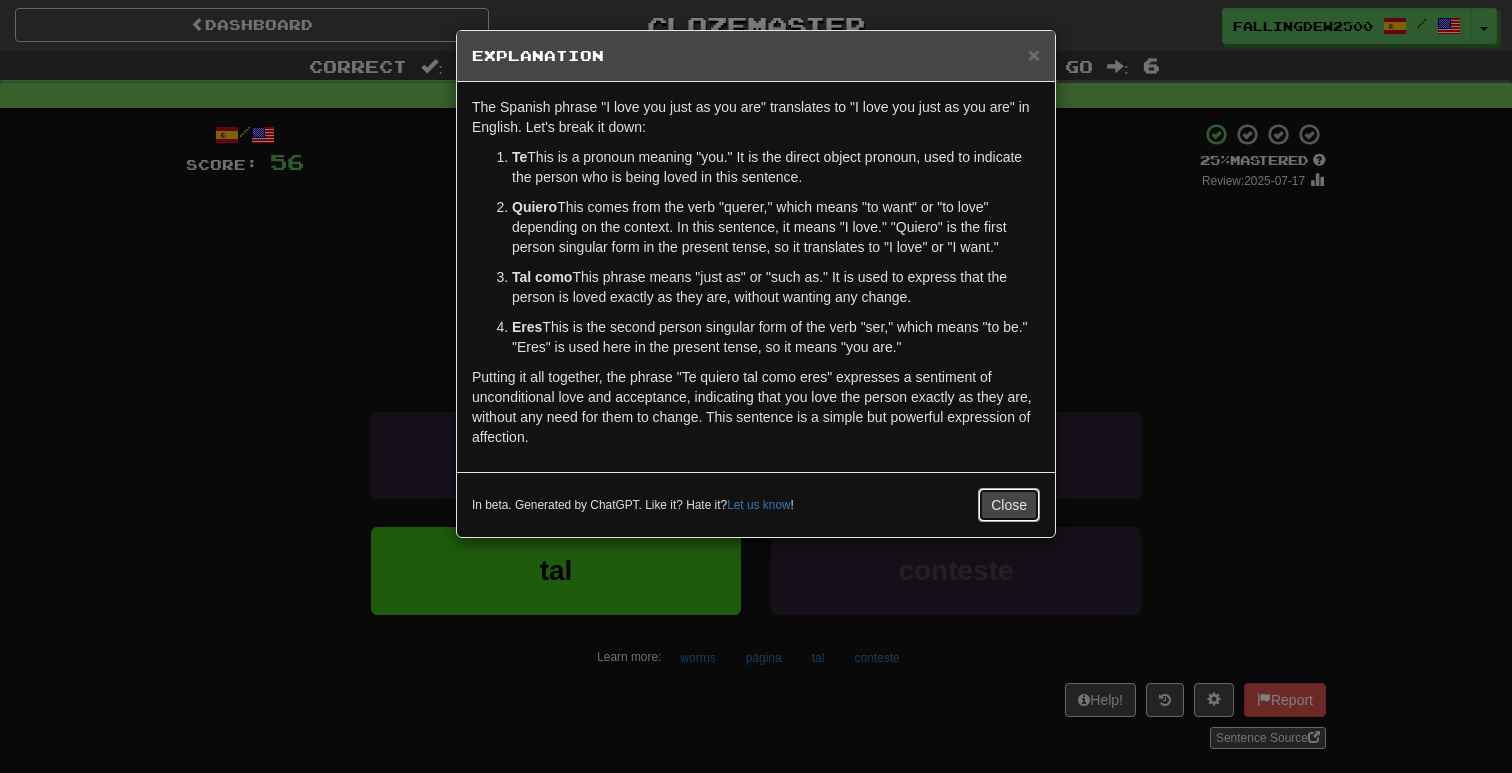 click on "Close" at bounding box center (1009, 505) 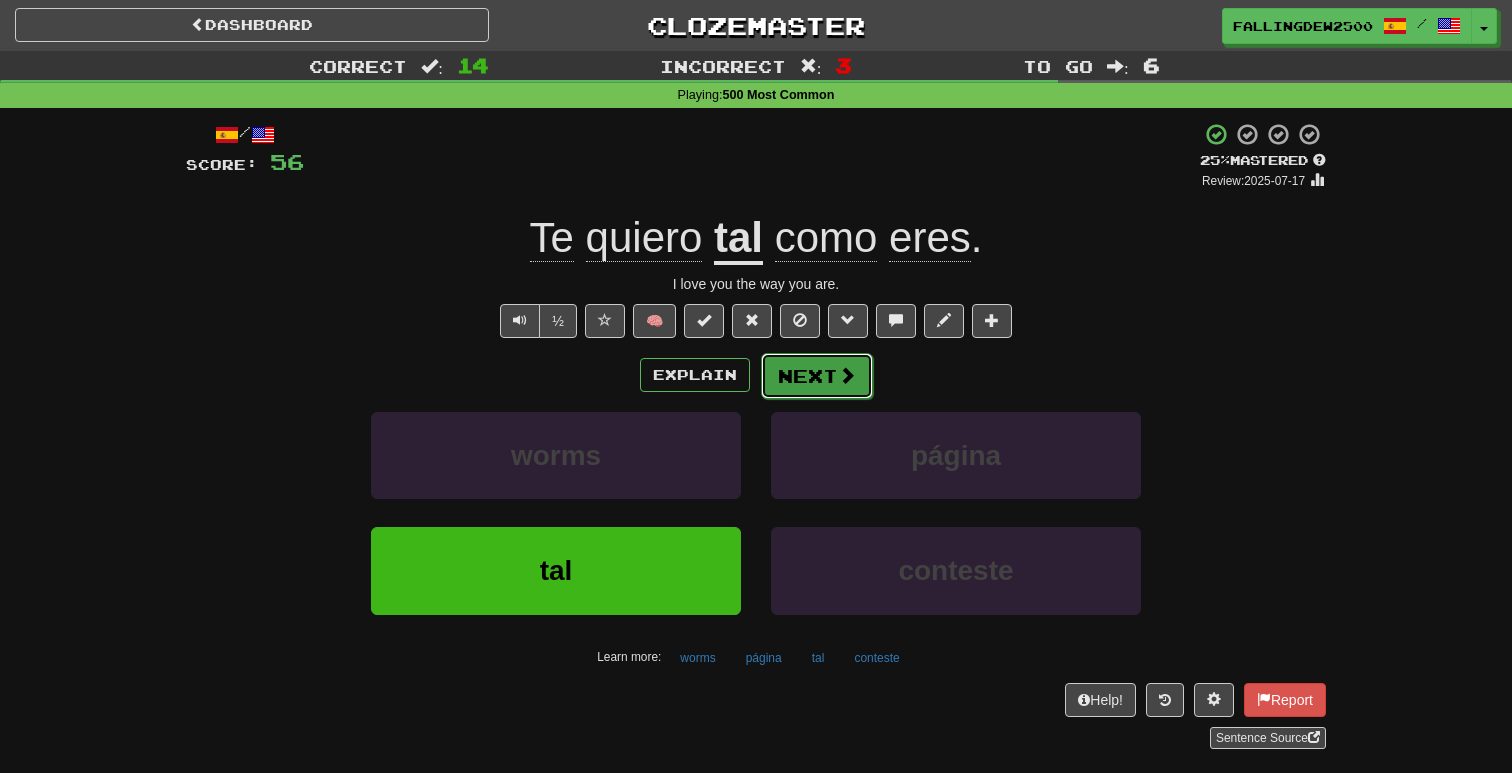 click on "Next" at bounding box center (817, 376) 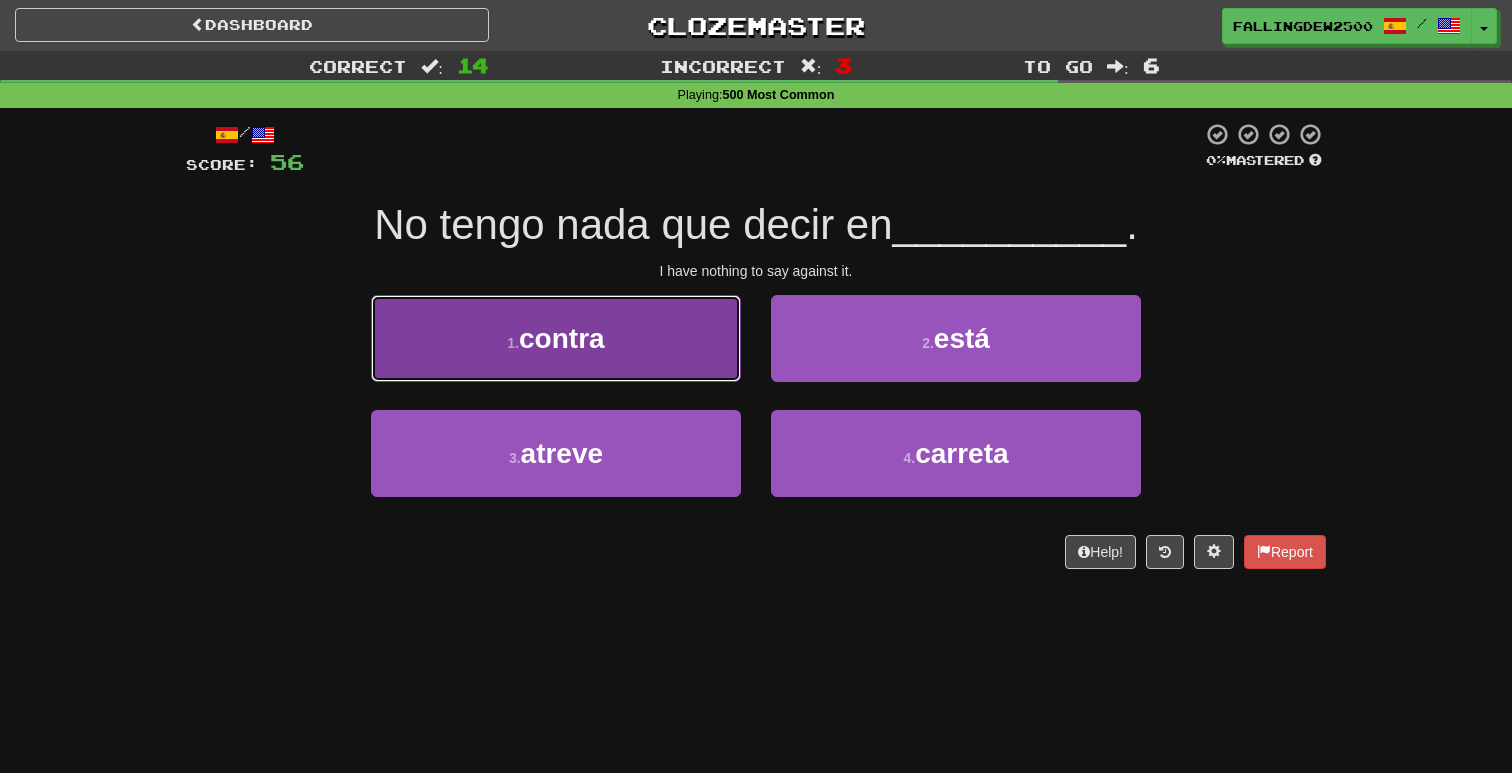 click on "1 .  against" at bounding box center (556, 338) 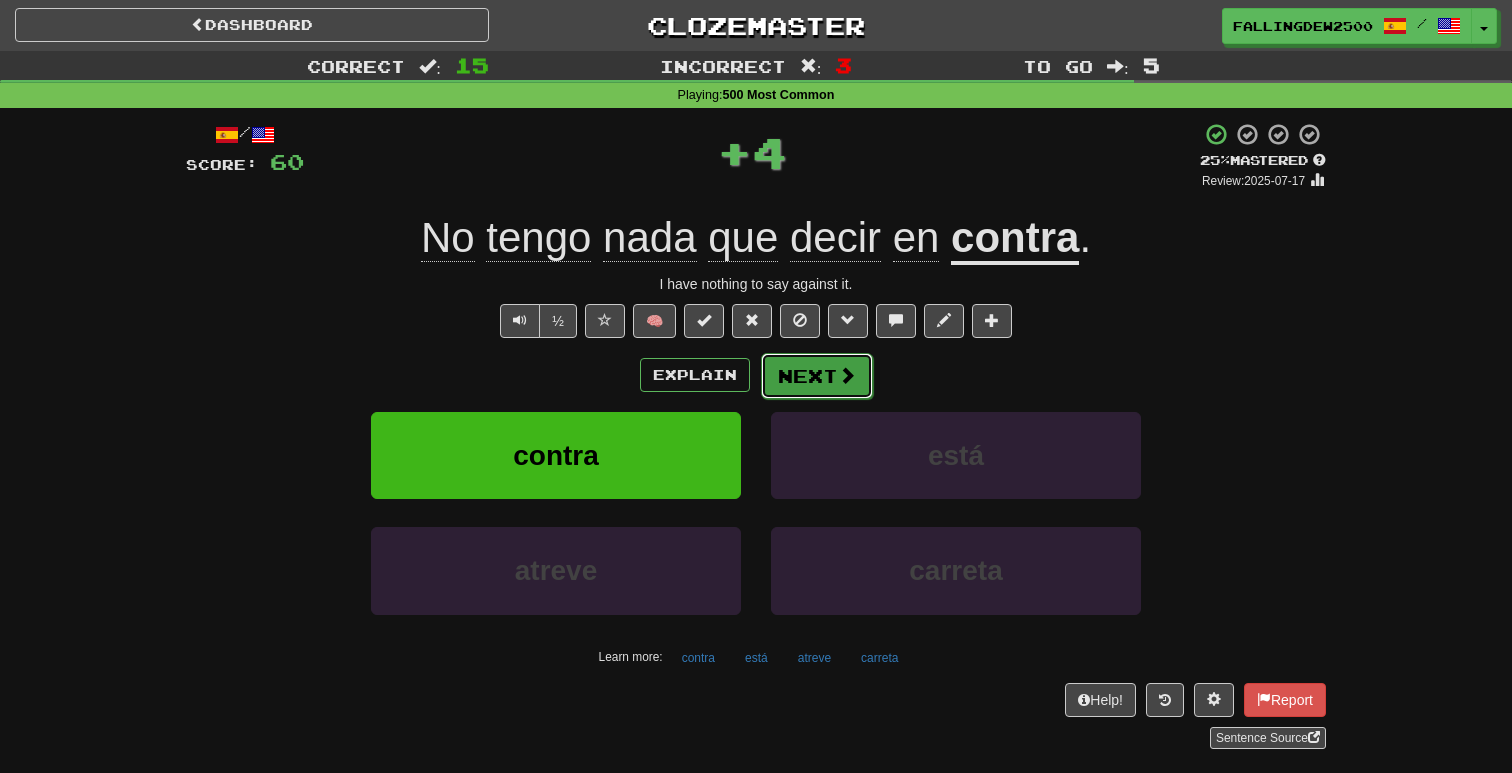 click on "Next" at bounding box center [817, 376] 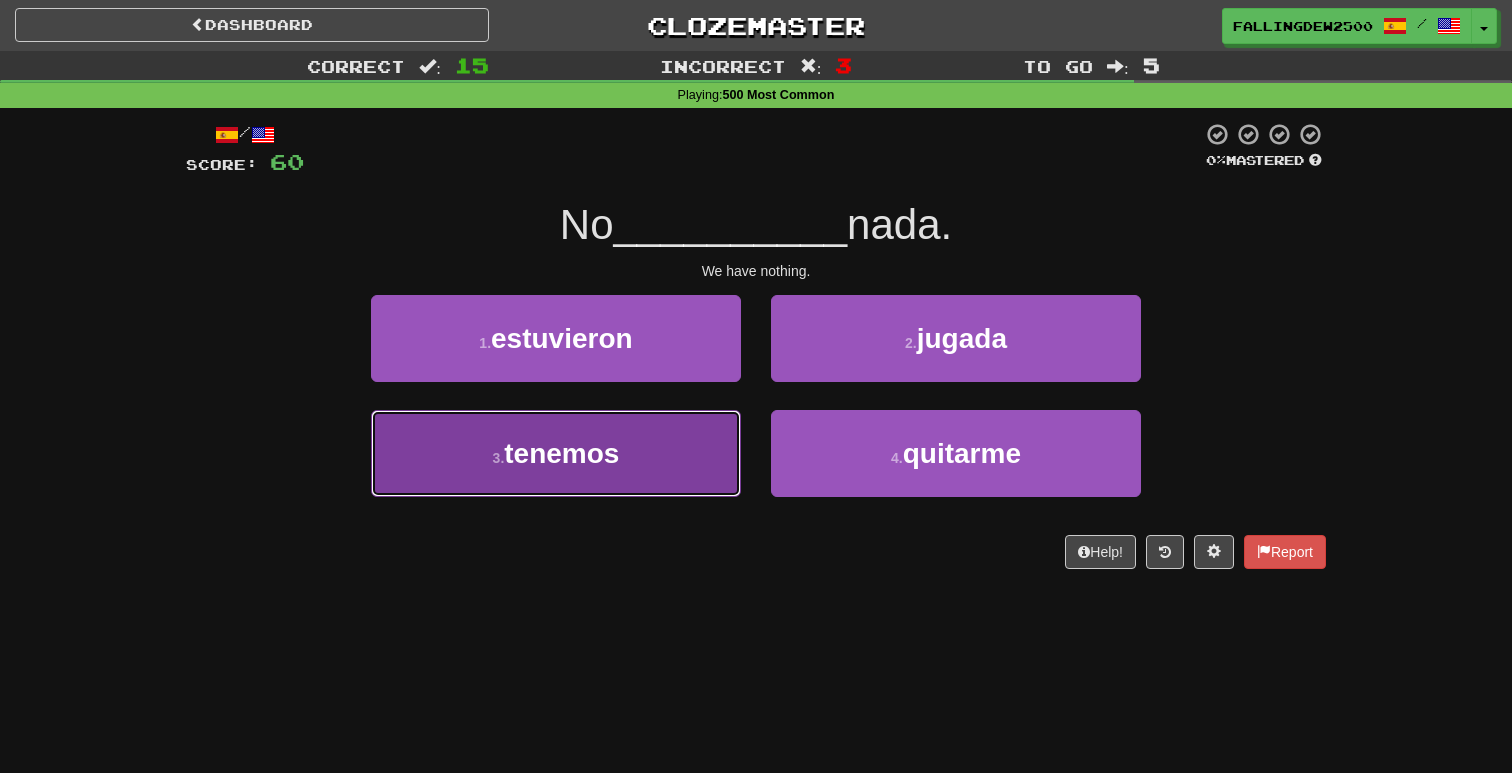 click on "3 .  tenemos" at bounding box center [556, 453] 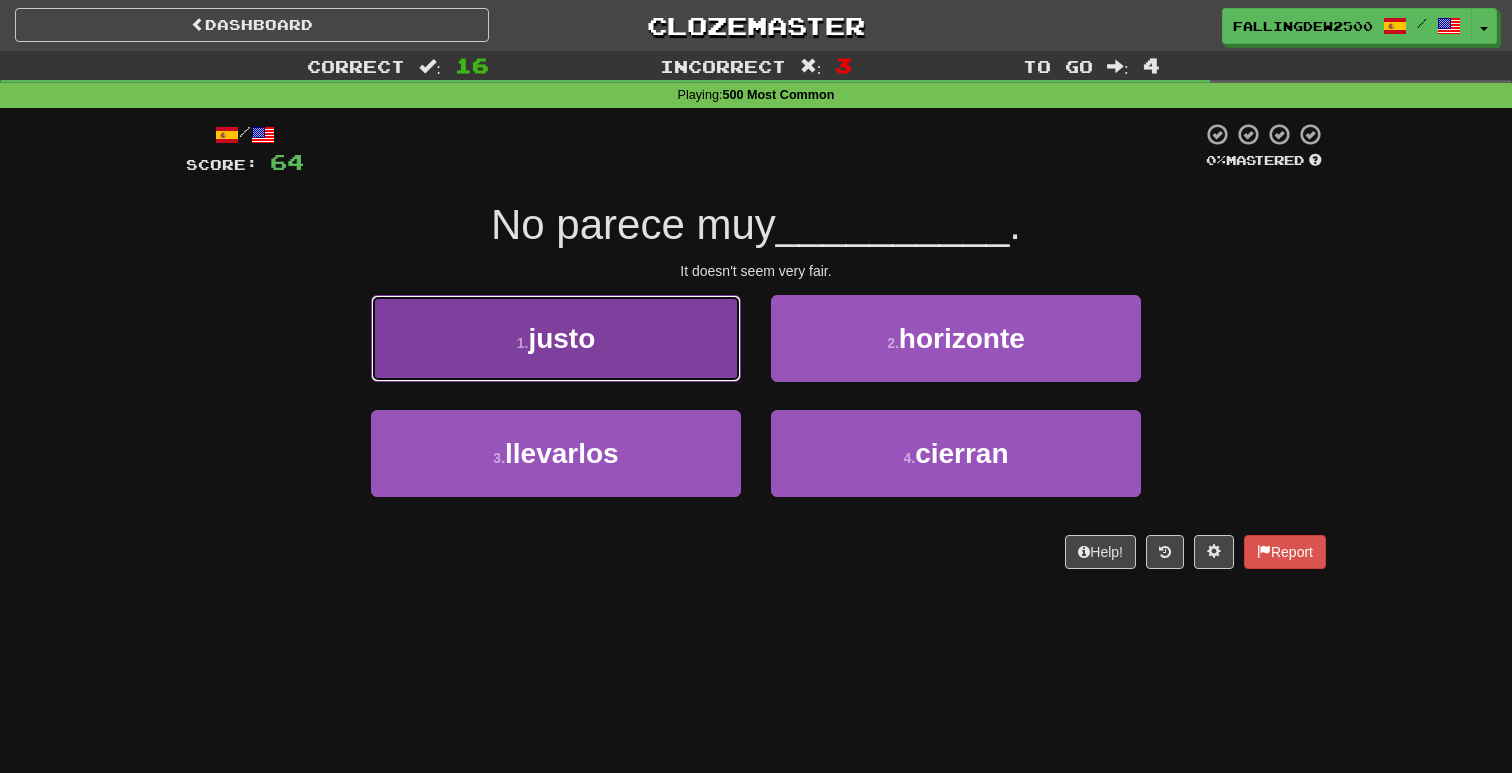 click on "1 .  justo" at bounding box center [556, 338] 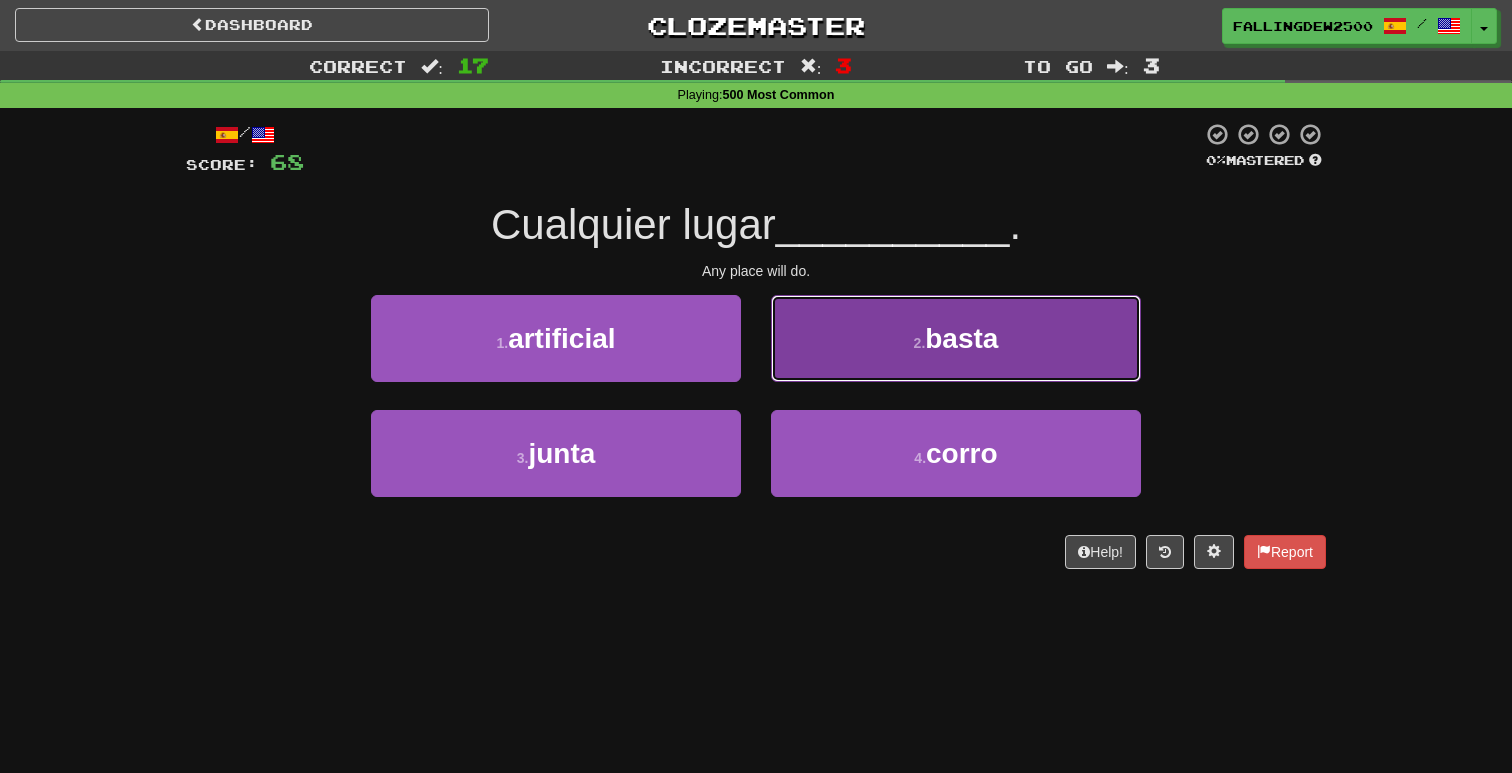 click on "2 .  basta" at bounding box center [956, 338] 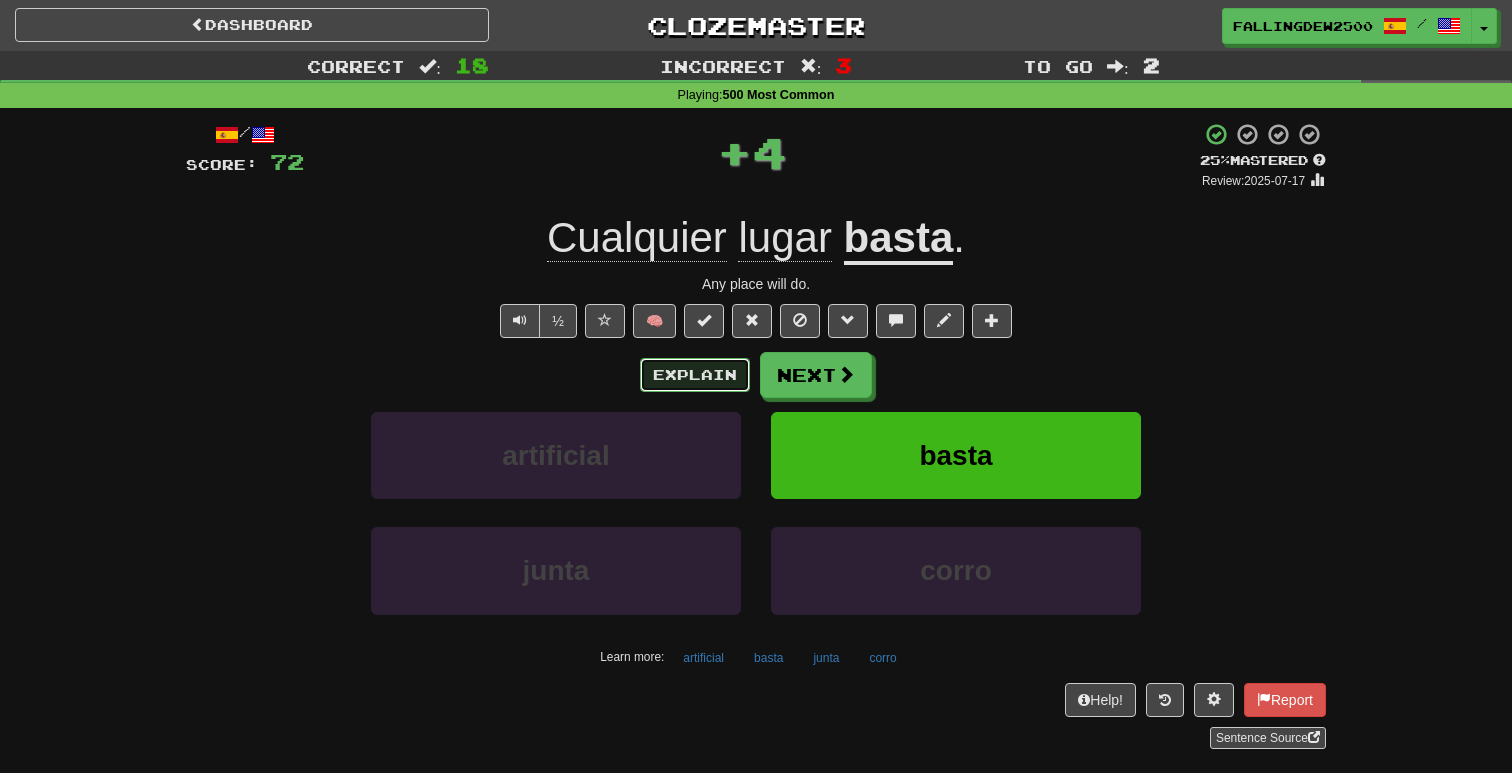 click on "Explain" at bounding box center (695, 375) 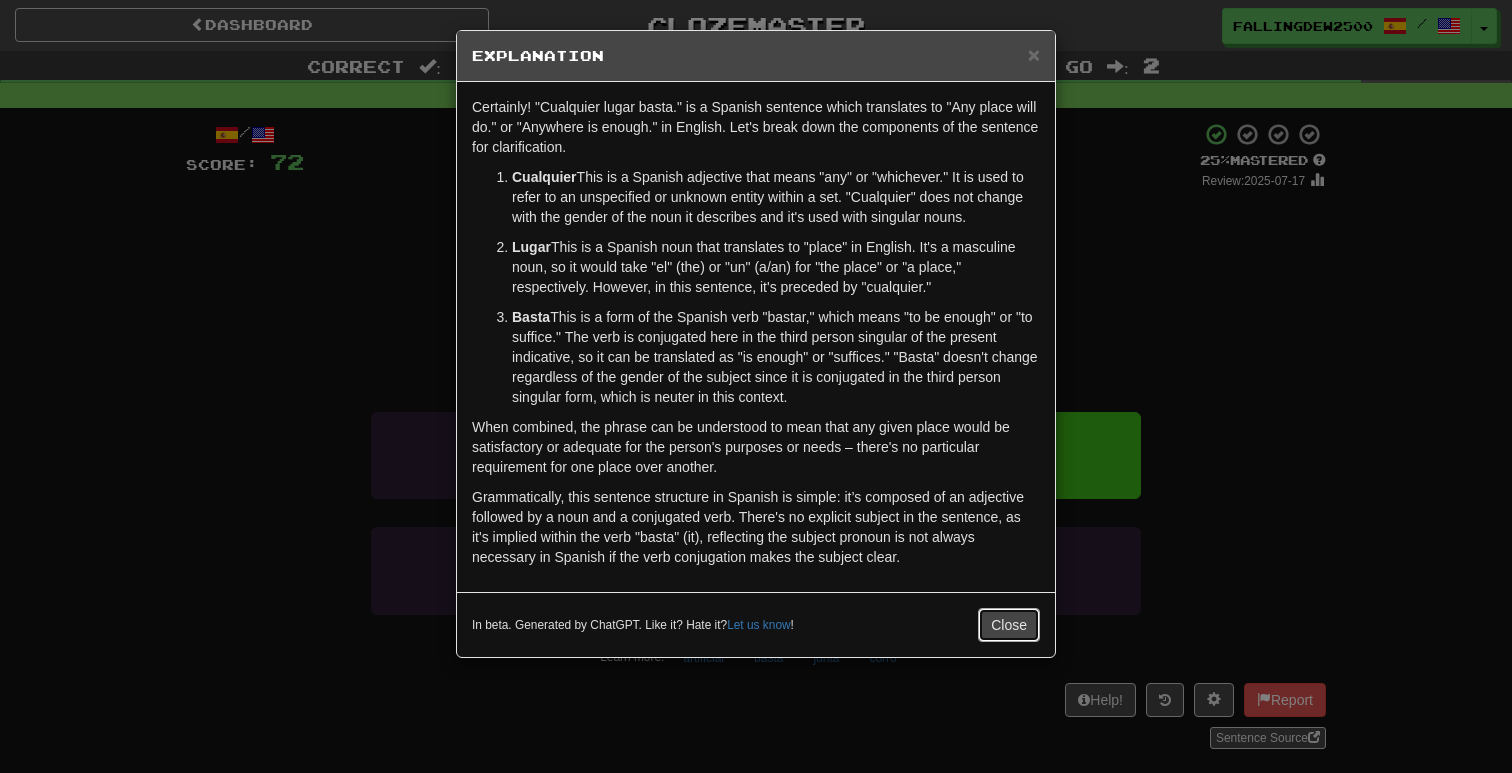 click on "Close" at bounding box center (1009, 625) 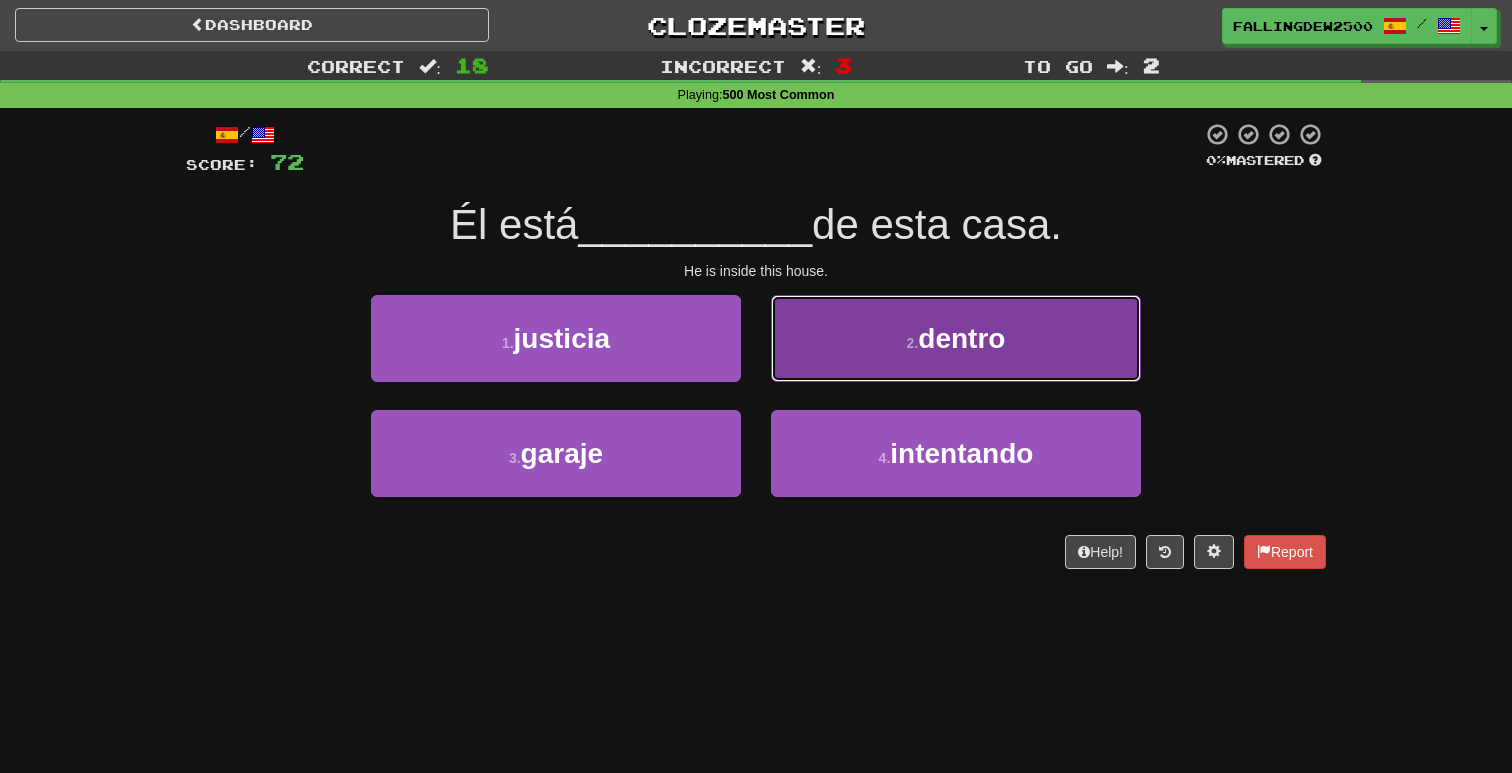 click on "2 .  dentro" at bounding box center [956, 338] 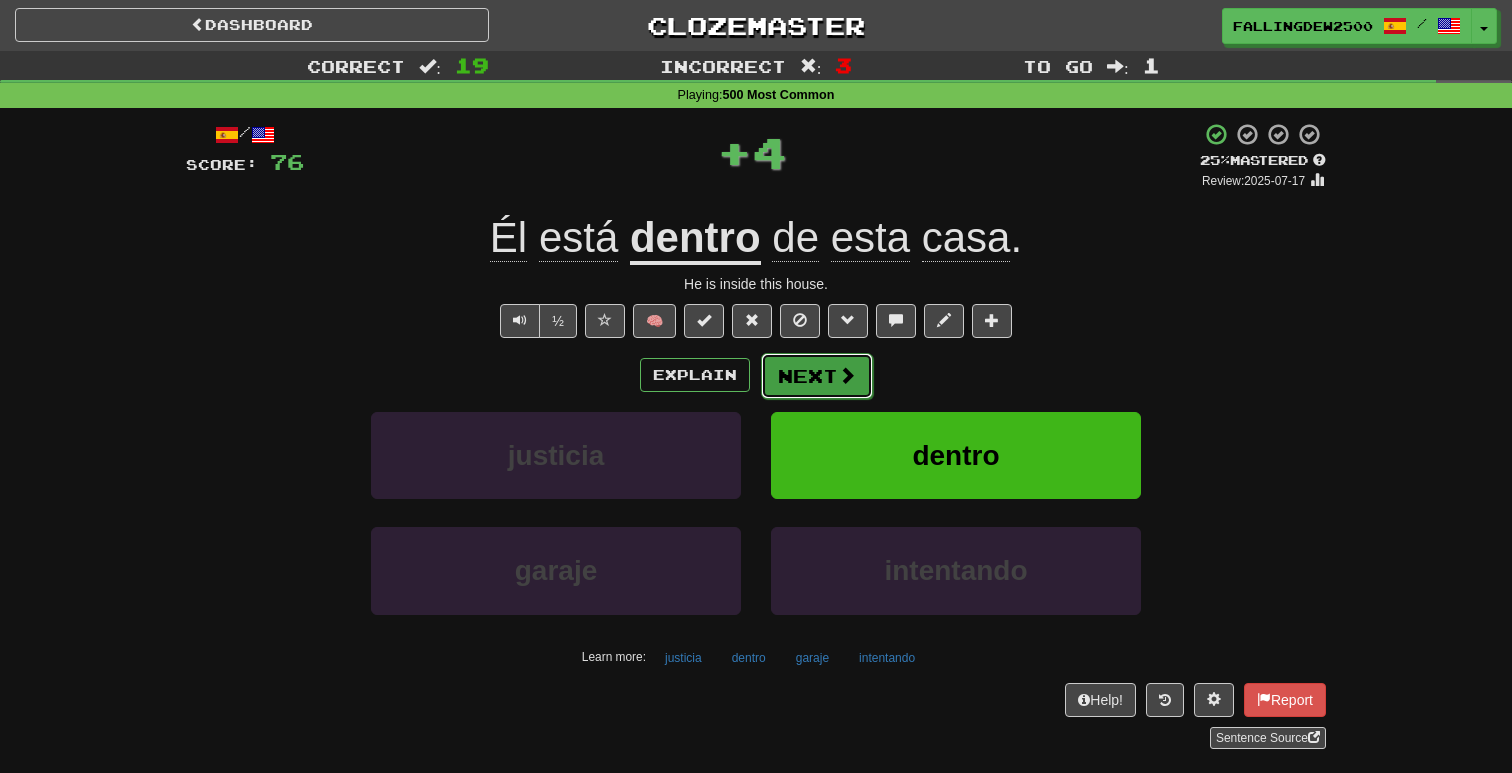 click on "Next" at bounding box center [817, 376] 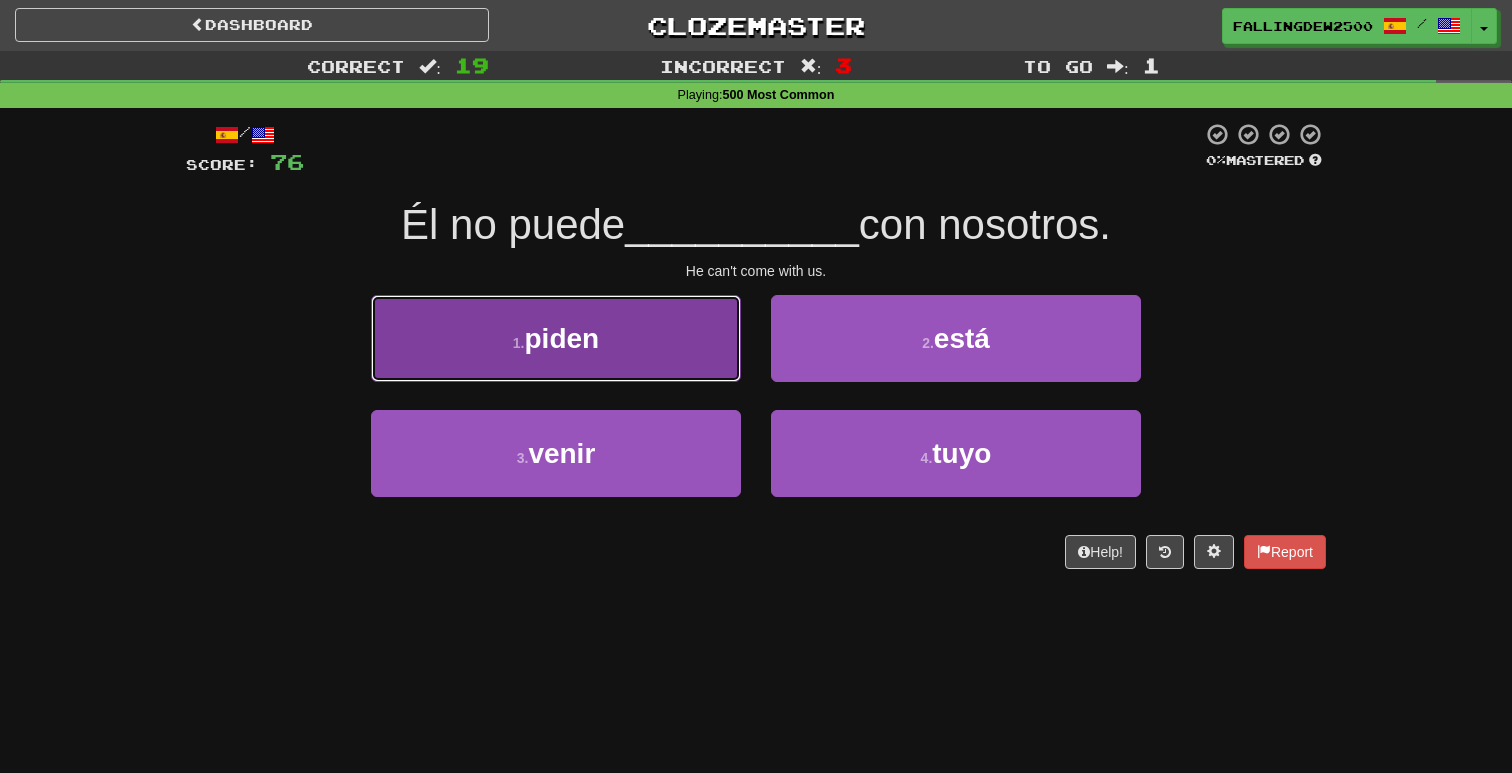 click on "piden" at bounding box center [562, 338] 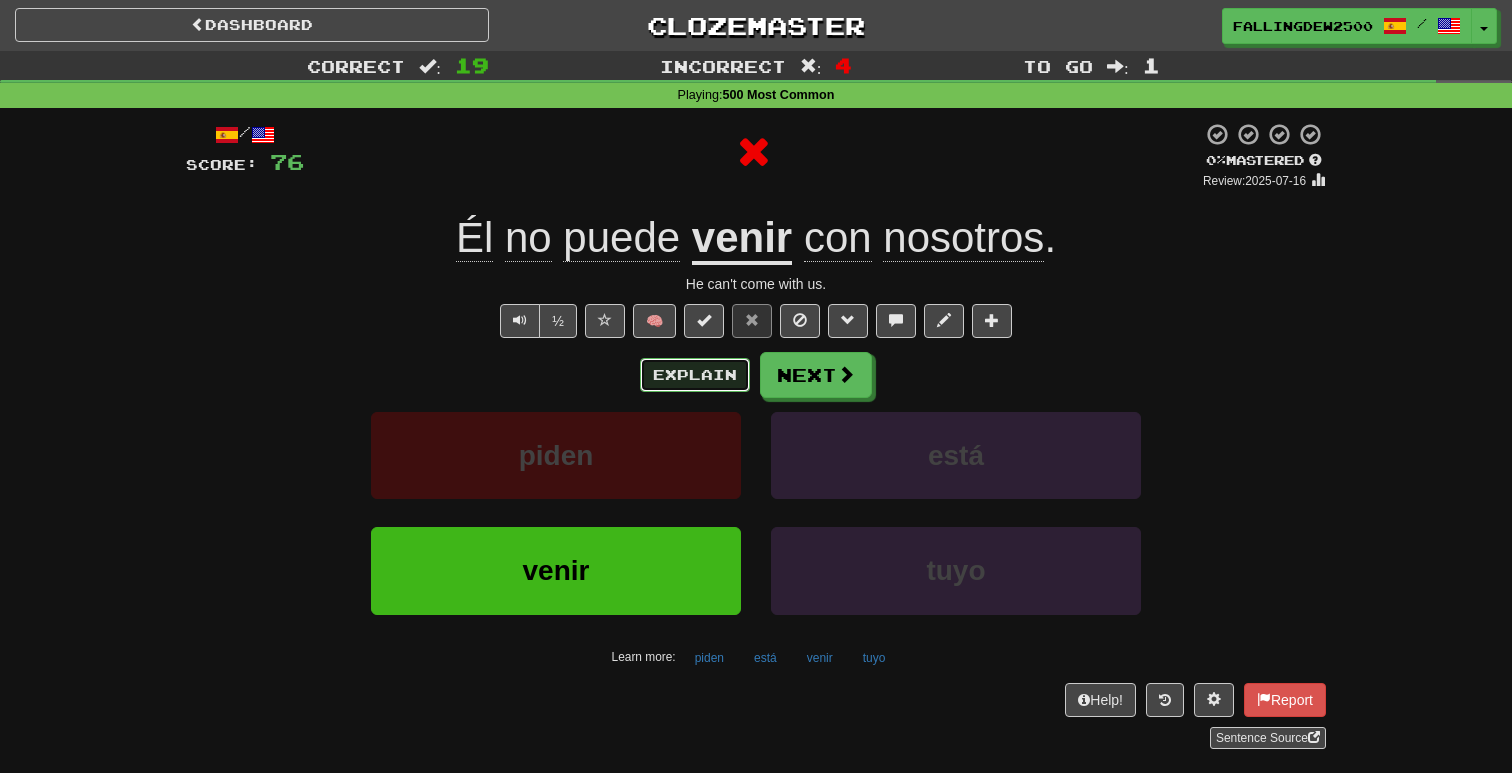 click on "Explain" at bounding box center [695, 375] 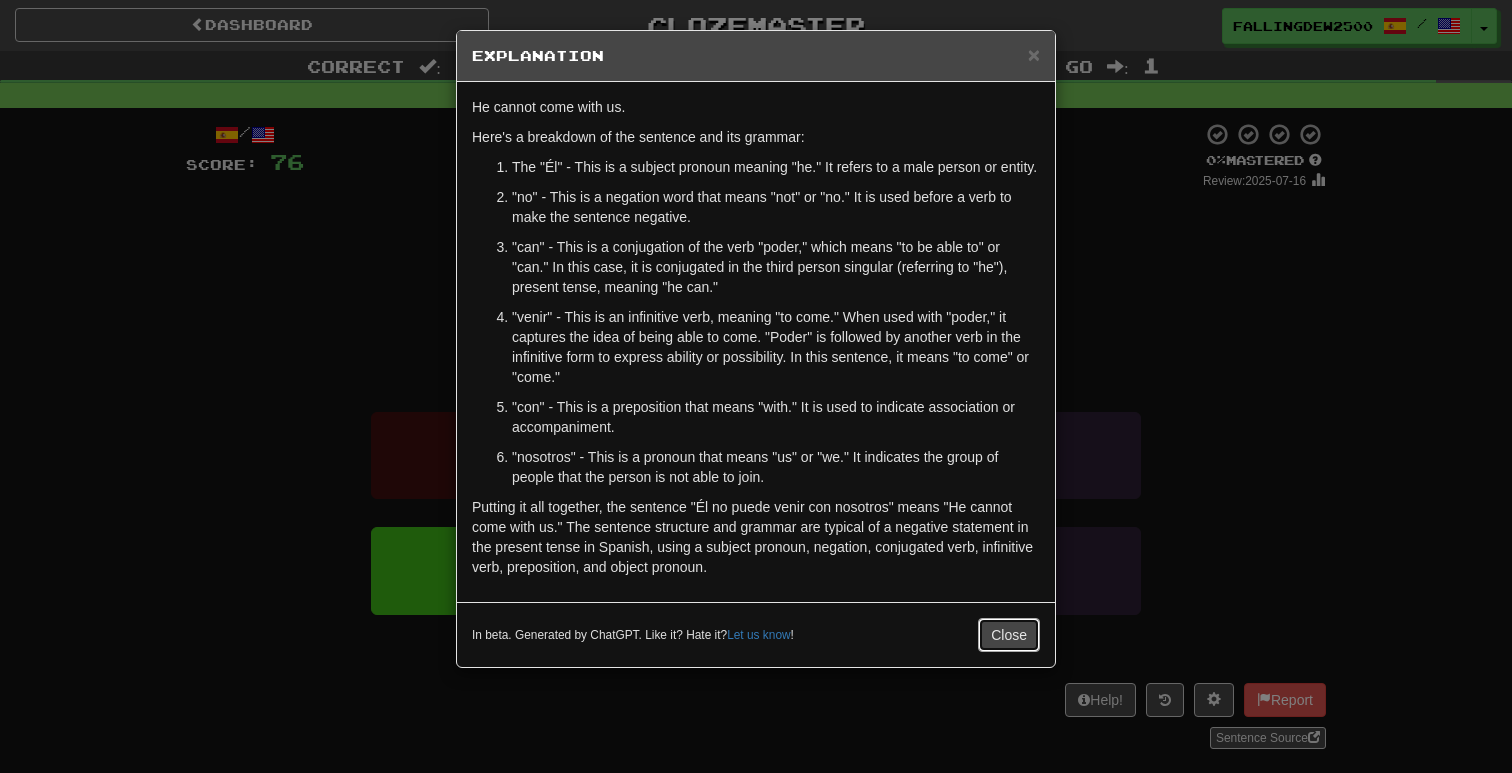 click on "Close" at bounding box center [1009, 635] 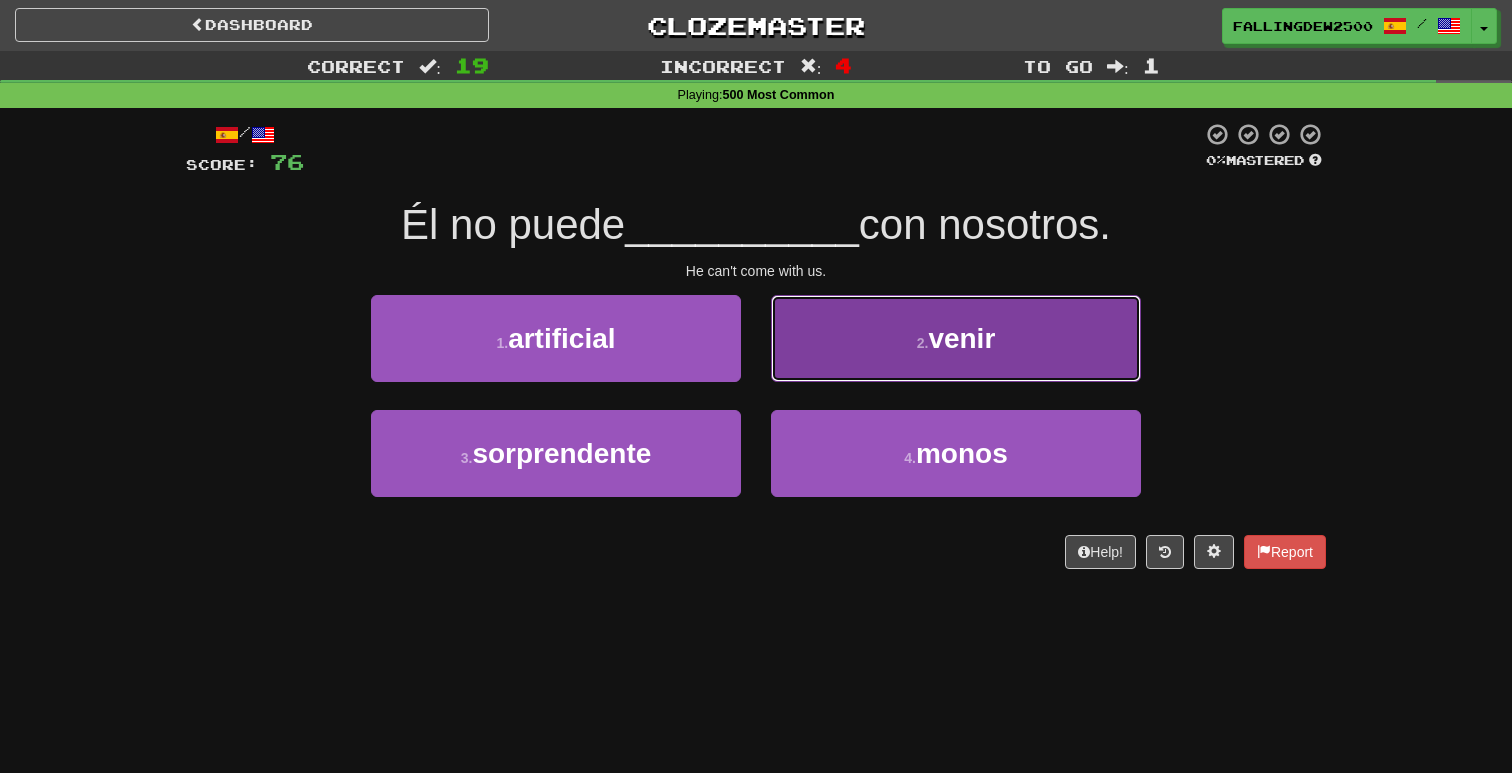 click on "2 .  venir" at bounding box center [956, 338] 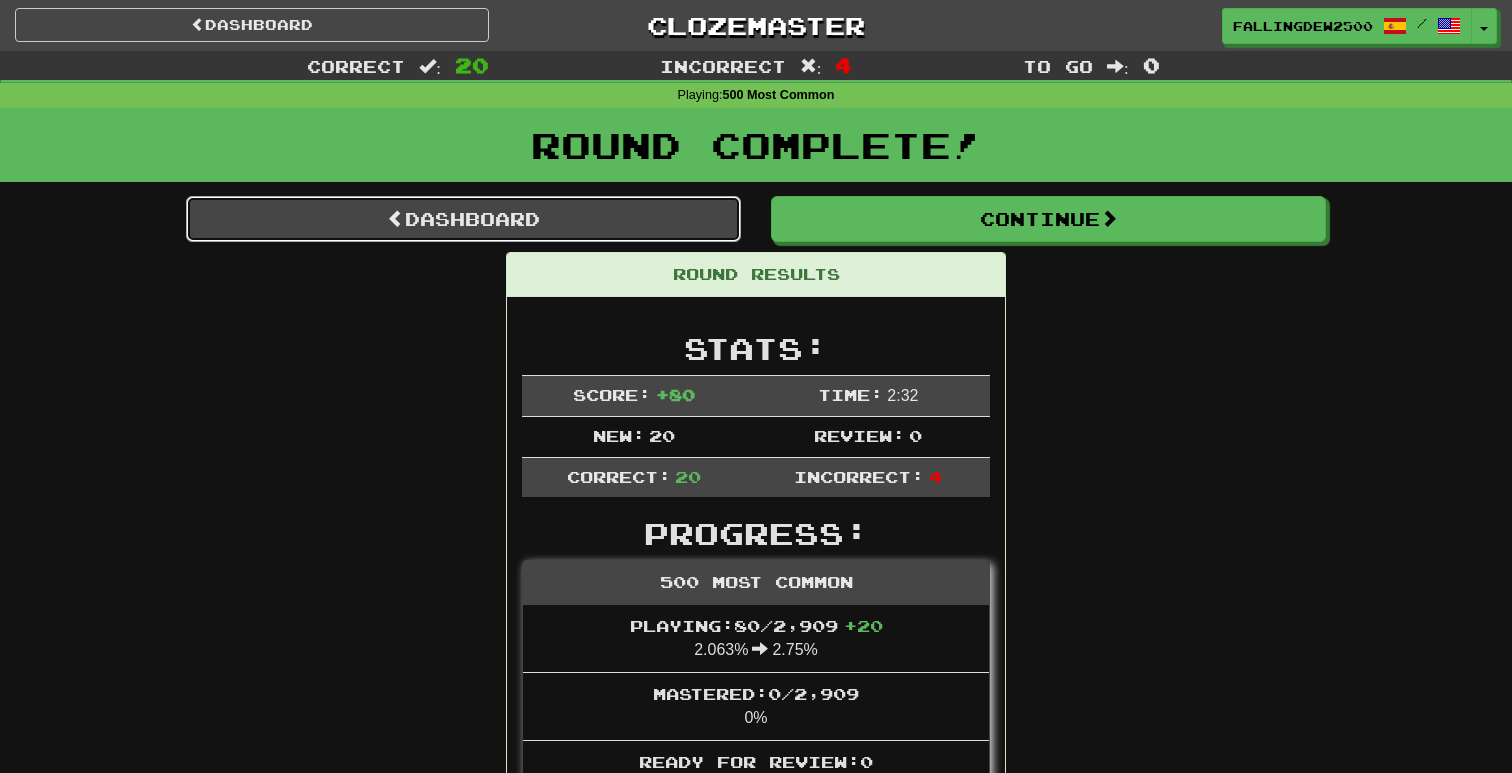 click on "Dashboard" at bounding box center (463, 219) 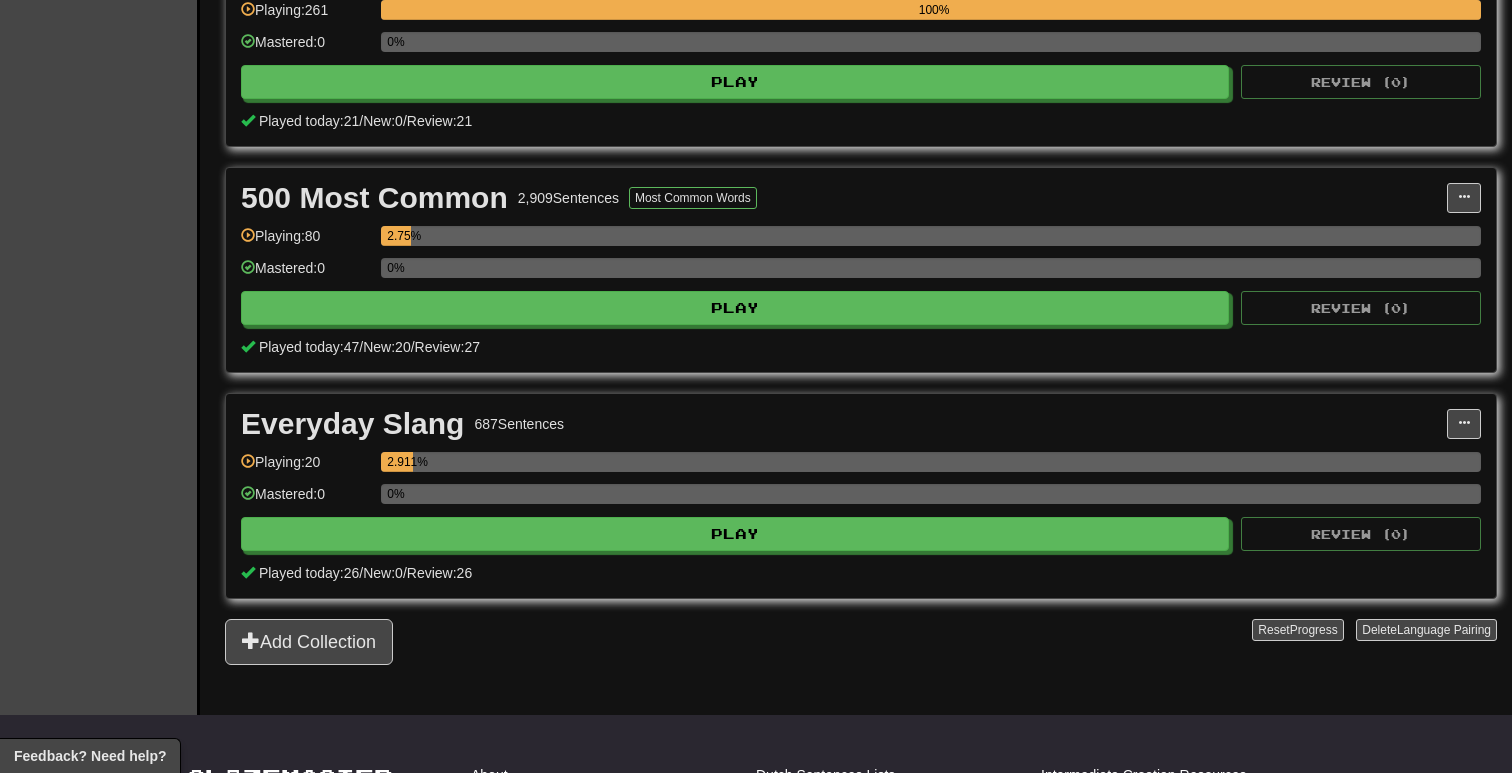 scroll, scrollTop: 531, scrollLeft: 0, axis: vertical 